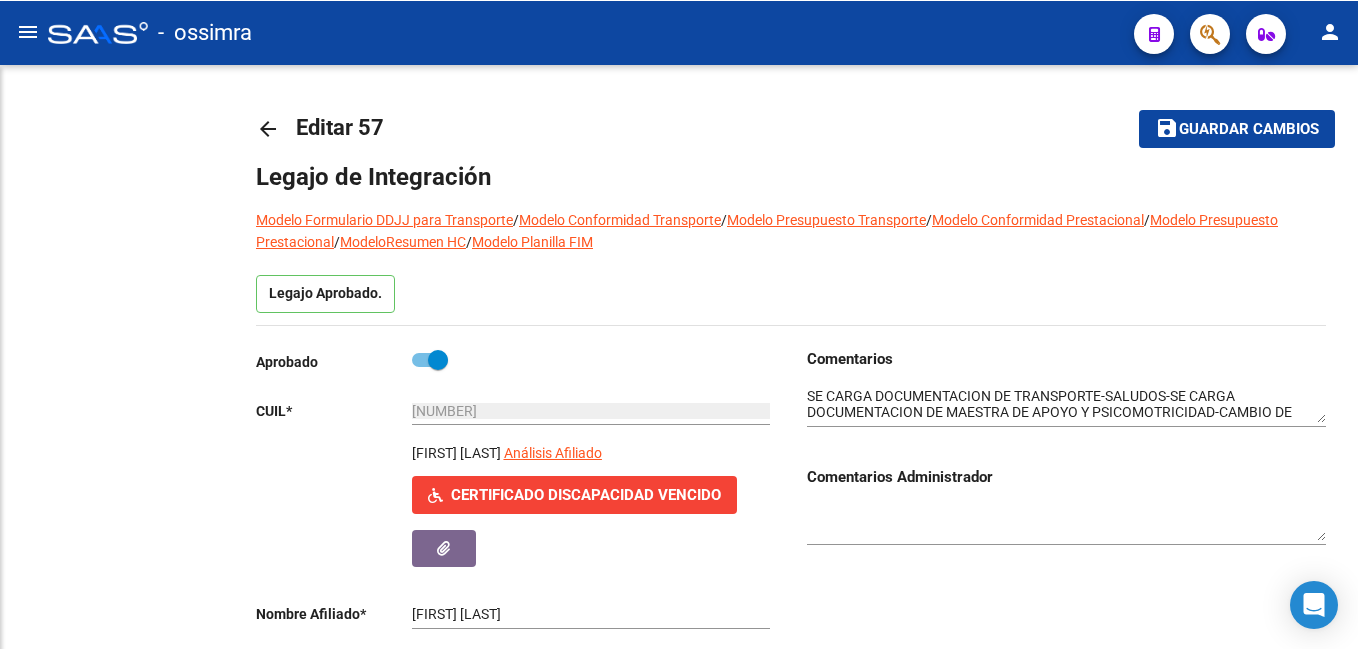 scroll, scrollTop: 0, scrollLeft: 0, axis: both 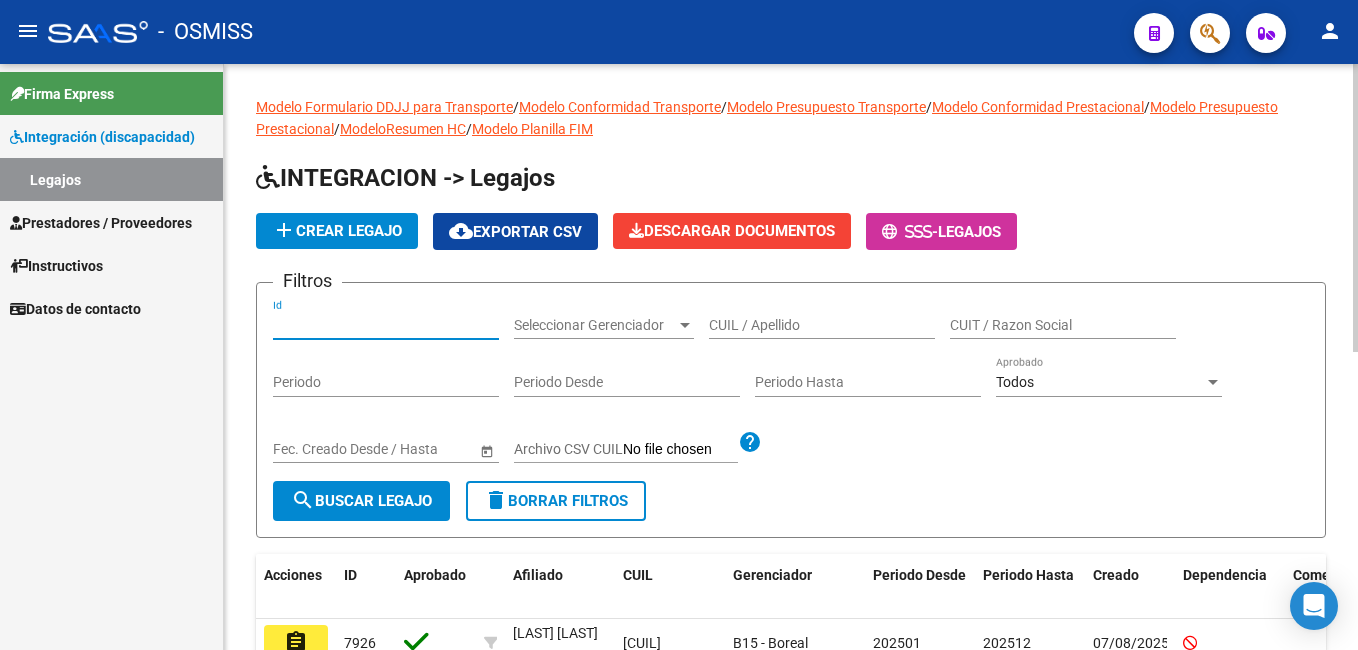 click on "Id" at bounding box center [386, 325] 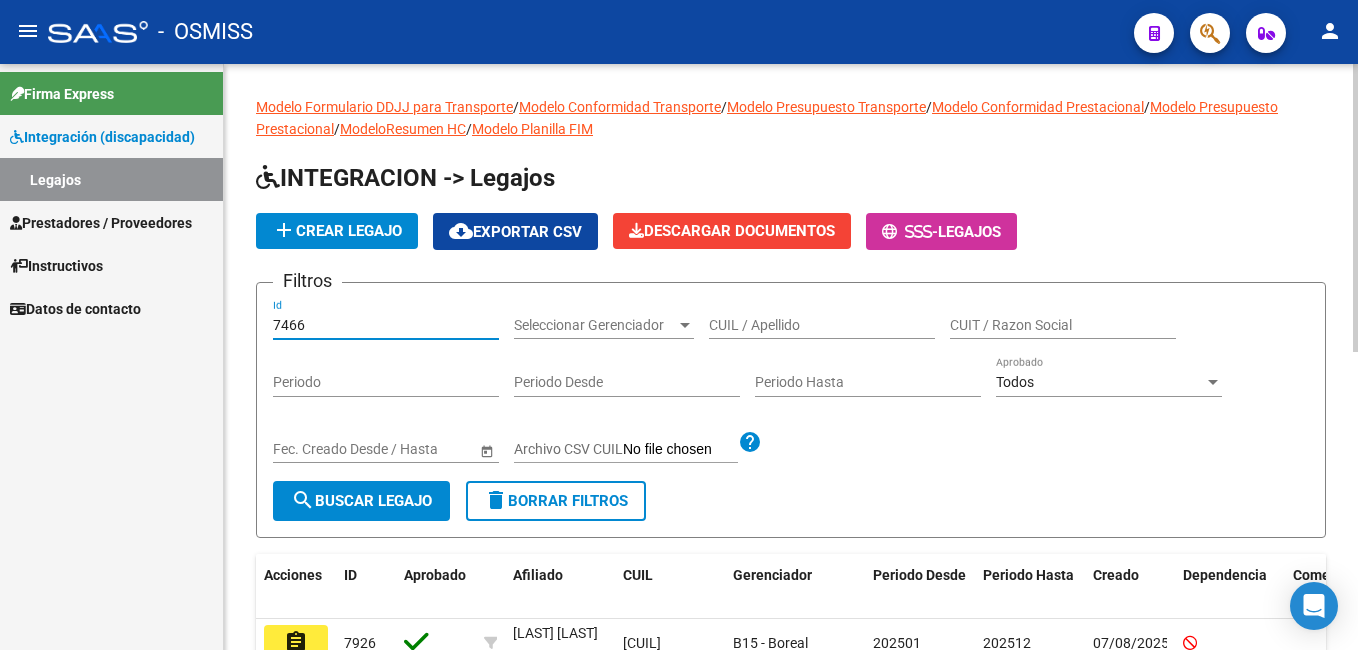 type on "7466" 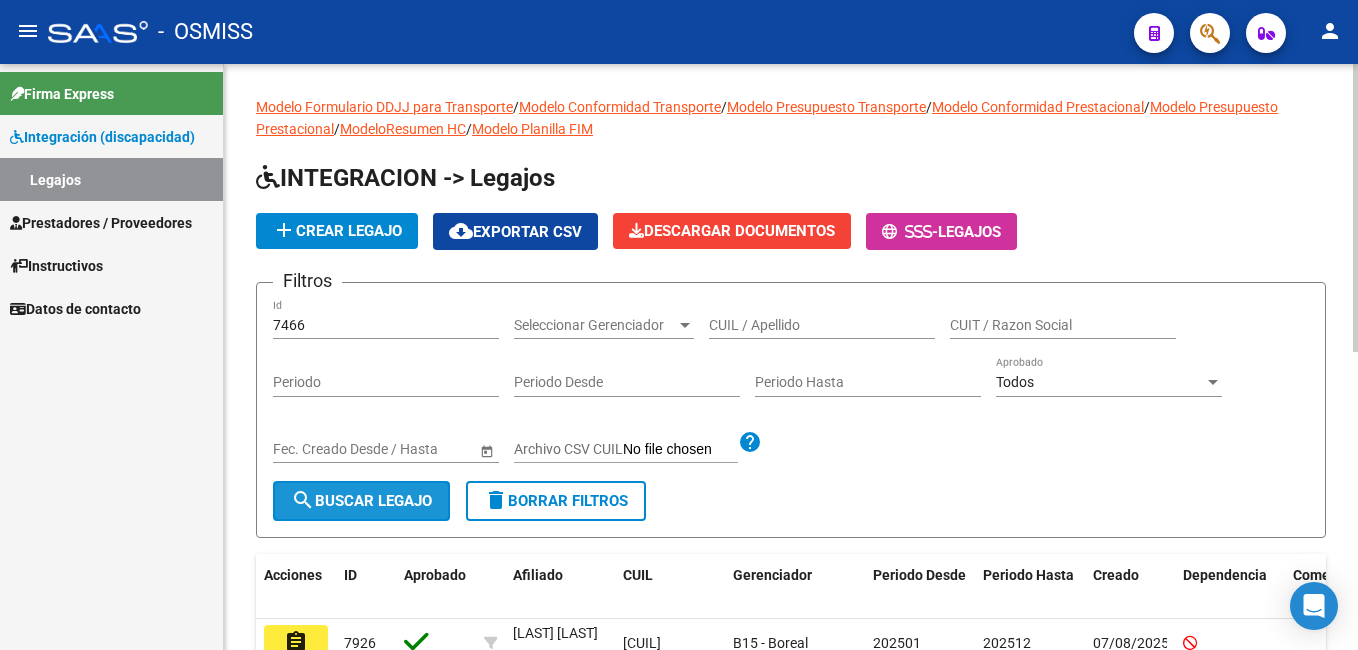 click on "search  Buscar Legajo" 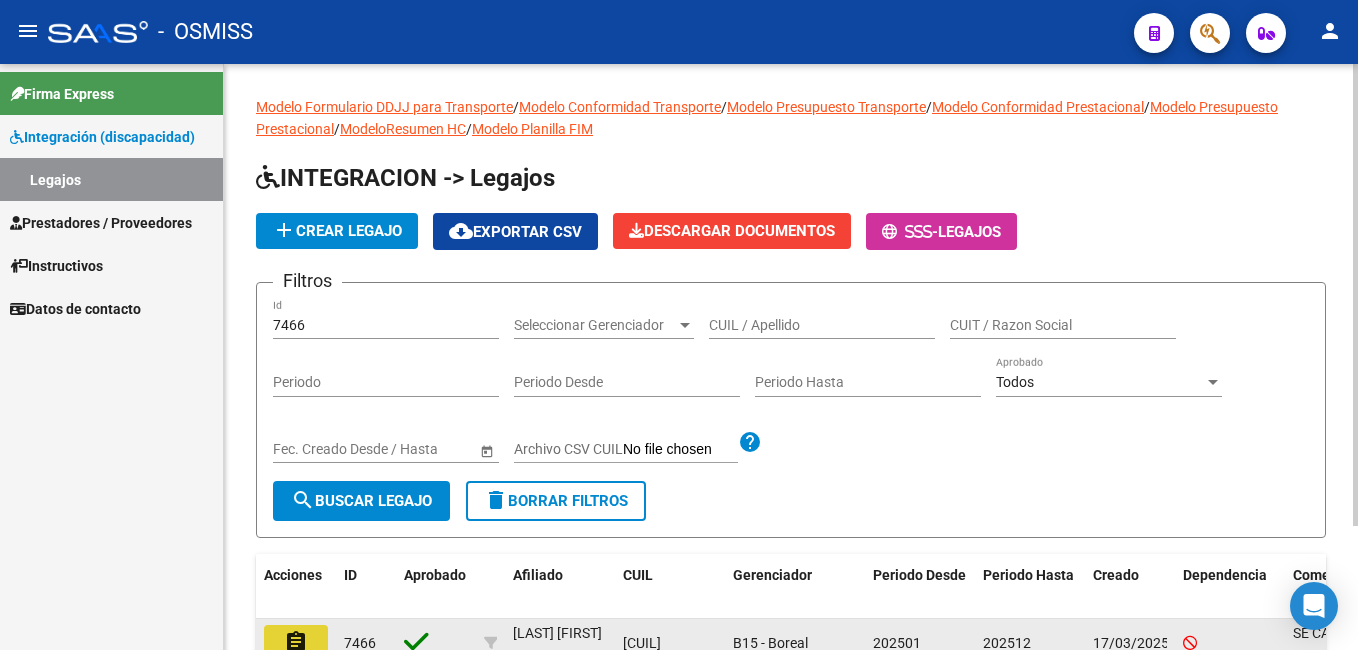 click on "assignment" 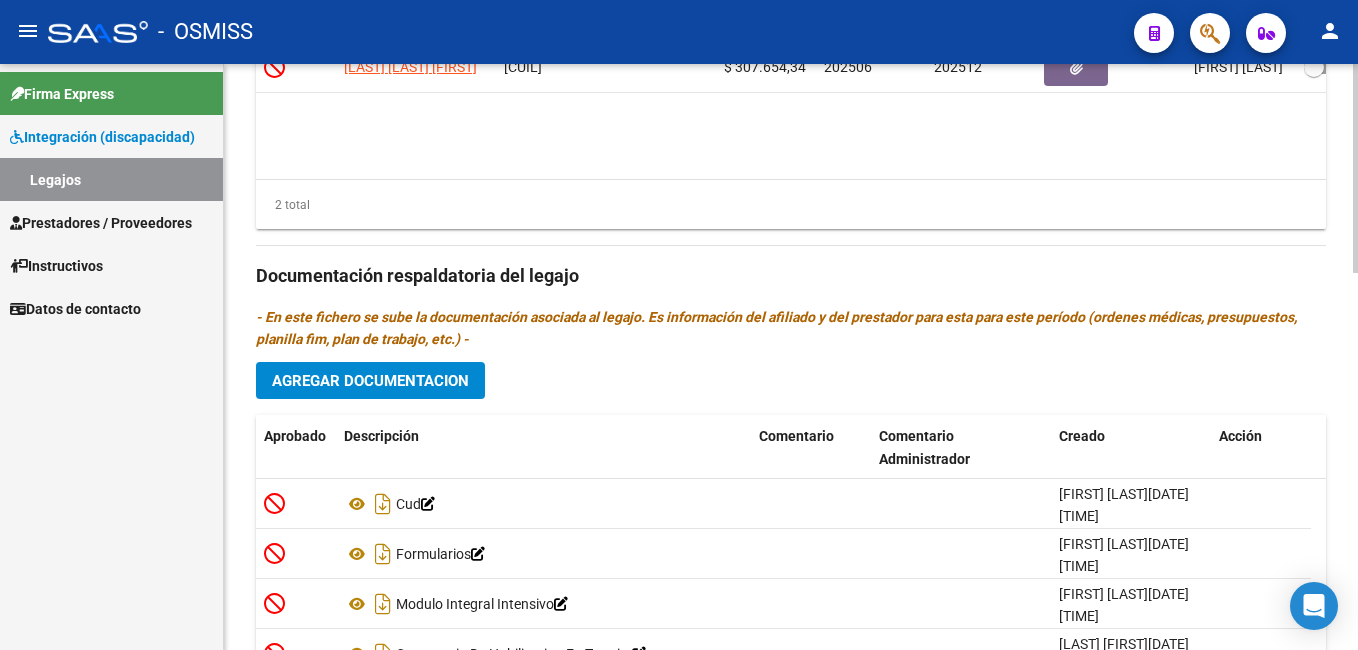 scroll, scrollTop: 1060, scrollLeft: 0, axis: vertical 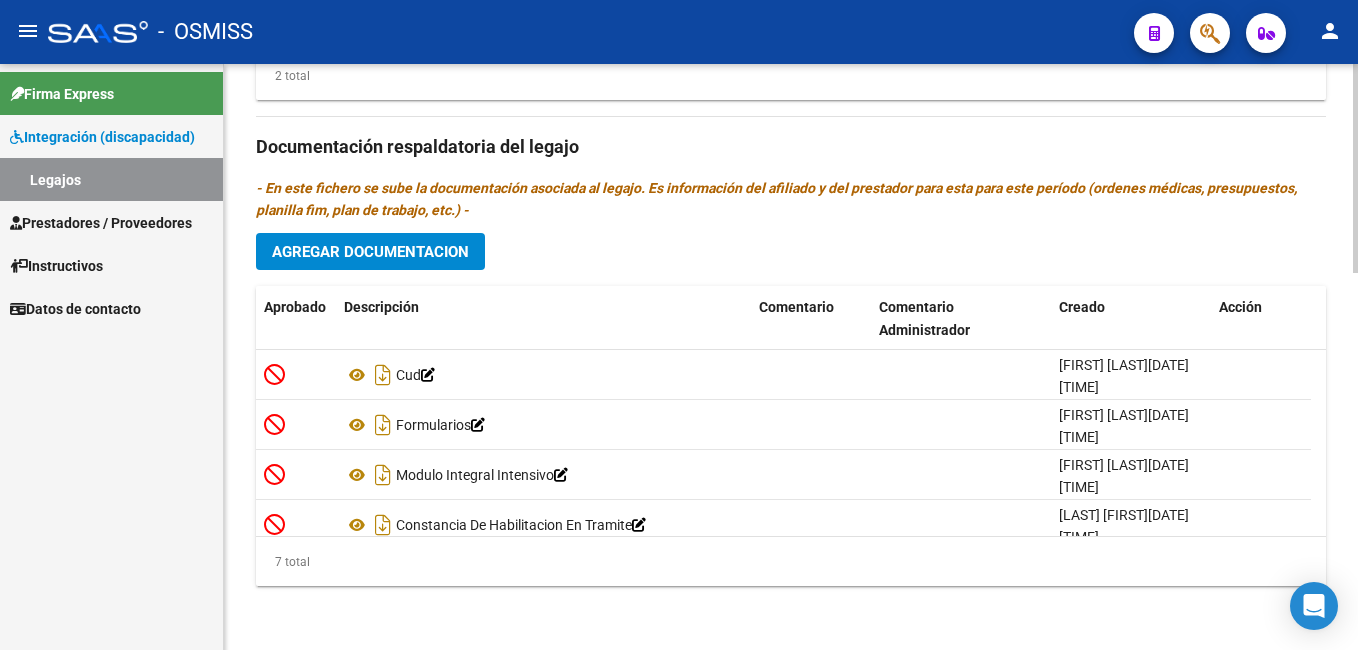 click on "menu -   OSMISS  person    Firma Express     Integración (discapacidad) Legajos    Prestadores / Proveedores Facturas - Listado/Carga Facturas - Documentación Pagos x Transferencia Auditorías - Listado Auditorías - Comentarios Auditorías - Cambios Área Prestadores - Listado Prestadores - Docu.    Instructivos    Datos de contacto arrow_back Editar 7466    save Guardar cambios Legajo de Integración Modelo Formulario DDJJ para Transporte  /  Modelo Conformidad Transporte  /  Modelo Presupuesto Transporte  /  Modelo Conformidad Prestacional  /  Modelo Presupuesto Prestacional  /  ModeloResumen HC  /  Modelo Planilla FIM  Legajo Aprobado.  CUIL  *   [CUIT] Ingresar CUIL  [LAST] [FIRST] [MIDDLE]     Análisis Afiliado    Certificado Discapacidad ARCA Padrón Nombre Afiliado  *   [LAST] [FIRST] [MIDDLE] Ingresar el nombre  Periodo Desde  *   202501 Ej: 202203  Periodo Hasta  *   202512 Ej: 202212  Admite Dependencia   Comentarios                                  Comentarios Administrador  Aprobado" at bounding box center [679, 325] 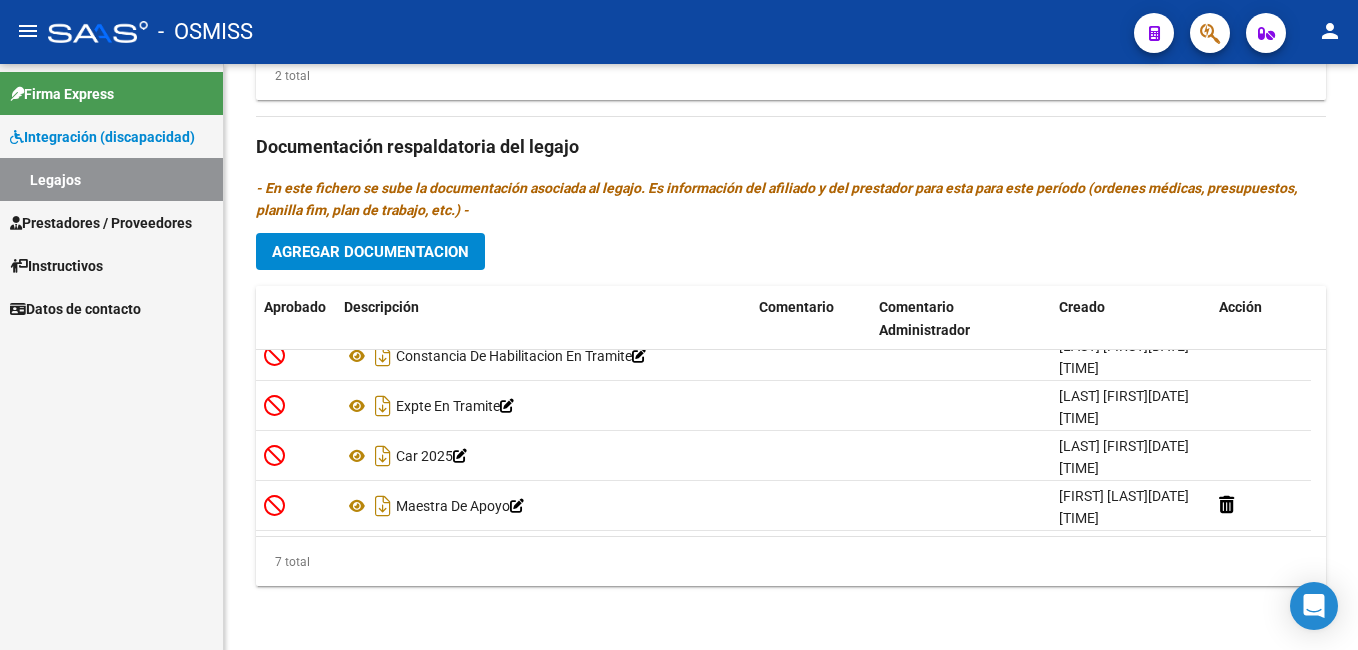 scroll, scrollTop: 171, scrollLeft: 0, axis: vertical 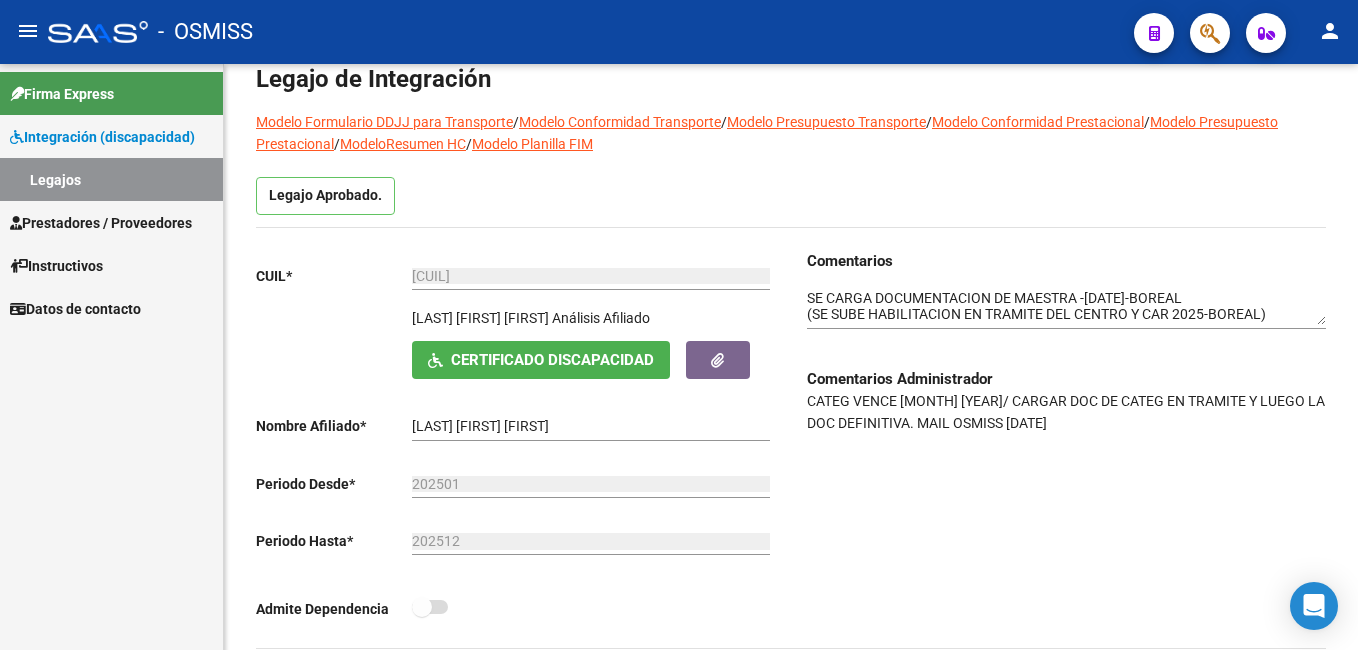 click on "arrow_back Editar [NUMBER]    save Guardar cambios Legajo de Integración Modelo Formulario DDJJ para Transporte  /  Modelo Conformidad Transporte  /  Modelo Presupuesto Transporte  /  Modelo Conformidad Prestacional  /  Modelo Presupuesto Prestacional  /  ModeloResumen HC  /  Modelo Planilla FIM  Legajo Aprobado.  CUIL  *   [CUIL] Ingresar CUIL  [FIRST] [LAST]     Análisis Afiliado    Certificado Discapacidad ARCA Padrón Nombre Afiliado  *   [FIRST] [LAST] Ingresar el nombre  Periodo Desde  *   [YEAR][MONTH] Ej: 202203  Periodo Hasta  *   [YEAR][MONTH] Ej: 202212  Admite Dependencia   Comentarios                                  Comentarios Administrador  CATEG VENCE [MONTH] [YEAR]/ CARGAR DOC DE CATEG EN TRAMITE Y LUEGO LA DOC DEFINITIVA. MAIL OSMISS [DATE] Prestadores asociados al legajo Agregar Prestador Aprobado Prestador CUIT Comentario Presupuesto Periodo Desde Periodo Hasta Usuario Admite Dependencia [FIRST] [LAST]     [NUMBER] VERIFICAR EN [MONTH] RENOV CATEG  $ [PRICE]" 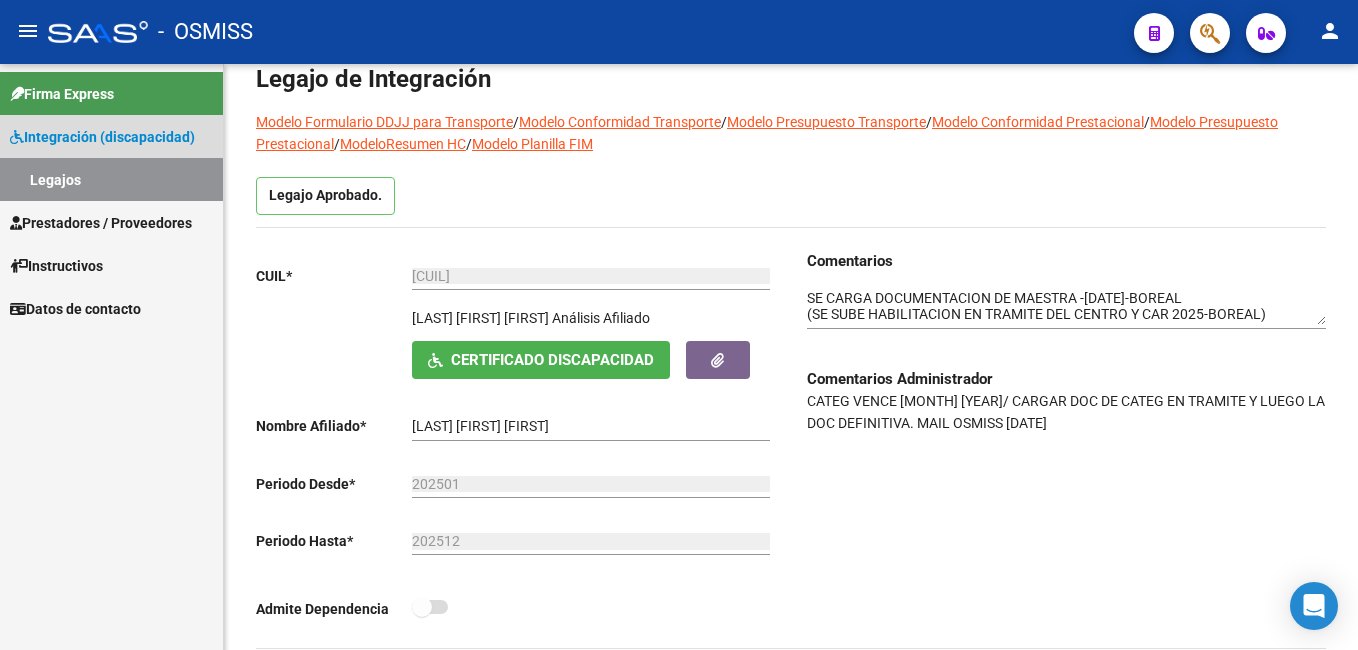 click on "Legajos" at bounding box center [111, 179] 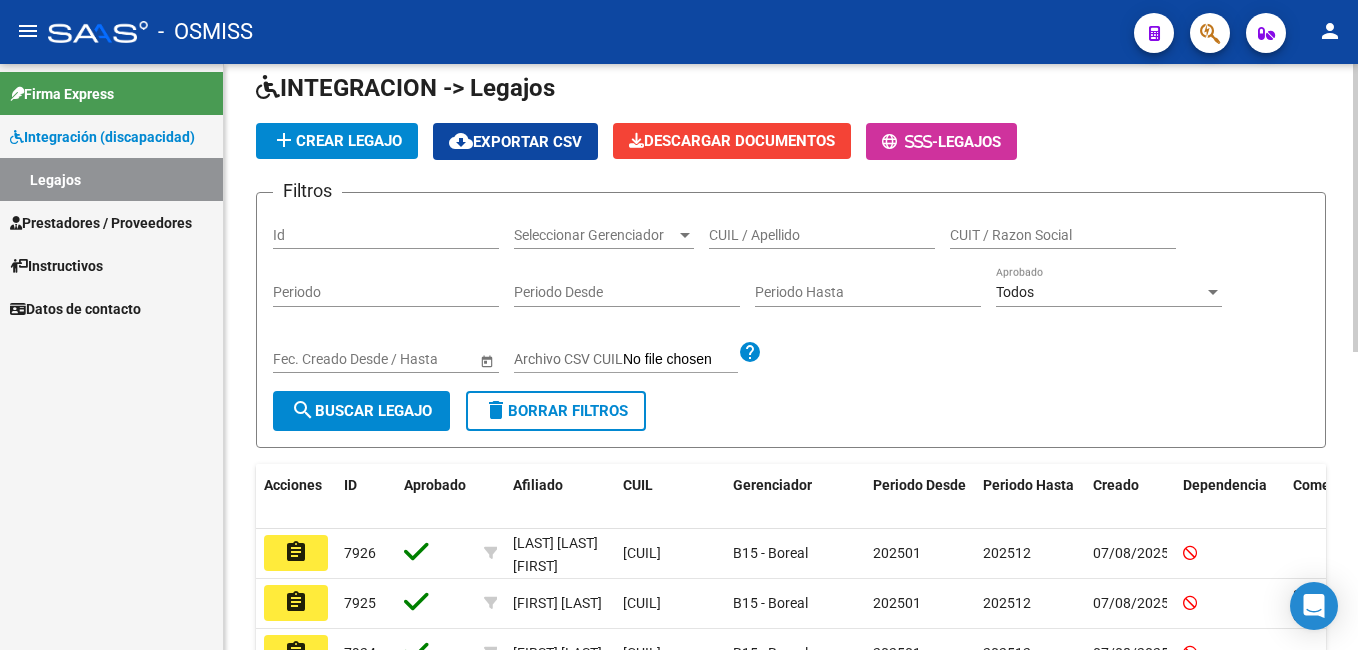scroll, scrollTop: 97, scrollLeft: 0, axis: vertical 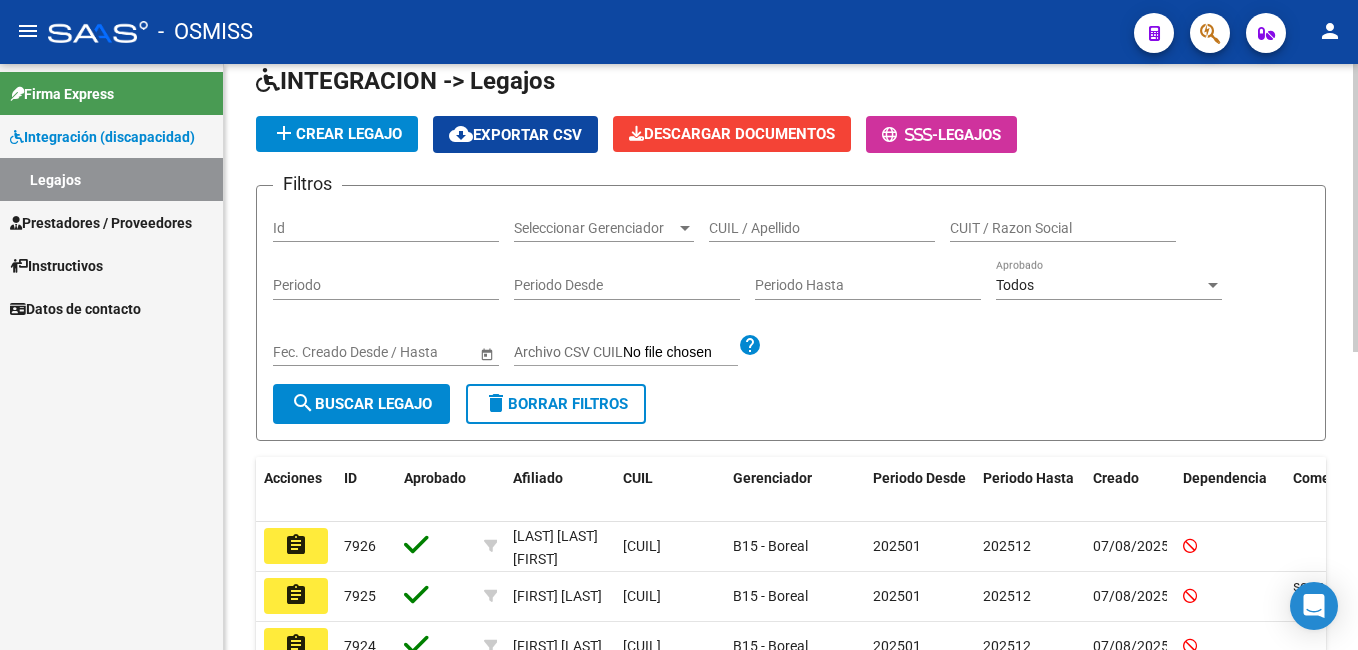 click on "Id" at bounding box center [386, 228] 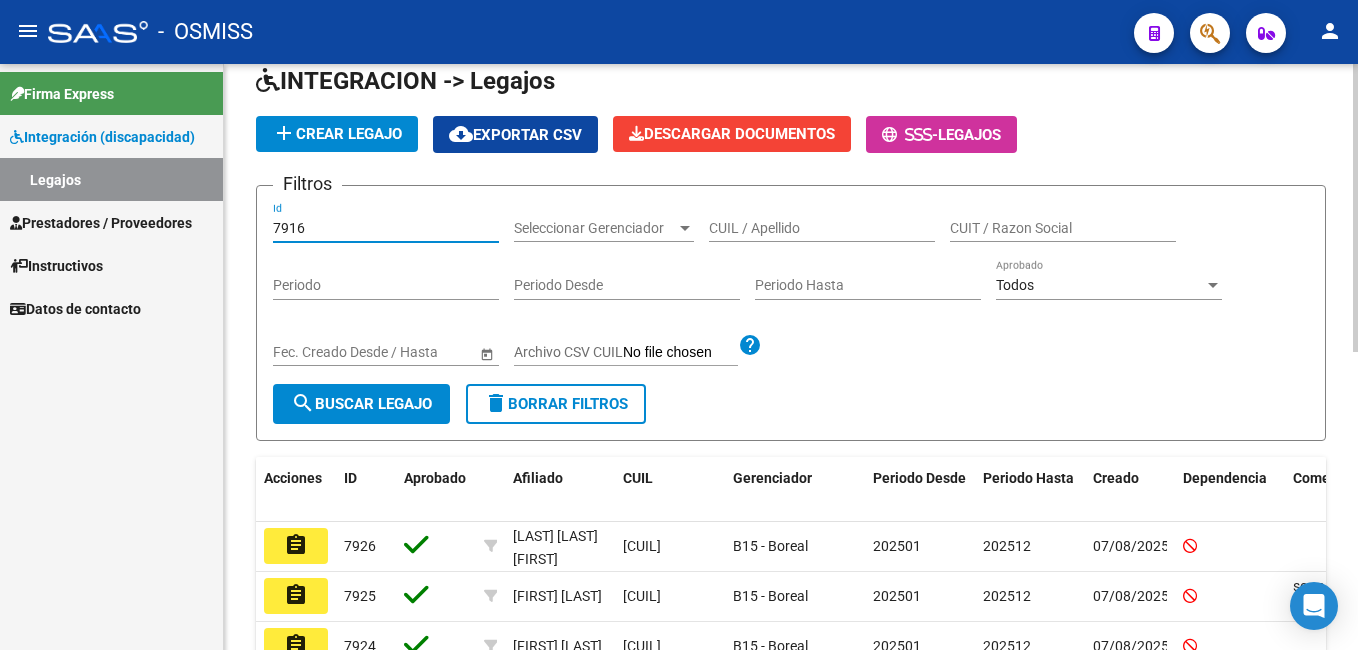 type on "7916" 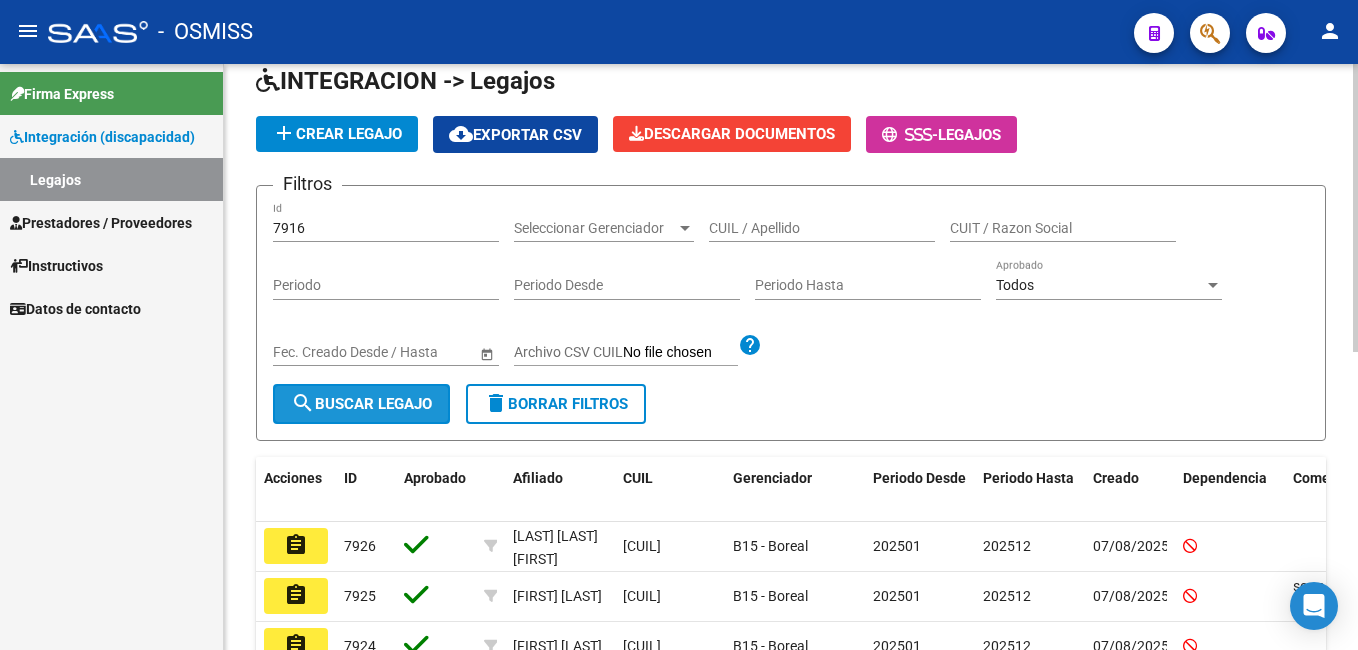 click on "search  Buscar Legajo" 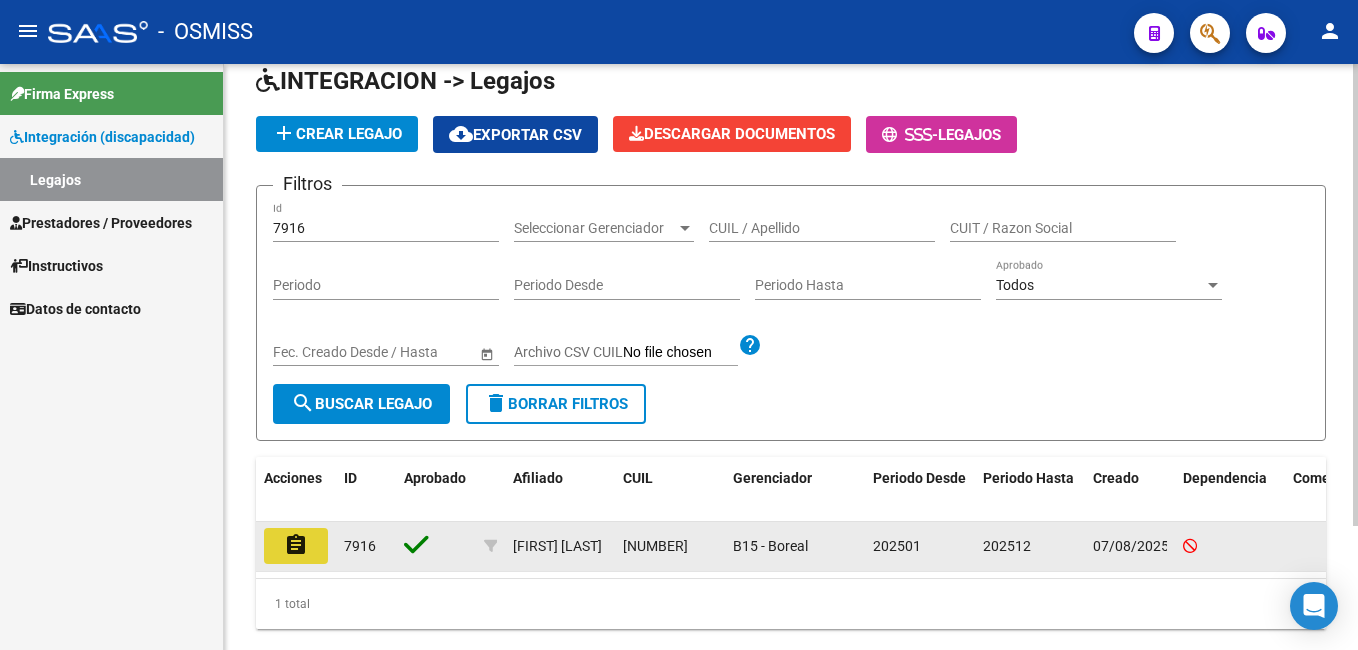 click on "assignment" 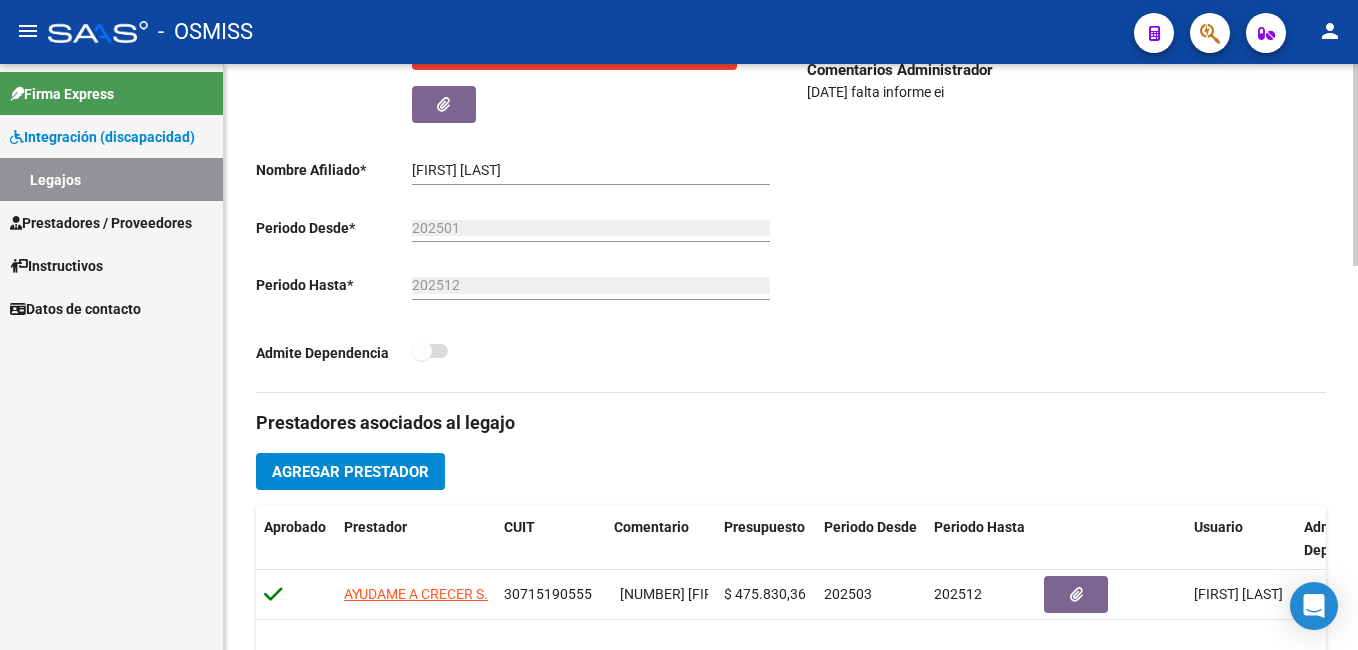 scroll, scrollTop: 0, scrollLeft: 0, axis: both 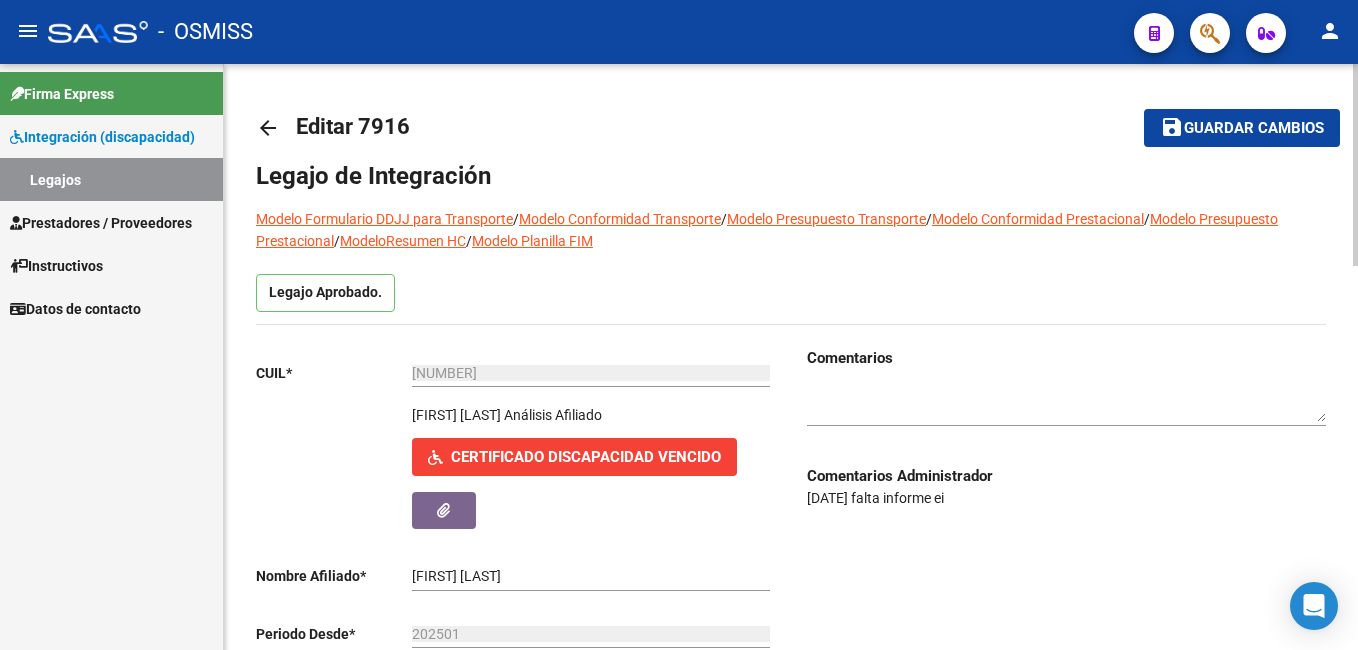 click on "menu -   OSMISS  person    Firma Express     Integración (discapacidad) Legajos    Prestadores / Proveedores Facturas - Listado/Carga Facturas - Documentación Pagos x Transferencia Auditorías - Listado Auditorías - Comentarios Auditorías - Cambios Área Prestadores - Listado Prestadores - Docu.    Instructivos    Datos de contacto arrow_back Editar [NUMBER]    save Guardar cambios Legajo de Integración Modelo Formulario DDJJ para Transporte  /  Modelo Conformidad Transporte  /  Modelo Presupuesto Transporte  /  Modelo Conformidad Prestacional  /  Modelo Presupuesto Prestacional  /  ModeloResumen HC  /  Modelo Planilla FIM  Legajo Aprobado.  CUIL  *   [CUIL] Ingresar CUIL  [FIRST] [LAST]     Análisis Afiliado    Certificado Discapacidad Vencido ARCA Padrón Nombre Afiliado  *   [FIRST] [LAST] Ingresar el nombre  Periodo Desde  *   [YEAR][MONTH] Ej: 202203  Periodo Hasta  *   [YEAR][MONTH] Ej: 202212  Admite Dependencia   Comentarios                                  Aprobado CUIT" at bounding box center [679, 325] 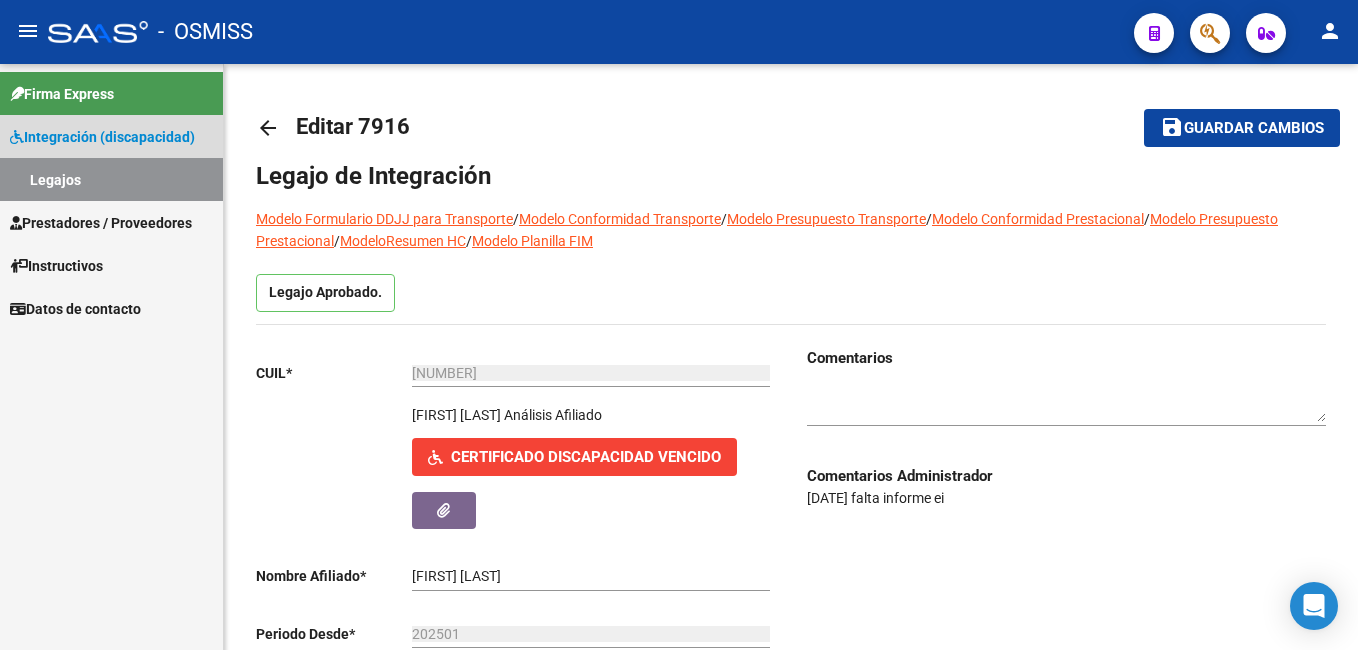 click on "Legajos" at bounding box center [111, 179] 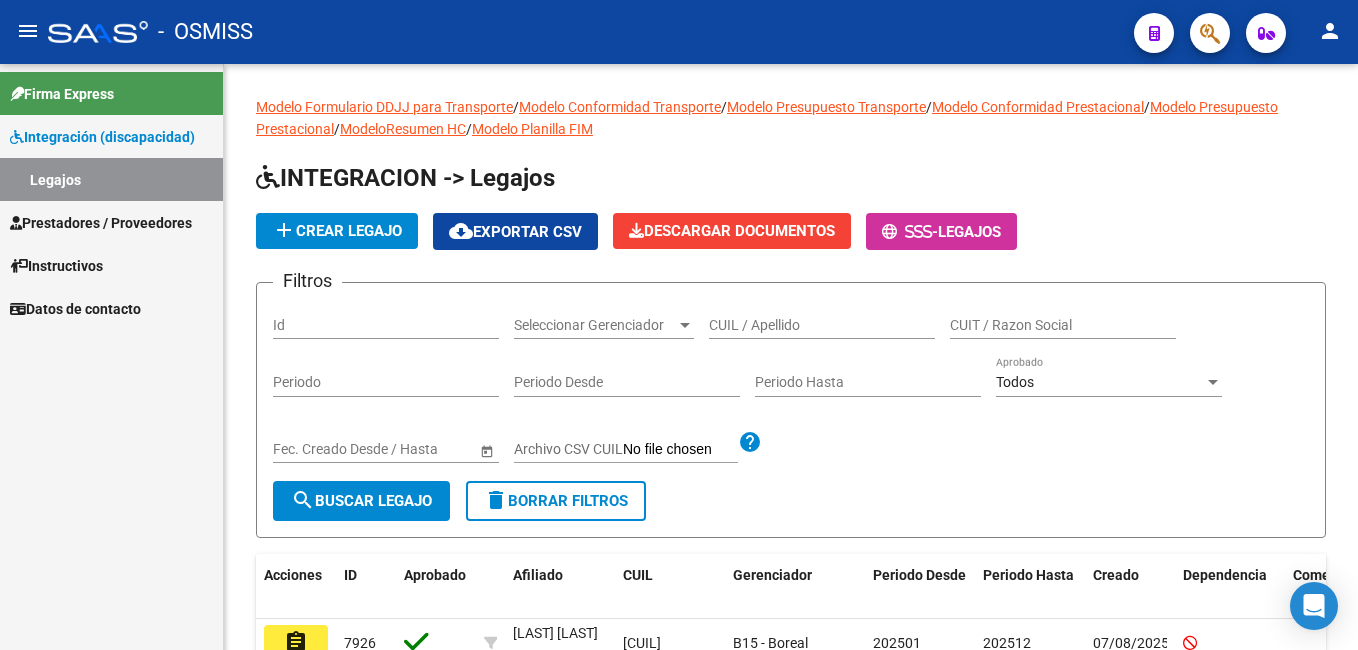 click on "Id" at bounding box center [386, 325] 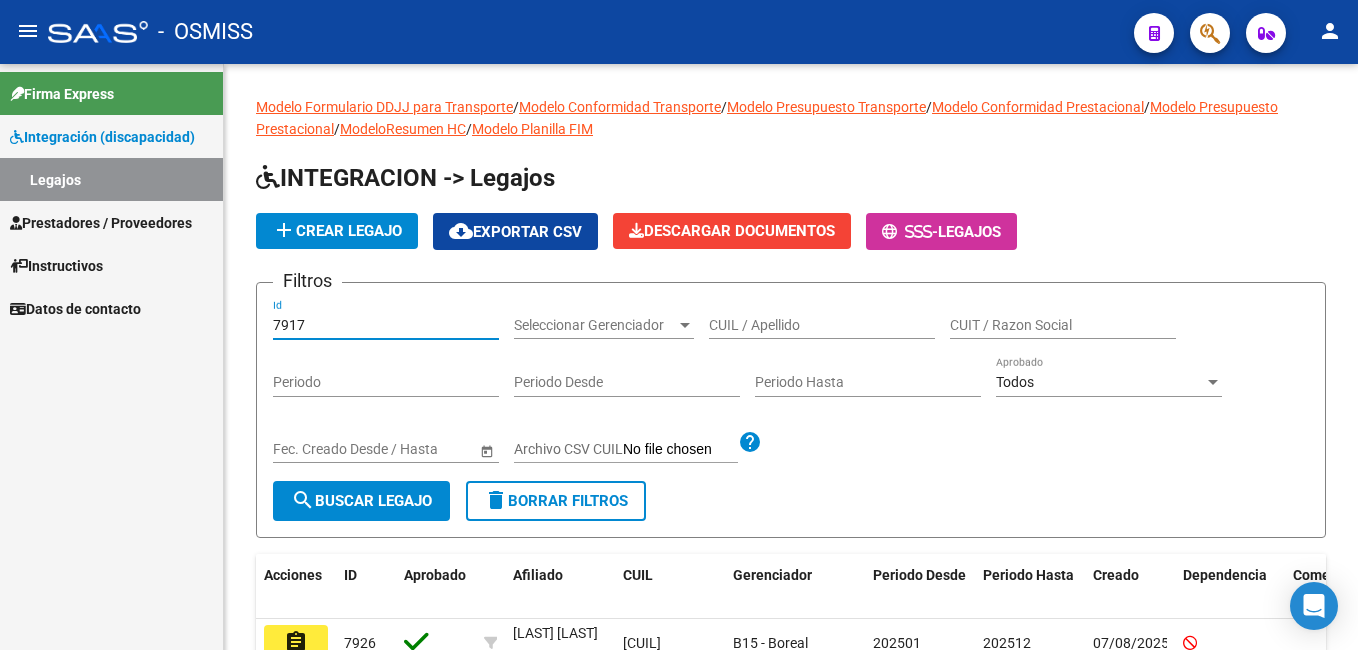 type on "7917" 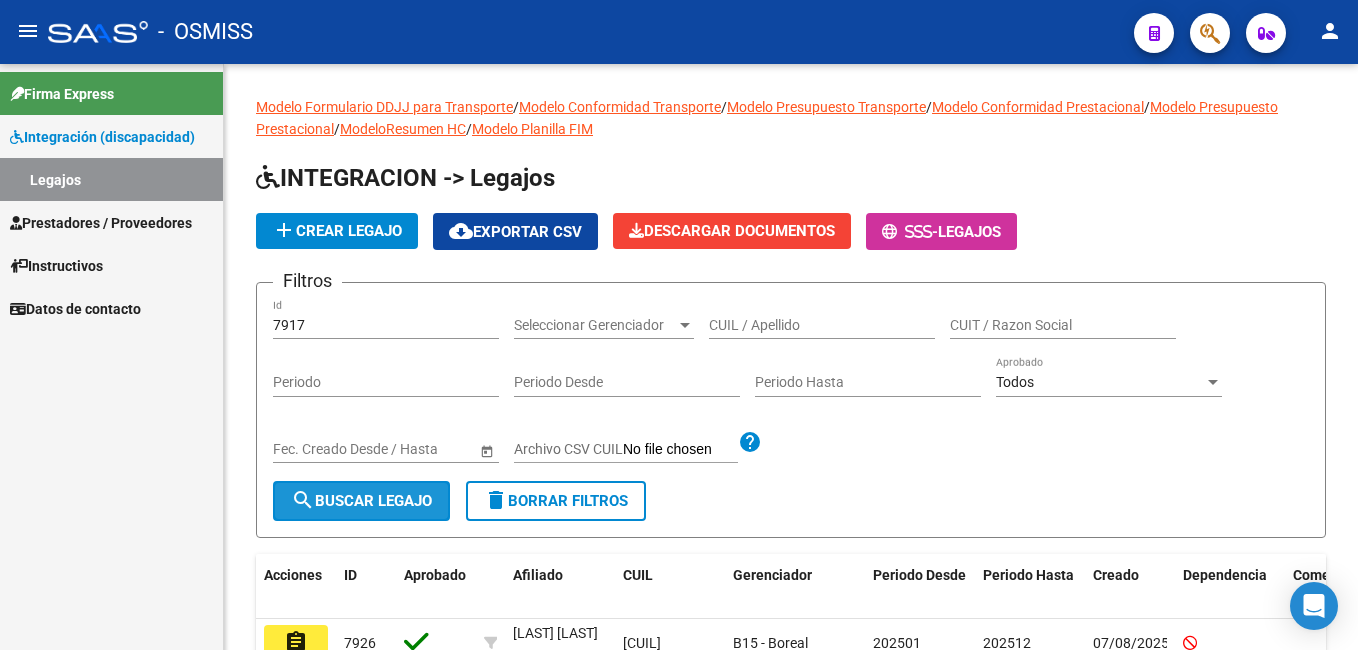 click on "search  Buscar Legajo" 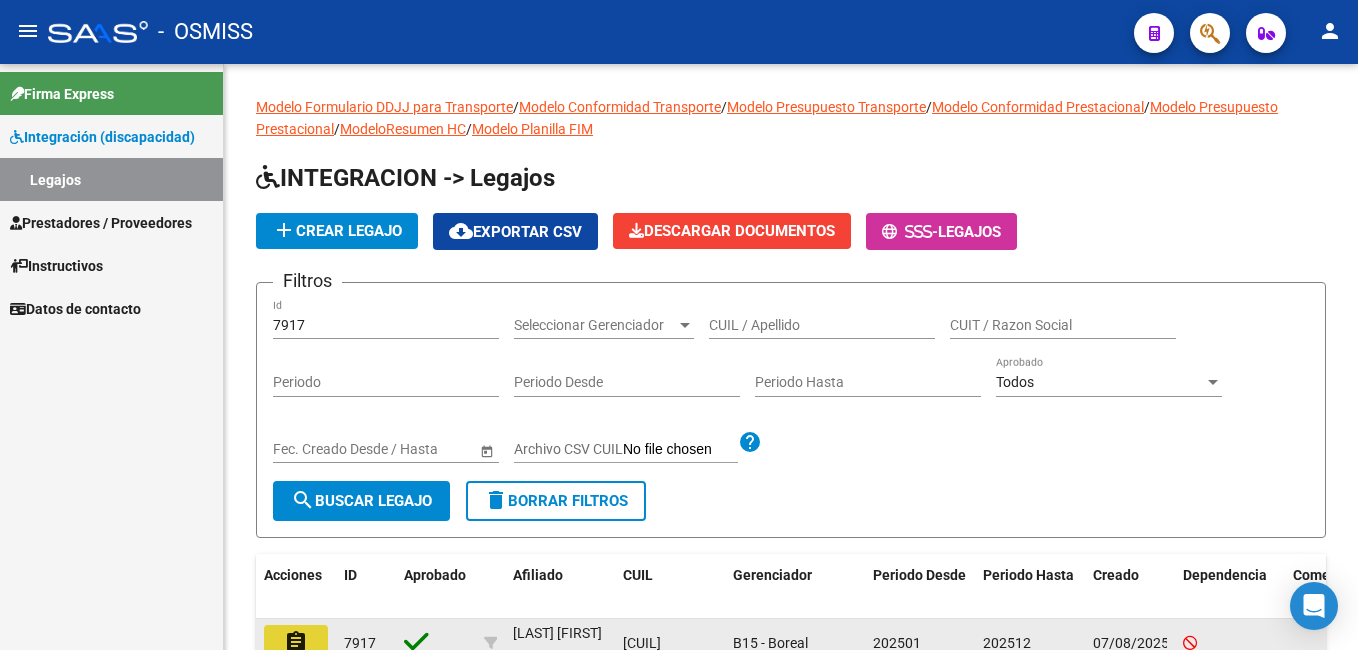 click on "assignment" 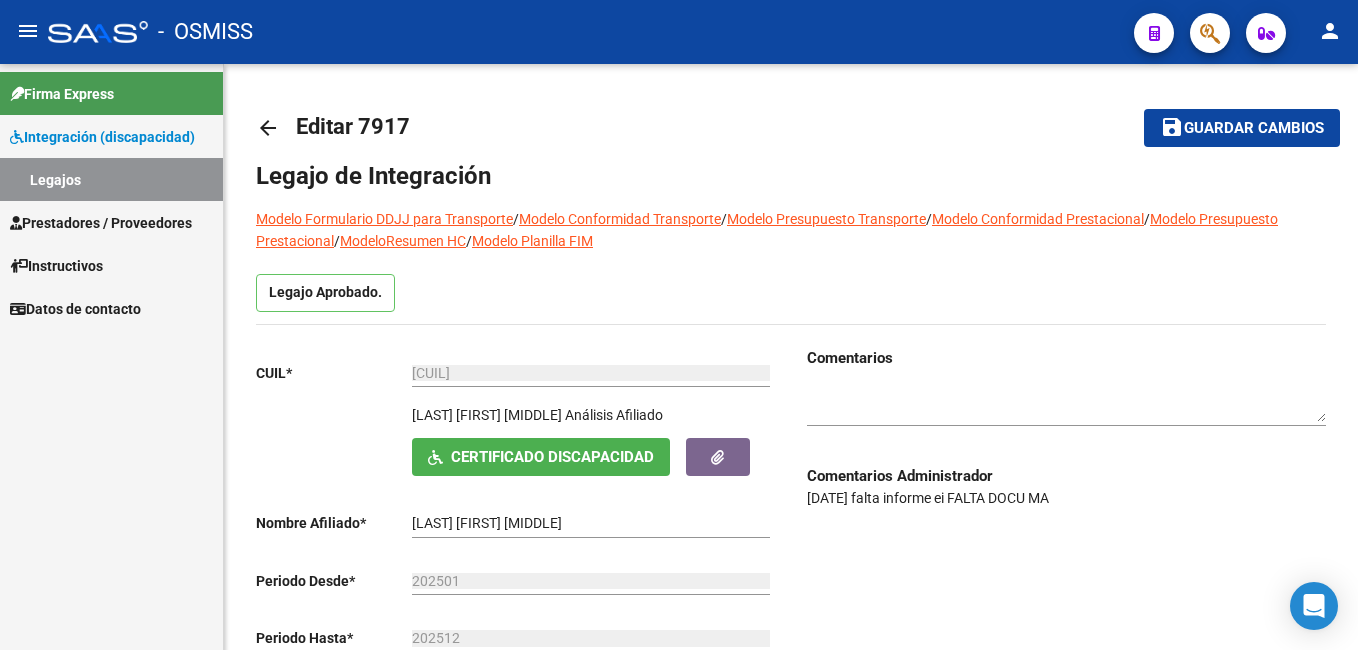 click on "Periodo Hasta  *" 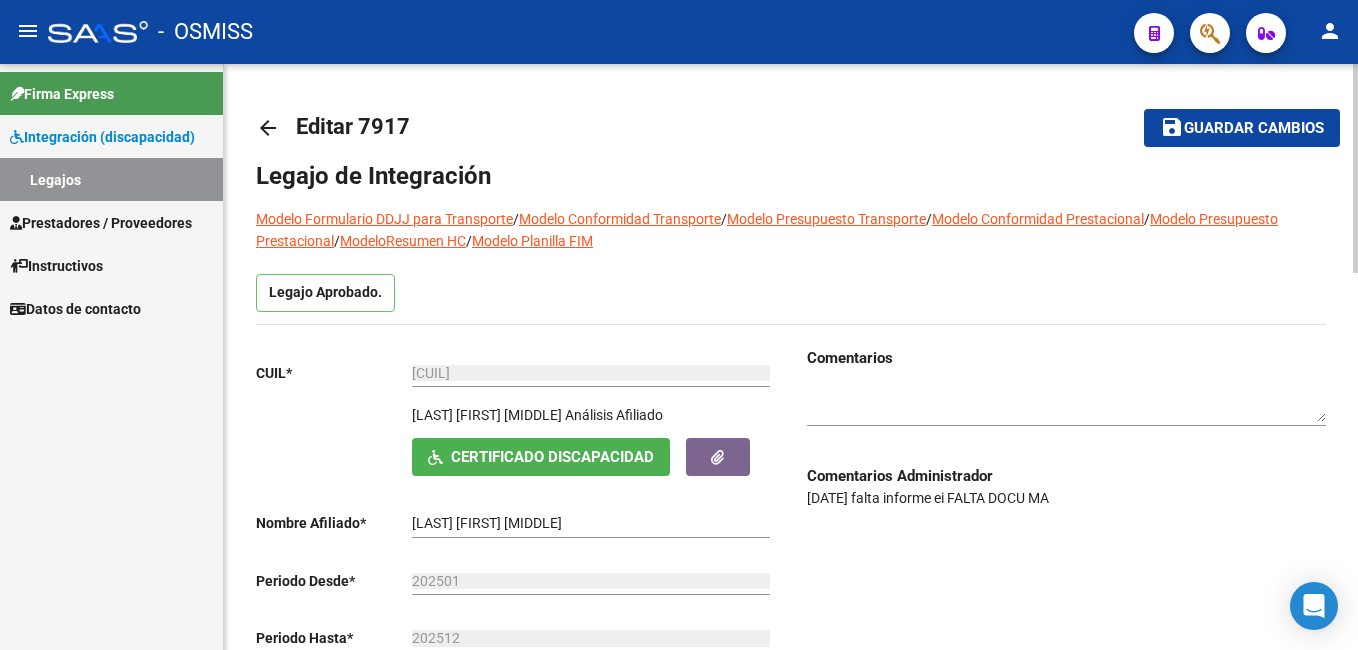 click on "menu -   OSMISS  person    Firma Express     Integración (discapacidad) Legajos    Prestadores / Proveedores Facturas - Listado/Carga Facturas - Documentación Pagos x Transferencia Auditorías - Listado Auditorías - Comentarios Auditorías - Cambios Área Prestadores - Listado Prestadores - Docu.    Instructivos    Datos de contacto arrow_back Editar [NUMBER]    save Guardar cambios Legajo de Integración Modelo Formulario DDJJ para Transporte  /  Modelo Conformidad Transporte  /  Modelo Presupuesto Transporte  /  Modelo Conformidad Prestacional  /  Modelo Presupuesto Prestacional  /  ModeloResumen HC  /  Modelo Planilla FIM  Legajo Aprobado.  CUIL  *   [CUIL] Ingresar CUIL  [FIRST] [LAST]     Análisis Afiliado    Certificado Discapacidad ARCA Padrón Nombre Afiliado  *   [FIRST] [LAST] Ingresar el nombre  Periodo Desde  *   [YEAR][MONTH] Ej: 202203  Periodo Hasta  *   [YEAR][MONTH] Ej: 202212  Admite Dependencia   Comentarios                                  Comentarios Administrador" at bounding box center [679, 325] 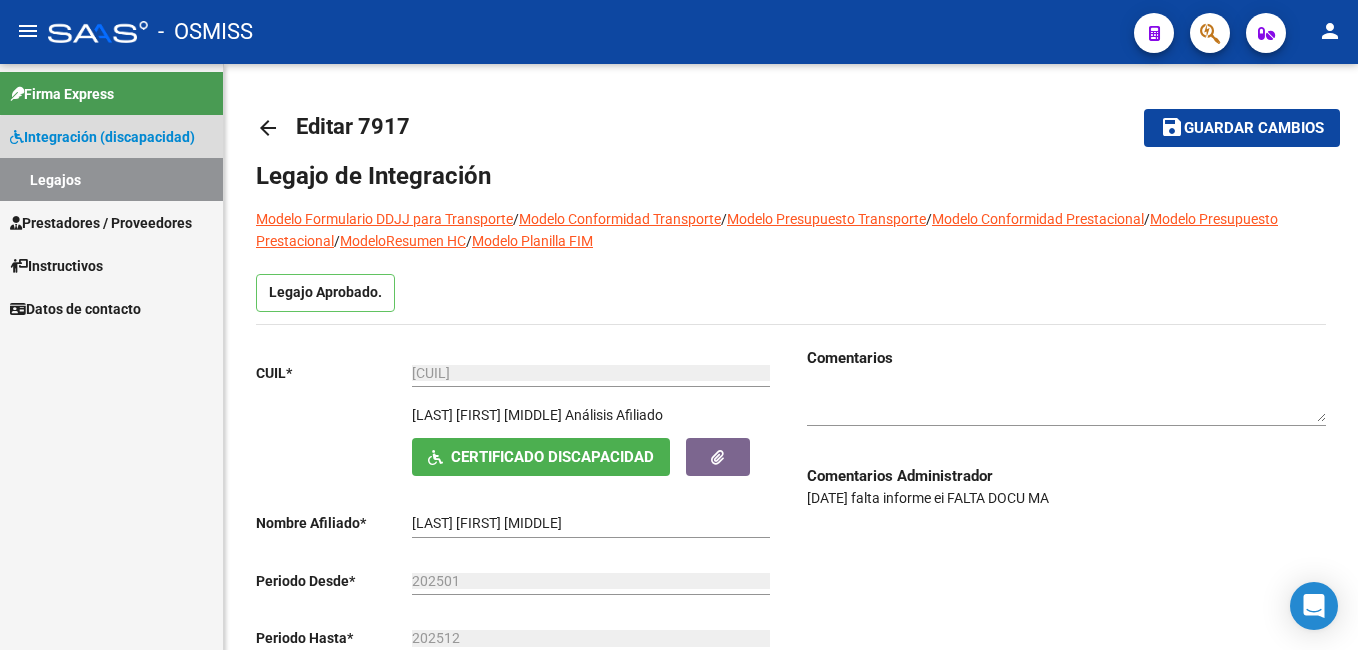 click on "Legajos" at bounding box center (111, 179) 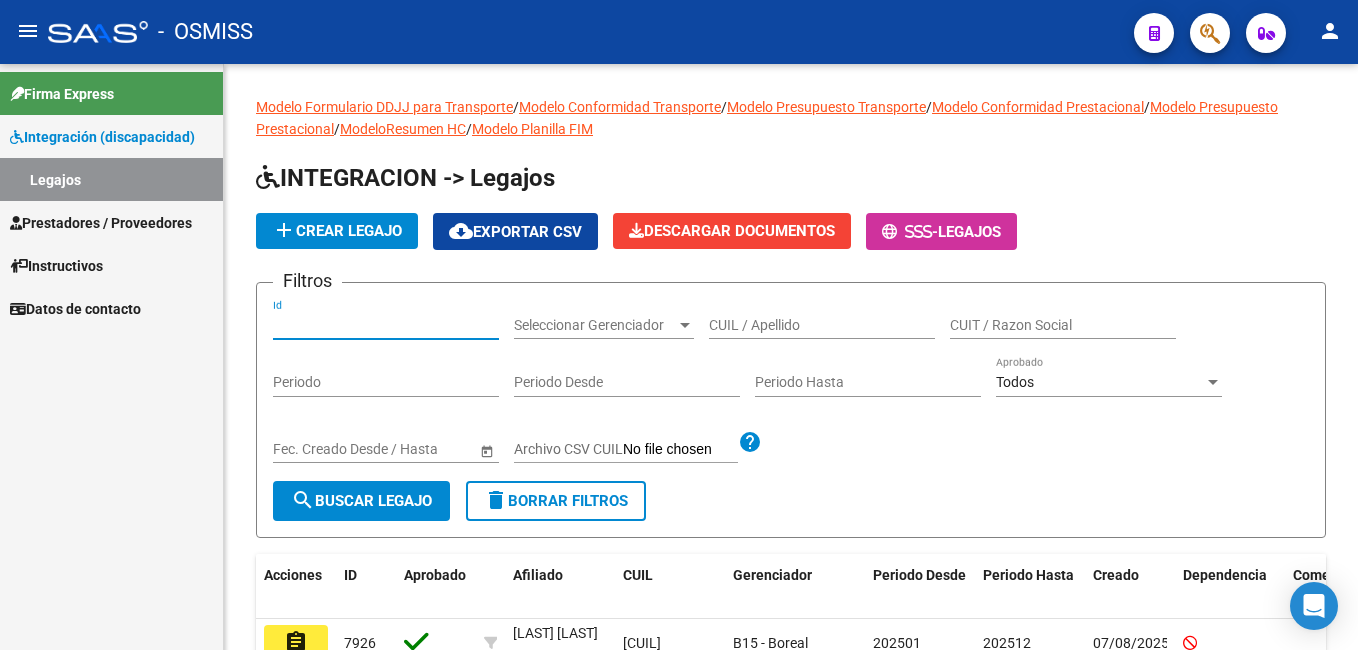 click on "Id" at bounding box center [386, 325] 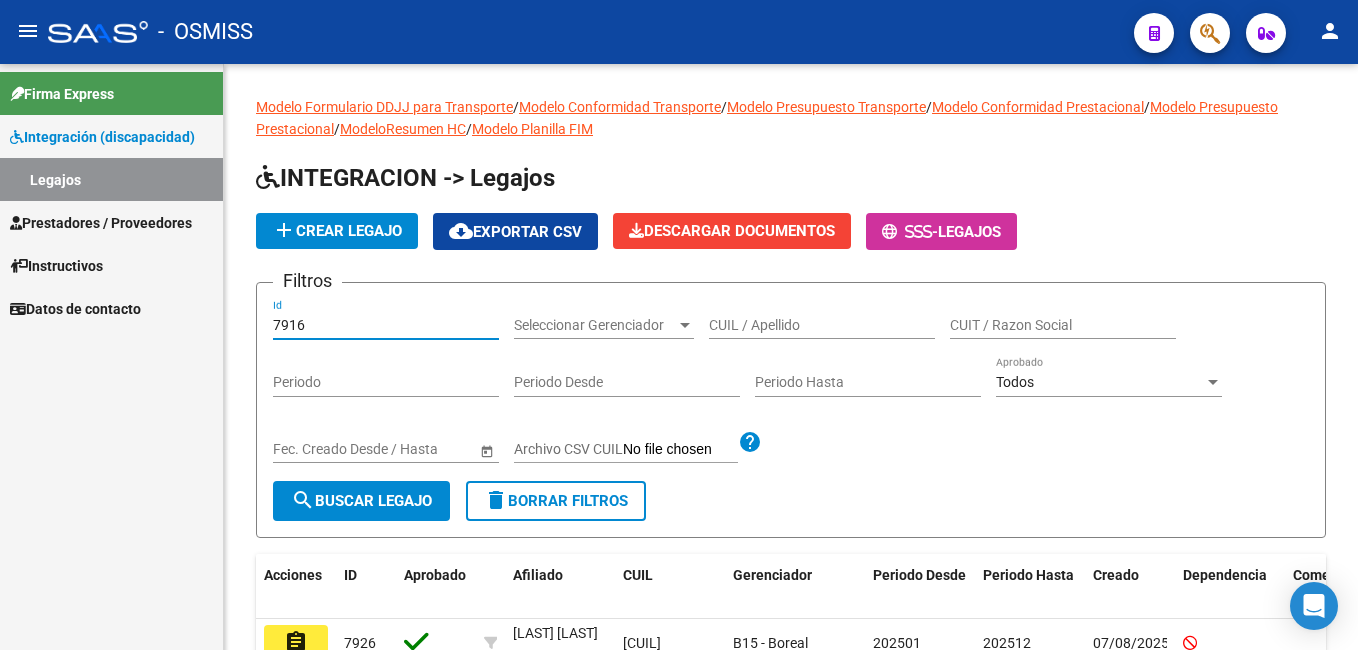 type on "7916" 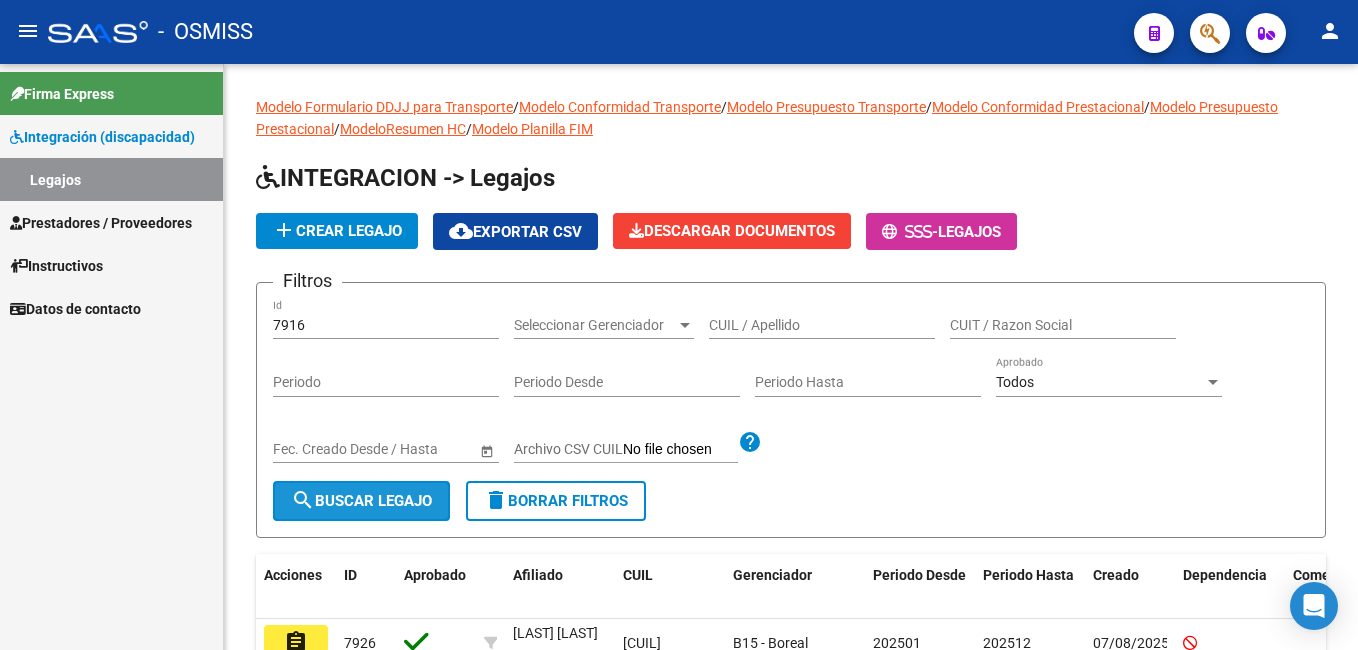 click on "search  Buscar Legajo" 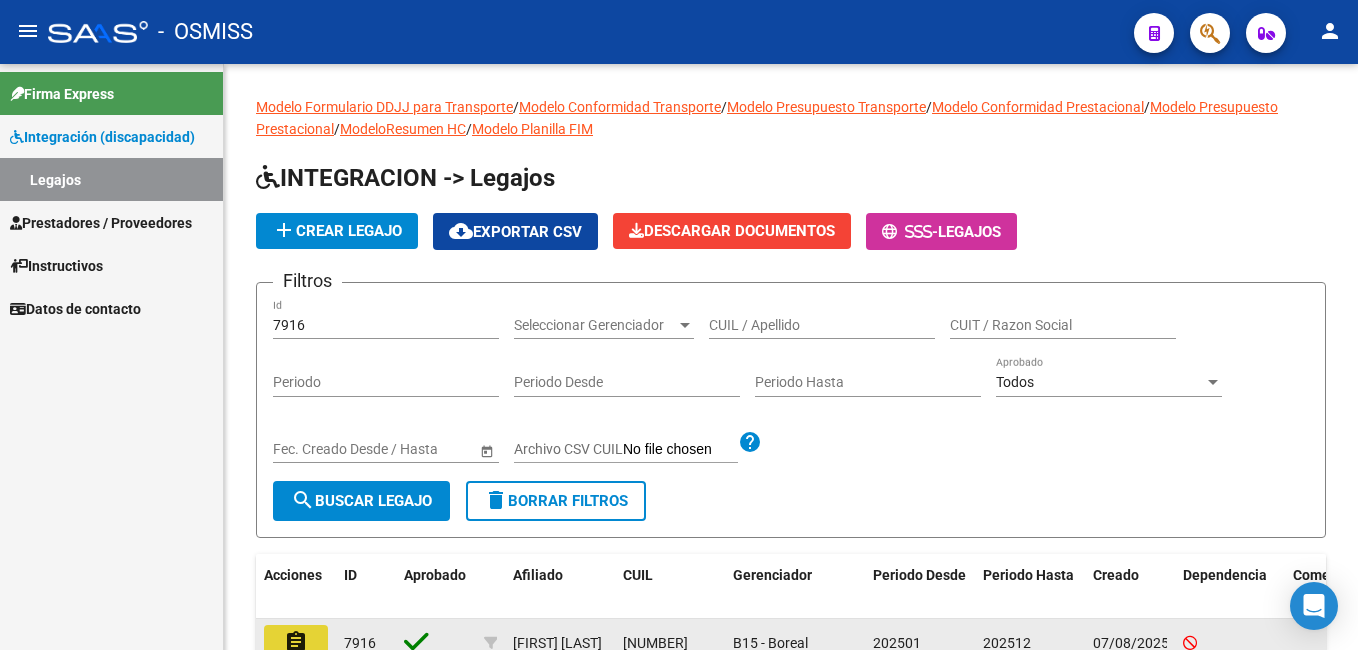 click on "assignment" 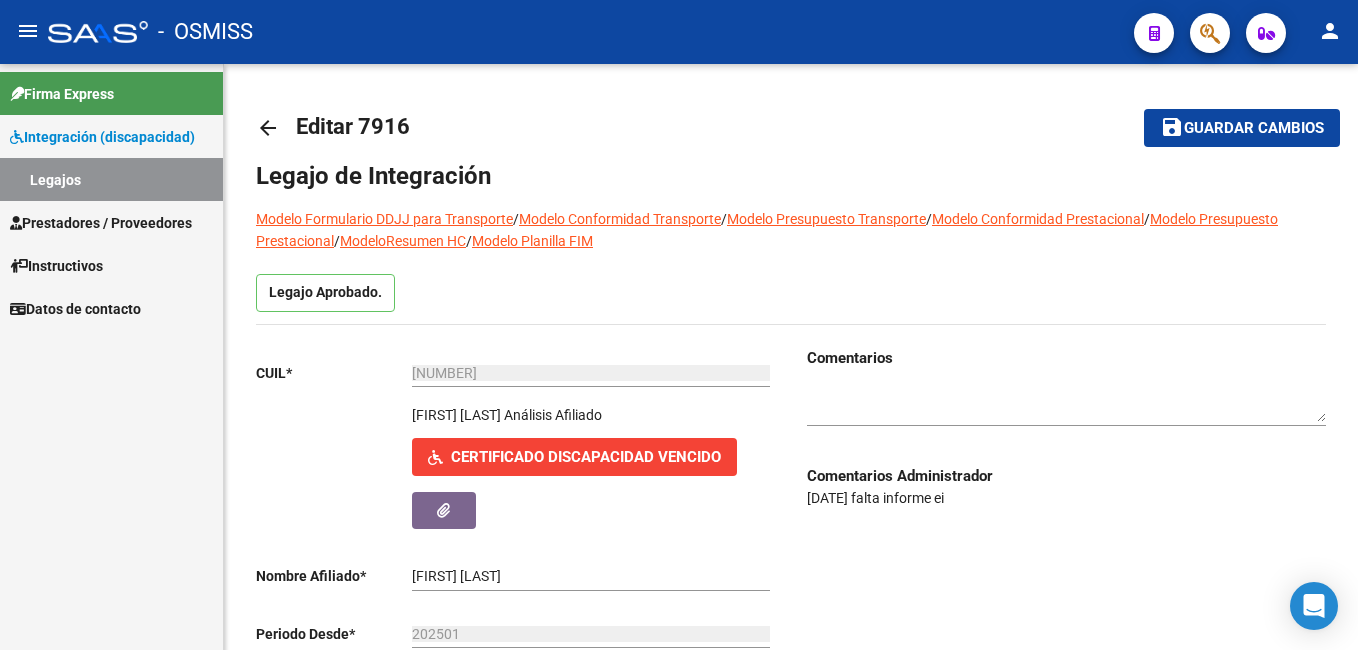 click on "Legajos" at bounding box center (111, 179) 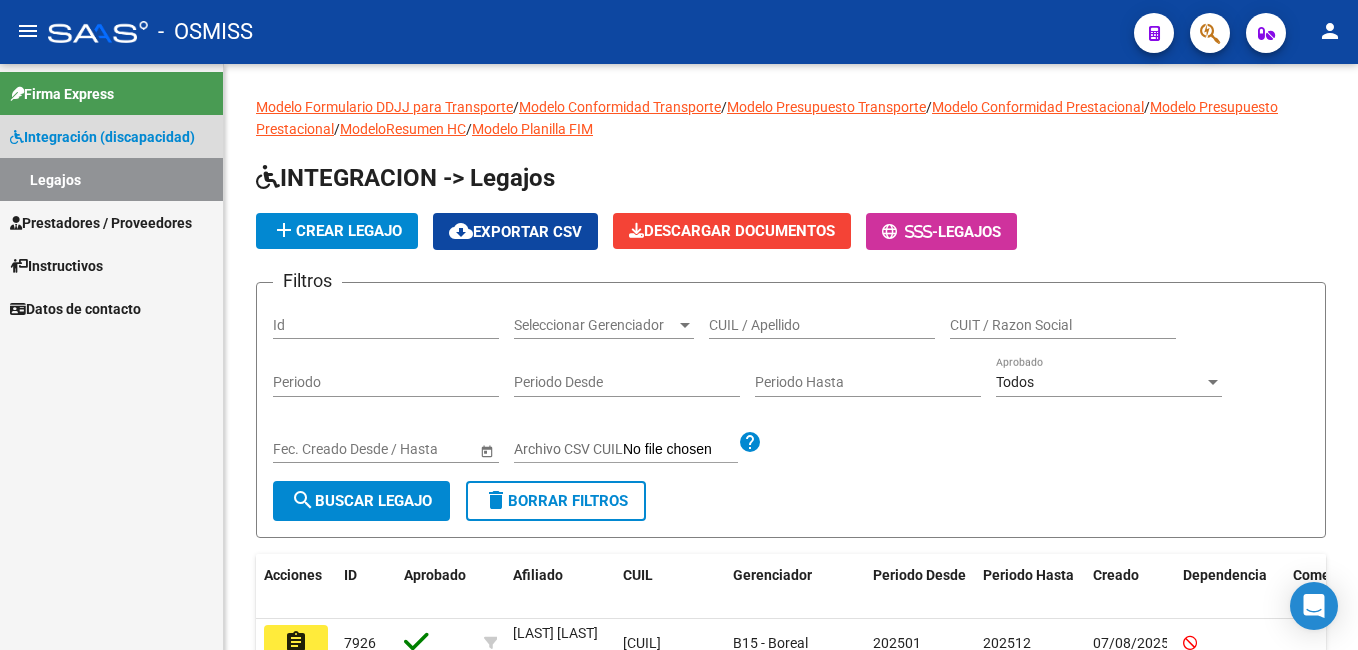 click on "Legajos" at bounding box center (111, 179) 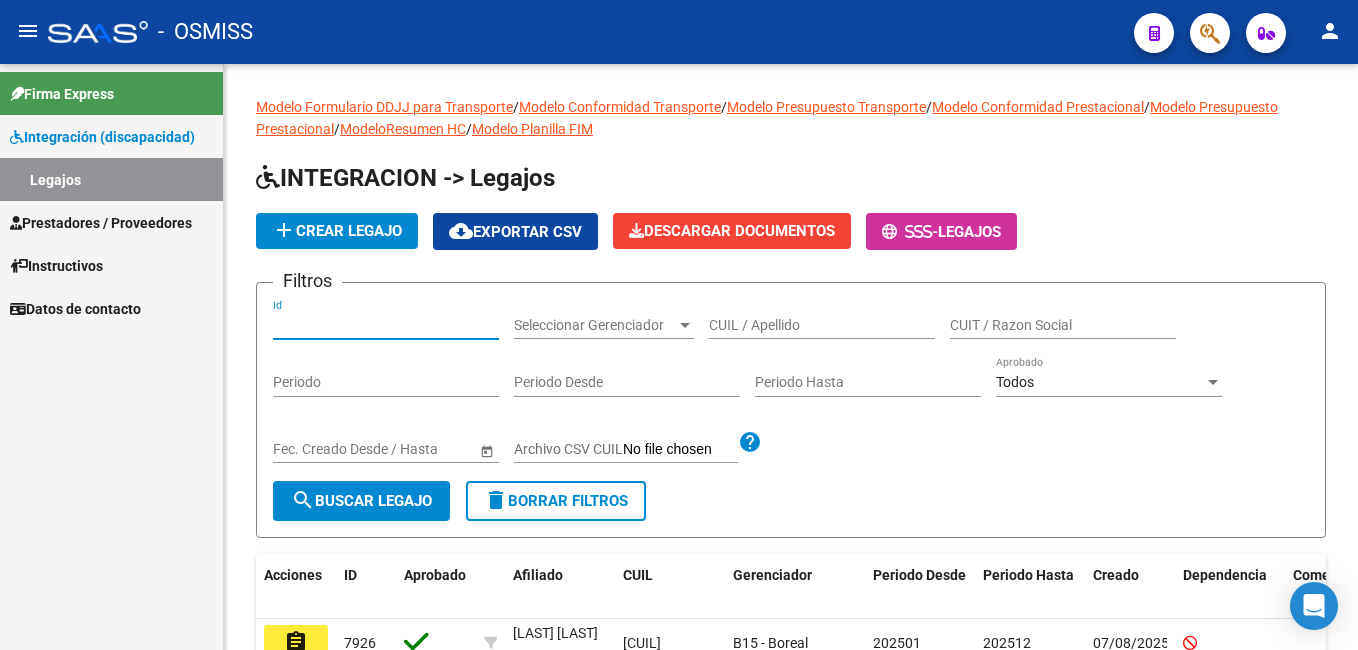 click on "Id" at bounding box center [386, 325] 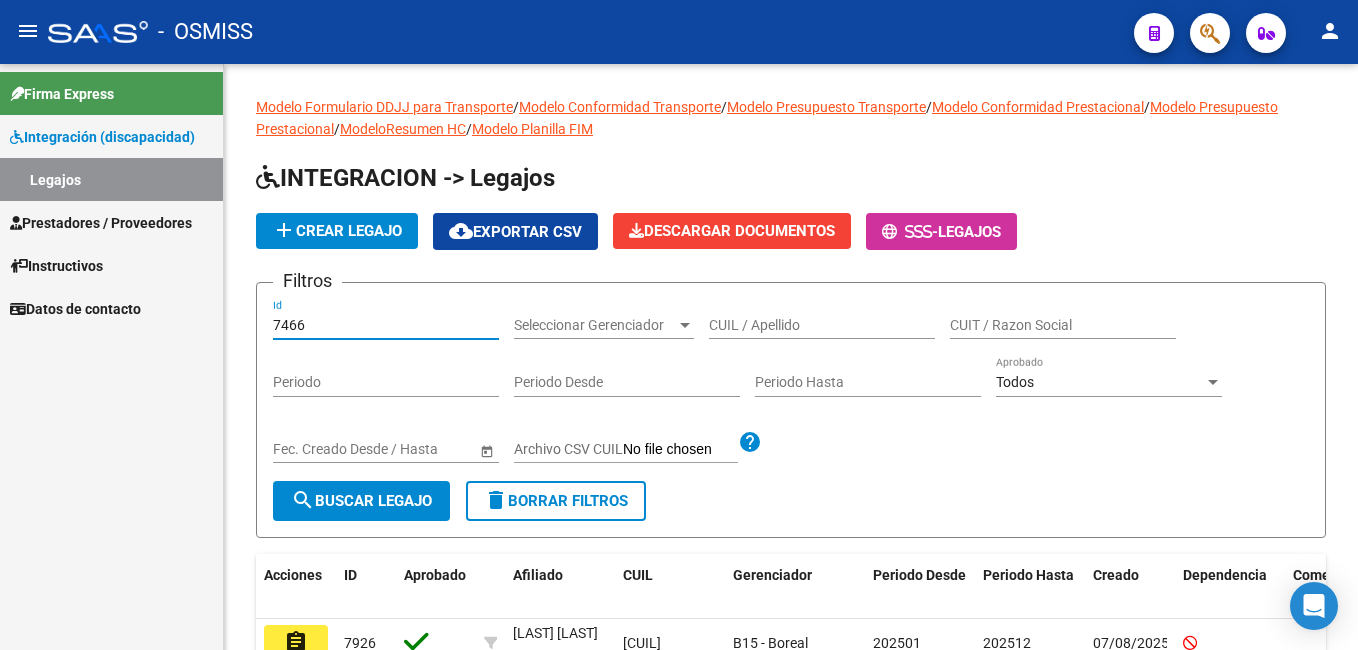 type on "7466" 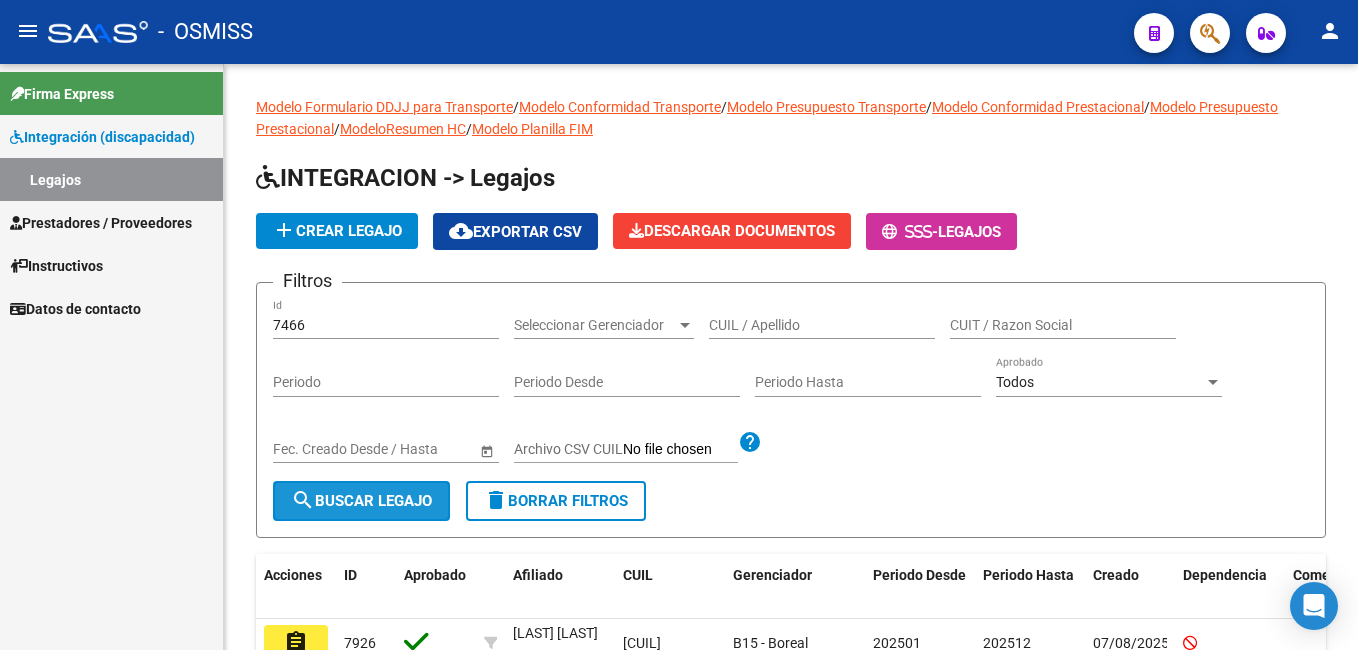 click on "search  Buscar Legajo" 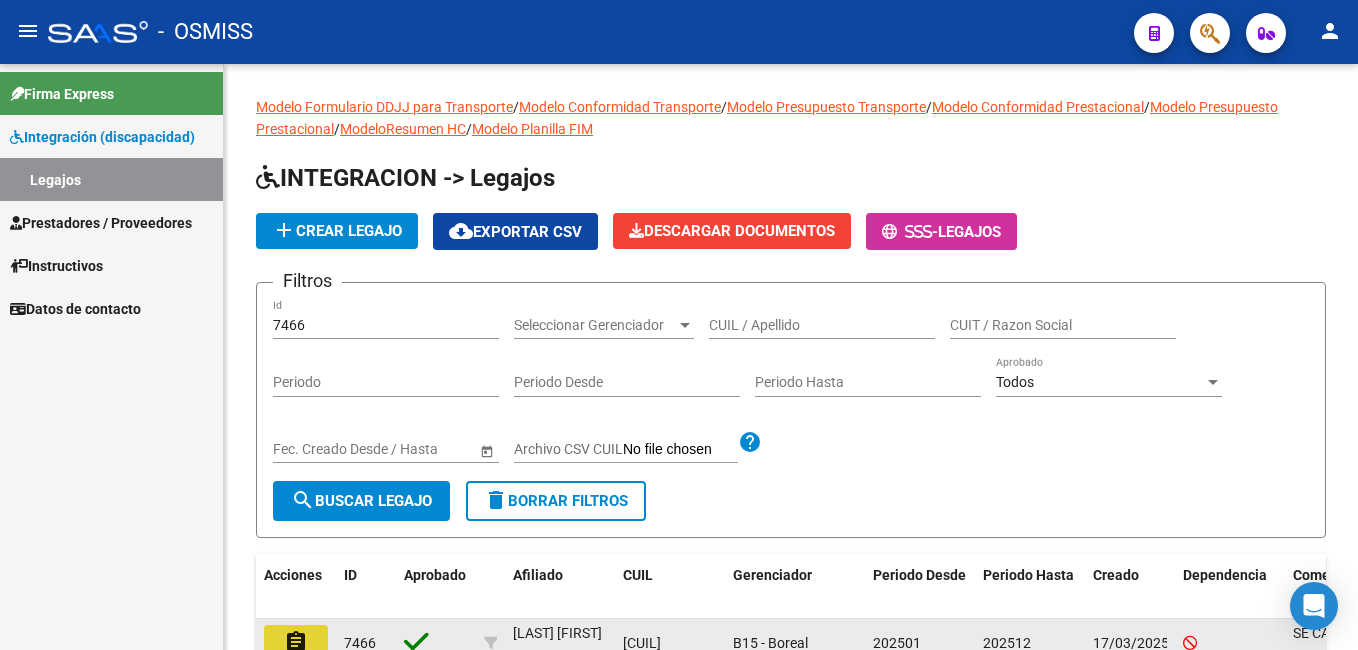 click on "assignment" 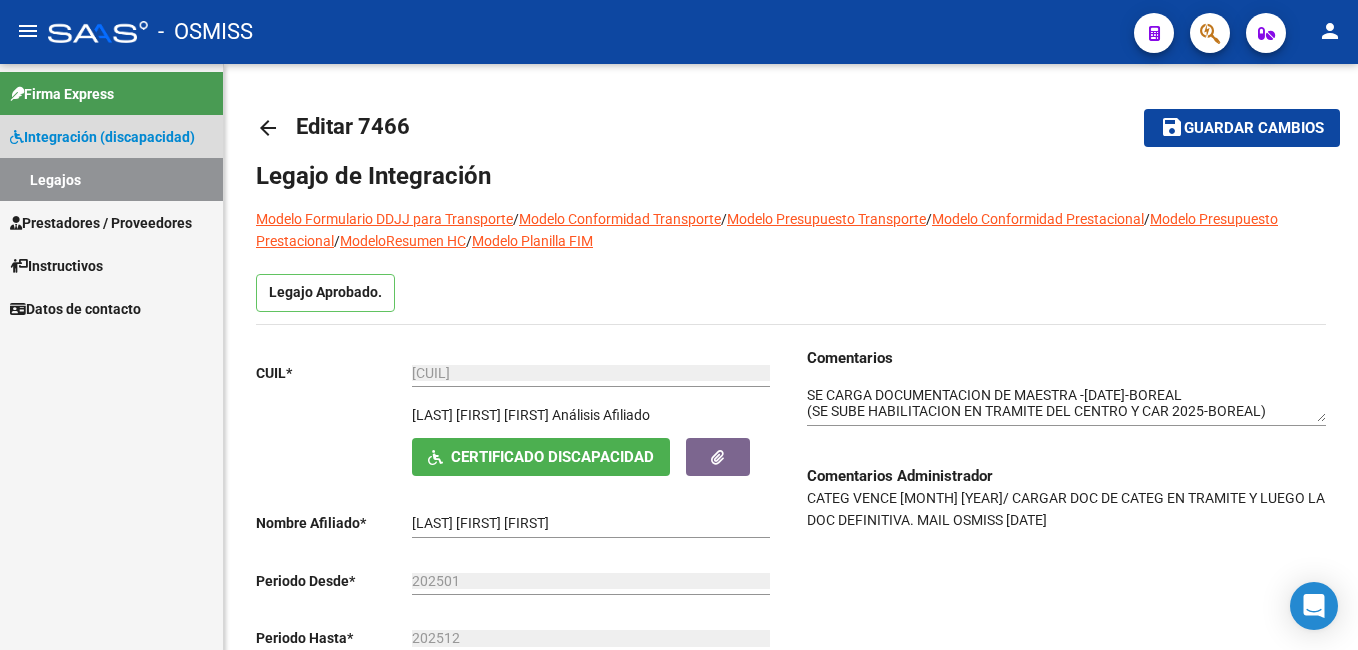 click on "Legajos" at bounding box center (111, 179) 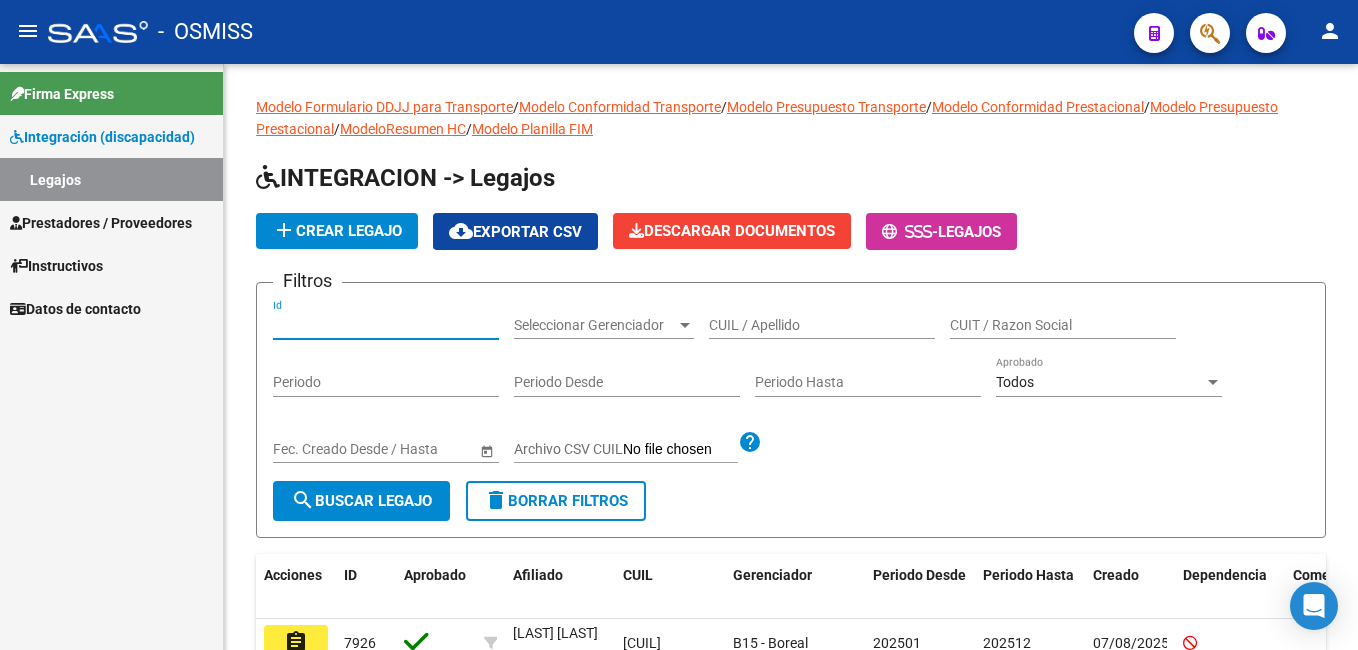 click on "Id" at bounding box center [386, 325] 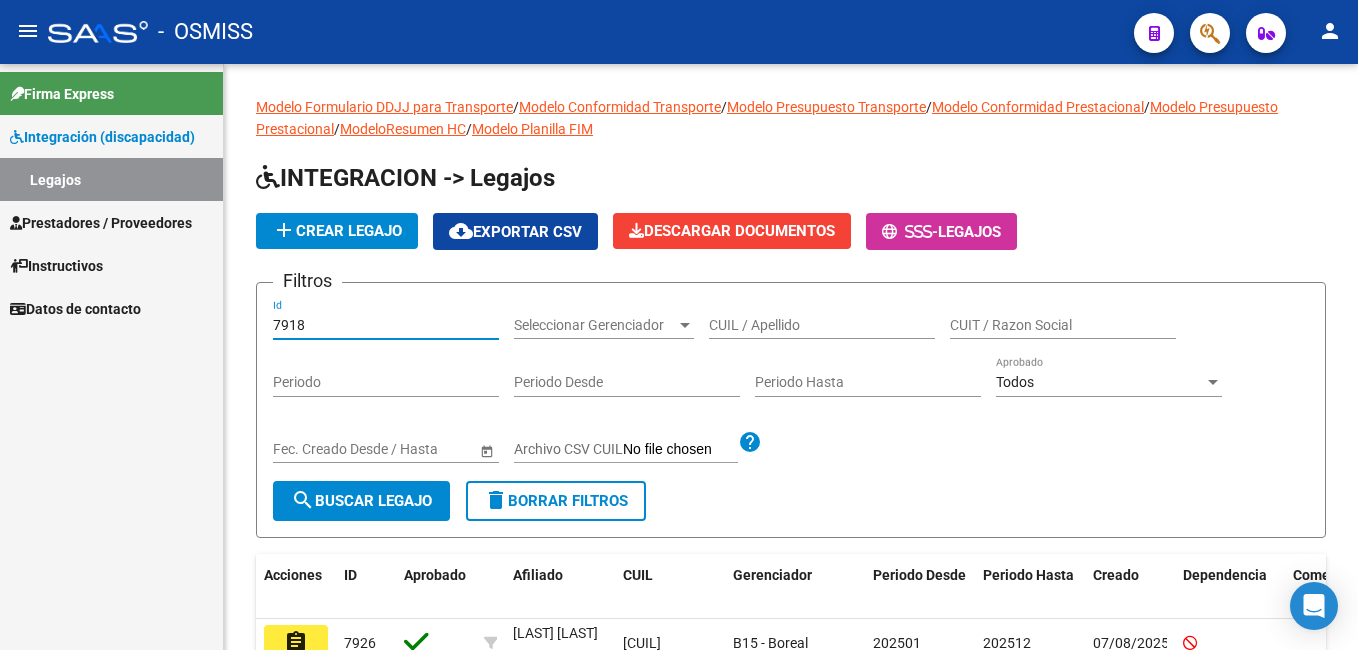 type on "7918" 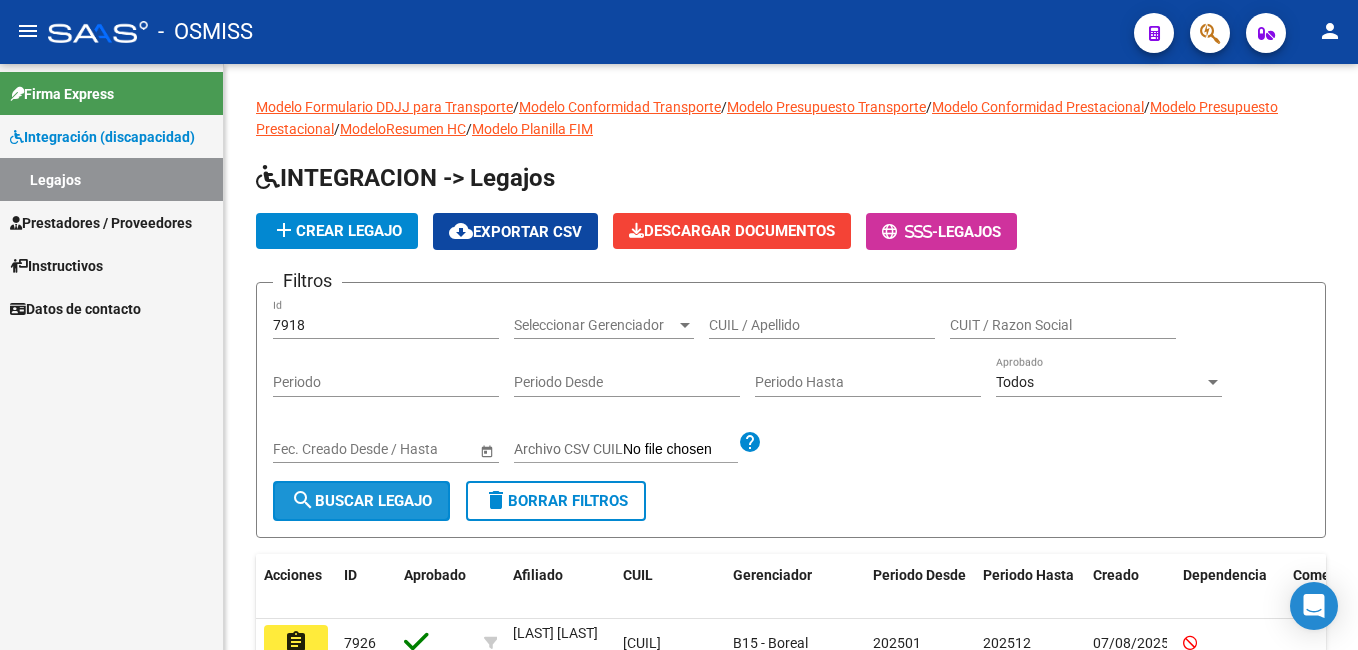 click on "search  Buscar Legajo" 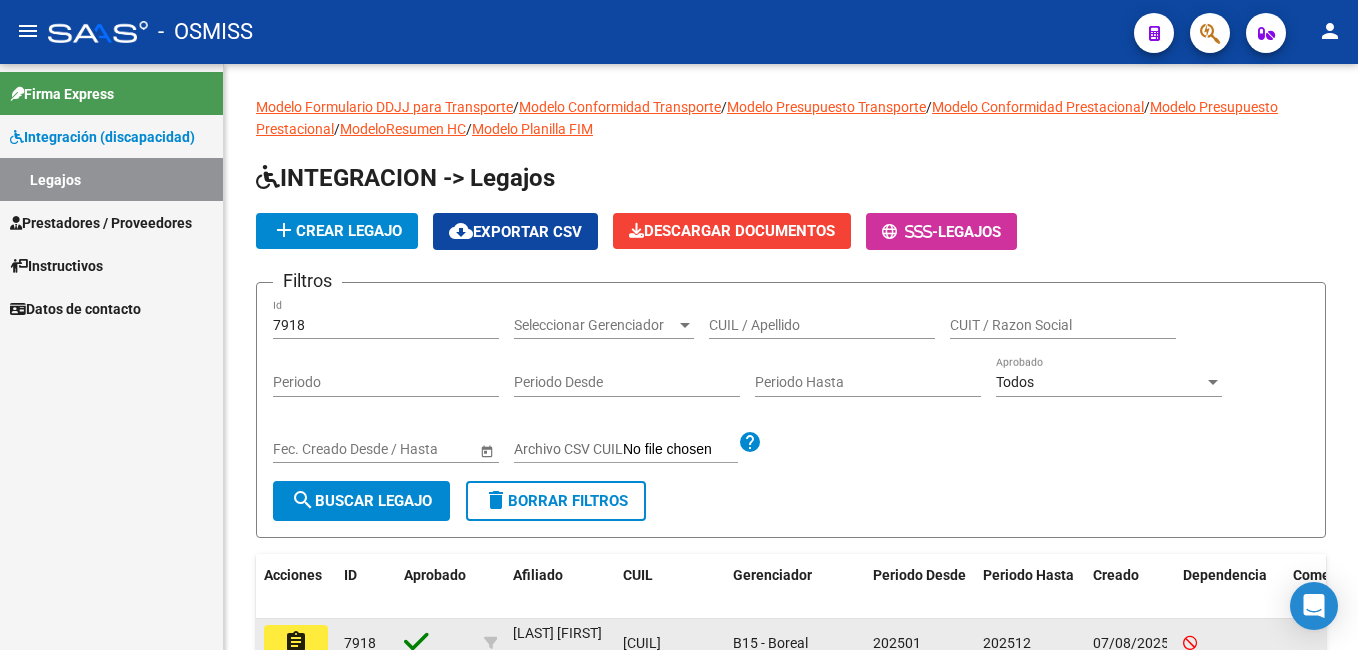 click on "assignment" 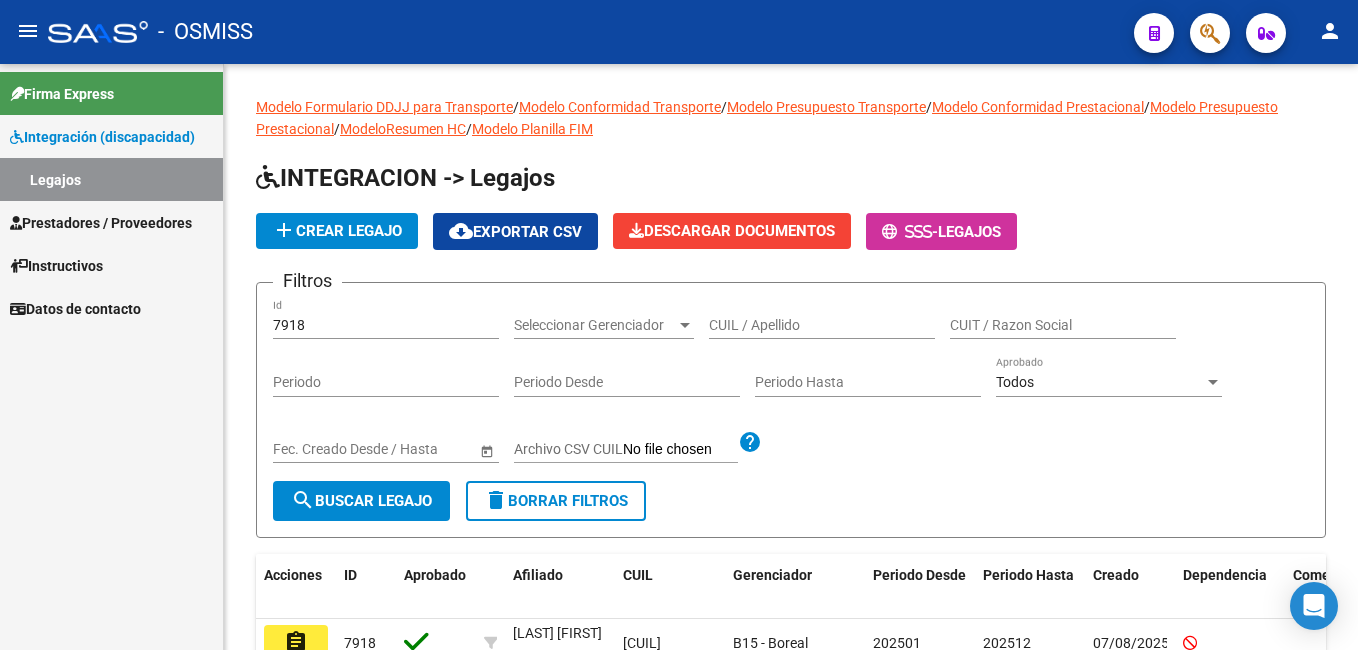 scroll, scrollTop: 157, scrollLeft: 0, axis: vertical 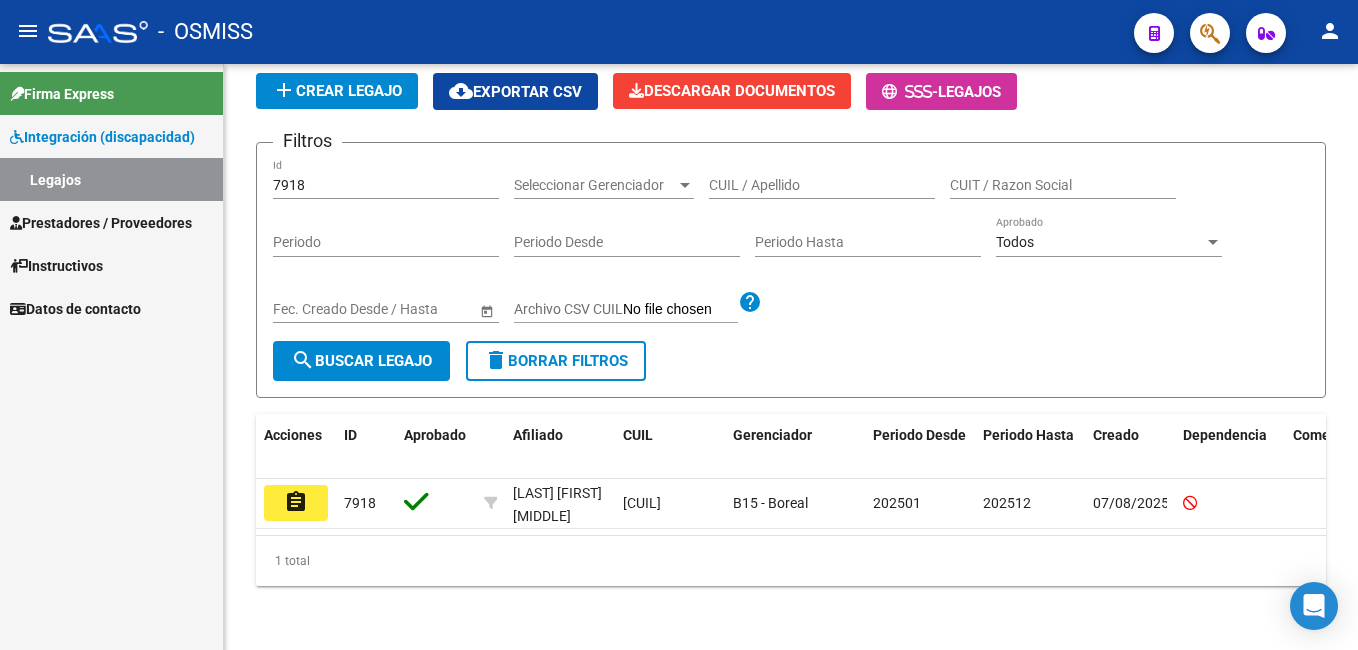 click on "menu -   OSMISS  person    Firma Express     Integración (discapacidad) Legajos    Prestadores / Proveedores Facturas - Listado/Carga Facturas - Documentación Pagos x Transferencia Auditorías - Listado Auditorías - Comentarios Auditorías - Cambios Área Prestadores - Listado Prestadores - Docu.    Instructivos    Datos de contacto Modelo Formulario DDJJ para Transporte  /  Modelo Conformidad Transporte  /  Modelo Presupuesto Transporte  /  Modelo Conformidad Prestacional  /  Modelo Presupuesto Prestacional  /  ModeloResumen HC  /  Modelo Planilla FIM  INTEGRACION -> Legajos add  Crear Legajo
cloud_download  Exportar CSV  Descargar Documentos
-  Legajos Filtros 7918 Id Seleccionar Gerenciador Seleccionar Gerenciador CUIL / Apellido CUIT / Razon Social Periodo Periodo Desde Periodo Hasta Todos Aprobado Start date – End date Fec. Creado Desde / Hasta Archivo CSV CUIL help search  Buscar Legajo  delete  Borrar Filtros  Acciones ID Aprobado Afiliado CUIL Gerenciador Periodo Desde Creado" at bounding box center [679, 325] 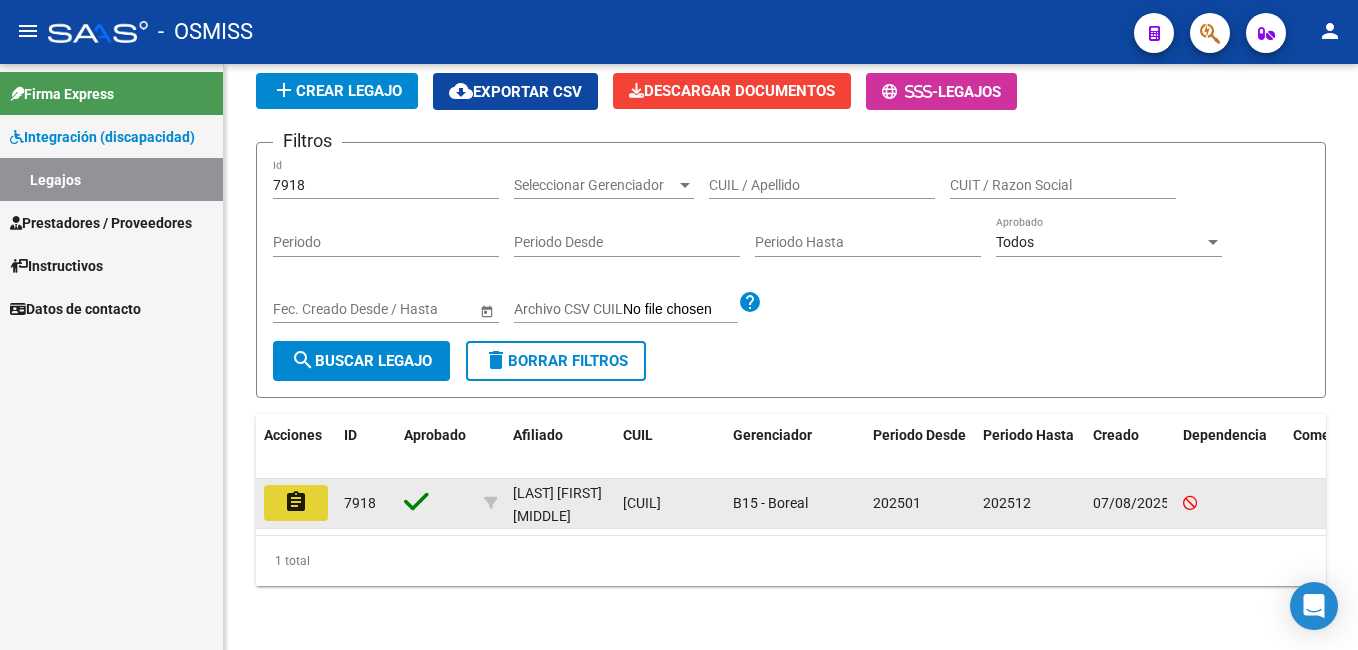 click on "assignment" 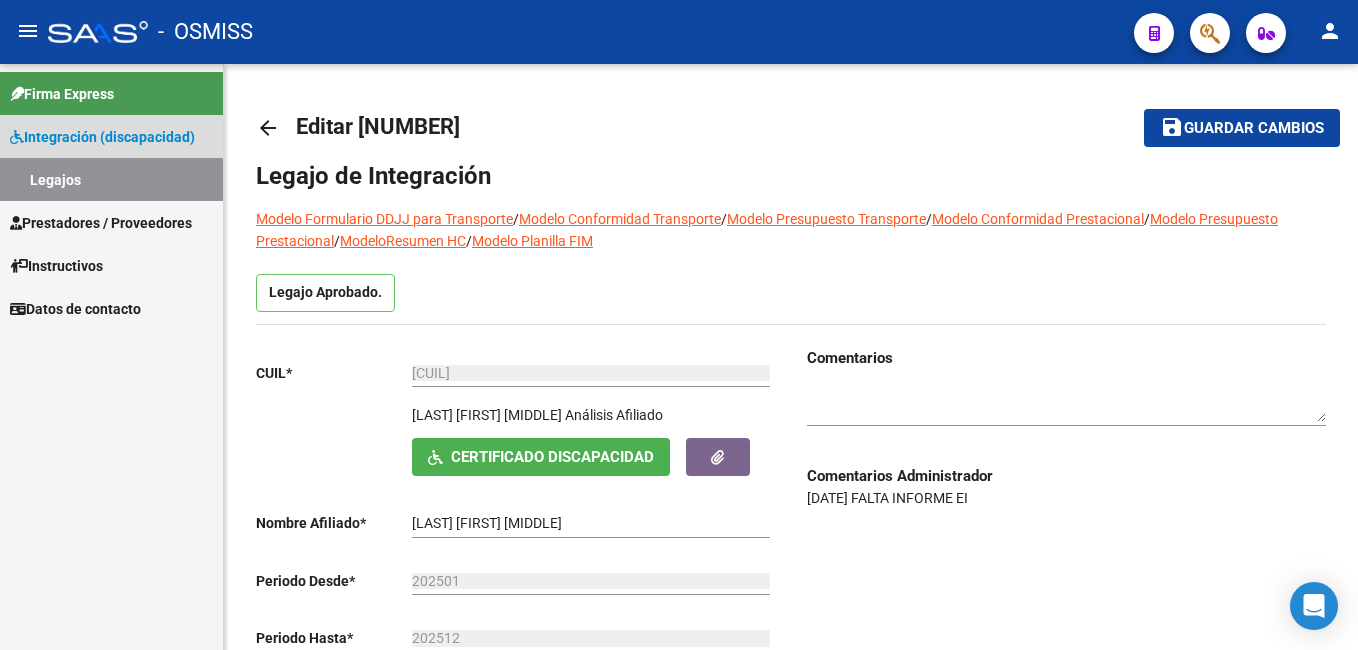 click on "Legajos" at bounding box center (111, 179) 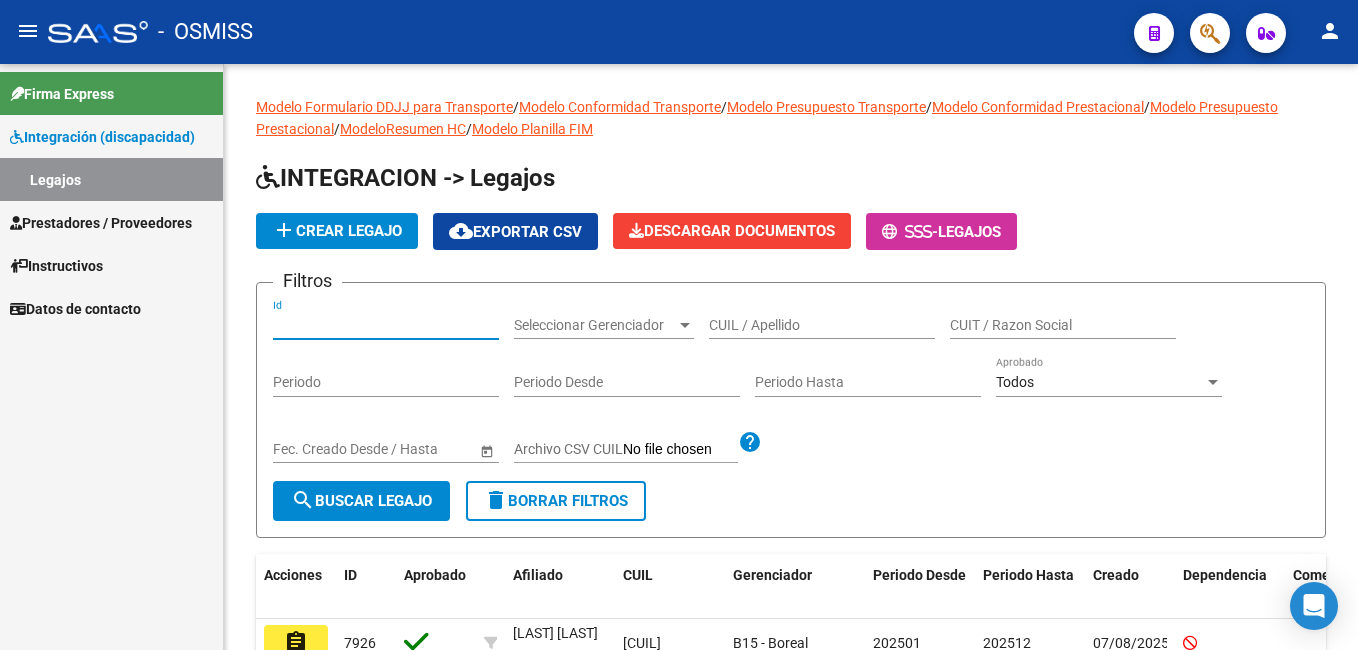 click on "Id" at bounding box center (386, 325) 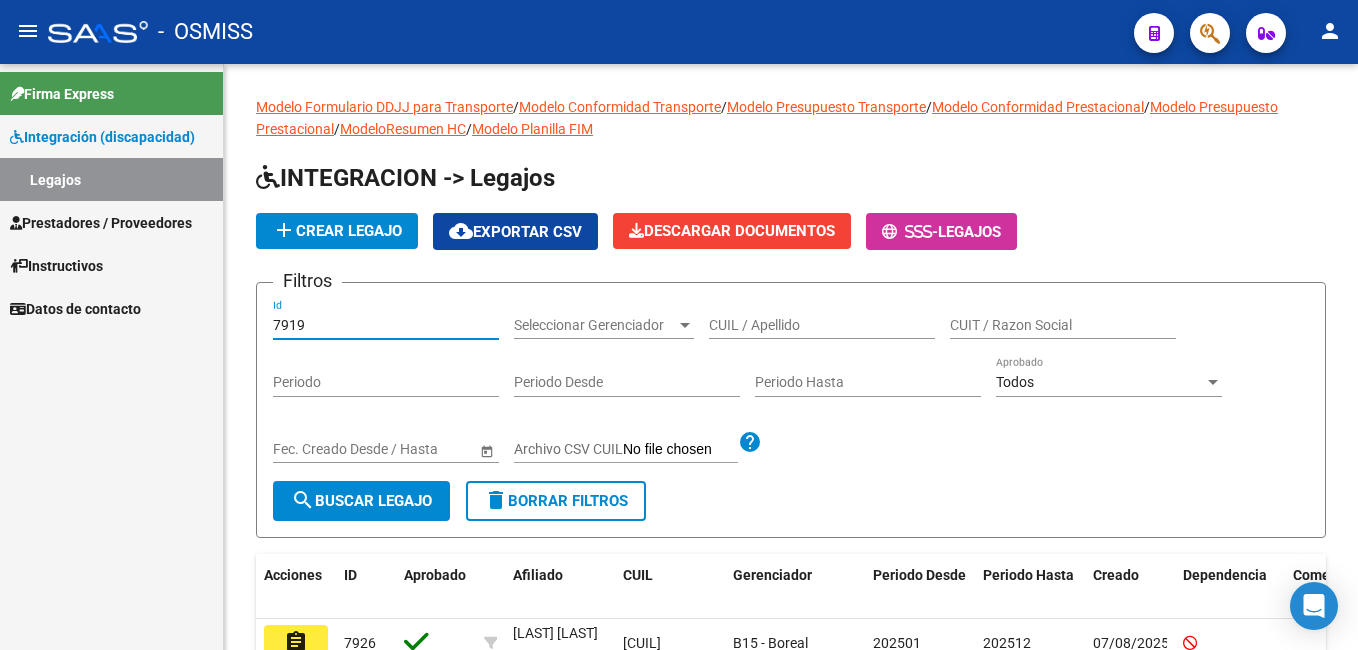 type on "7919" 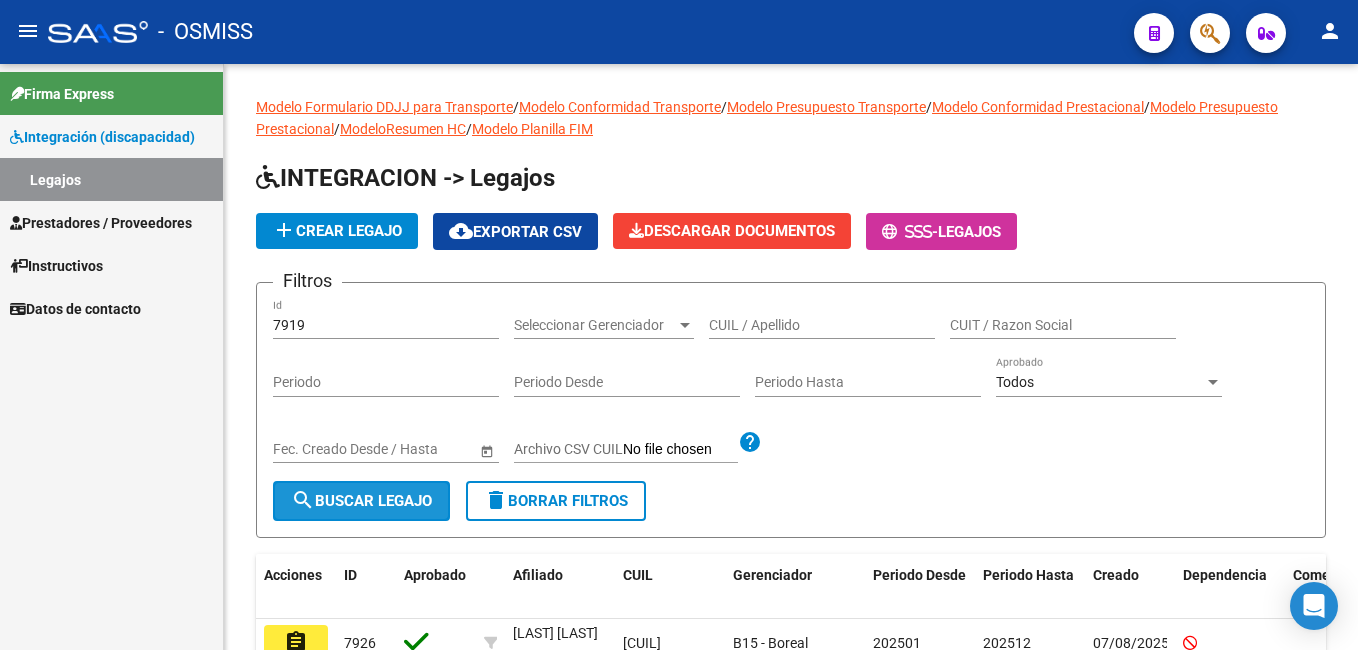 click on "search  Buscar Legajo" 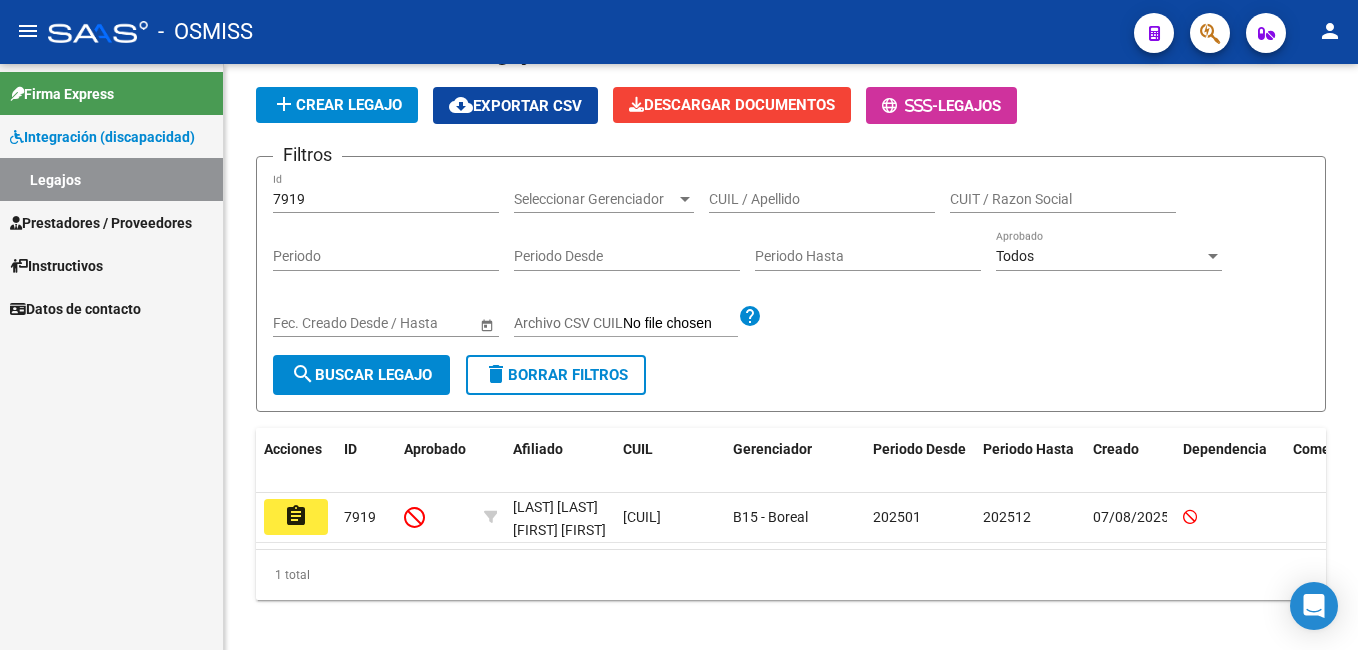 scroll, scrollTop: 157, scrollLeft: 0, axis: vertical 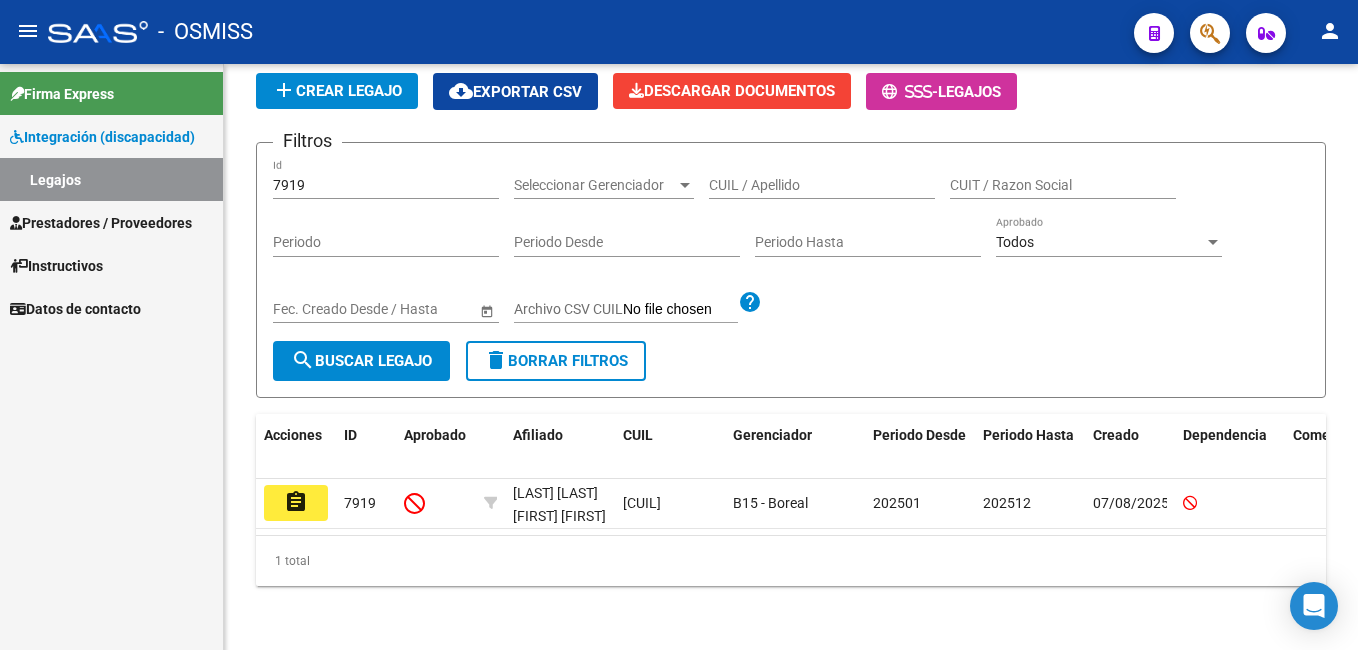 click on "menu -   OSMISS  person    Firma Express     Integración (discapacidad) Legajos    Prestadores / Proveedores Facturas - Listado/Carga Facturas - Documentación Pagos x Transferencia Auditorías - Listado Auditorías - Comentarios Auditorías - Cambios Área Prestadores - Listado Prestadores - Docu.    Instructivos    Datos de contacto Modelo Formulario DDJJ para Transporte  /  Modelo Conformidad Transporte  /  Modelo Presupuesto Transporte  /  Modelo Conformidad Prestacional  /  Modelo Presupuesto Prestacional  /  ModeloResumen HC  /  Modelo Planilla FIM  INTEGRACION -> Legajos add  Crear Legajo
cloud_download  Exportar CSV  Descargar Documentos
-  Legajos Filtros 7919 Id Seleccionar Gerenciador Seleccionar Gerenciador CUIL / Apellido CUIT / Razon Social Periodo Periodo Desde Periodo Hasta Todos Aprobado Start date – End date Fec. Creado Desde / Hasta Archivo CSV CUIL help search  Buscar Legajo  delete  Borrar Filtros  Acciones ID Aprobado Afiliado CUIL Gerenciador Periodo Desde Creado" at bounding box center [679, 325] 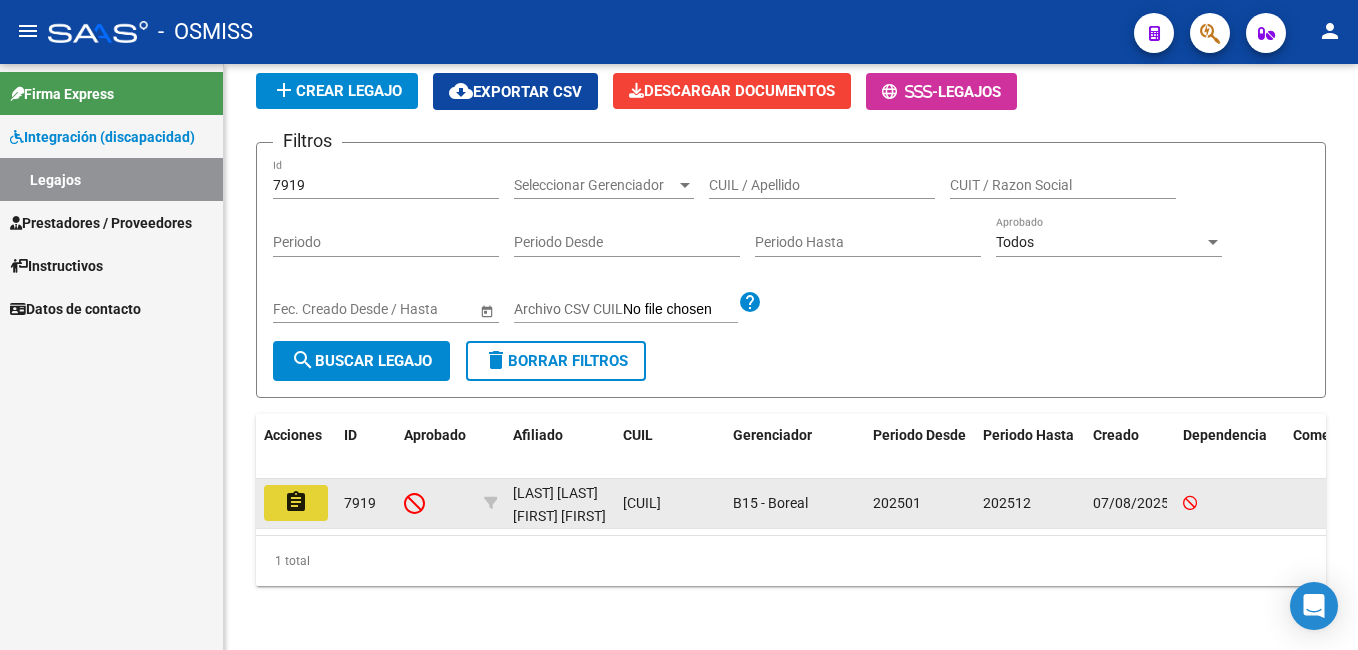 click on "assignment" 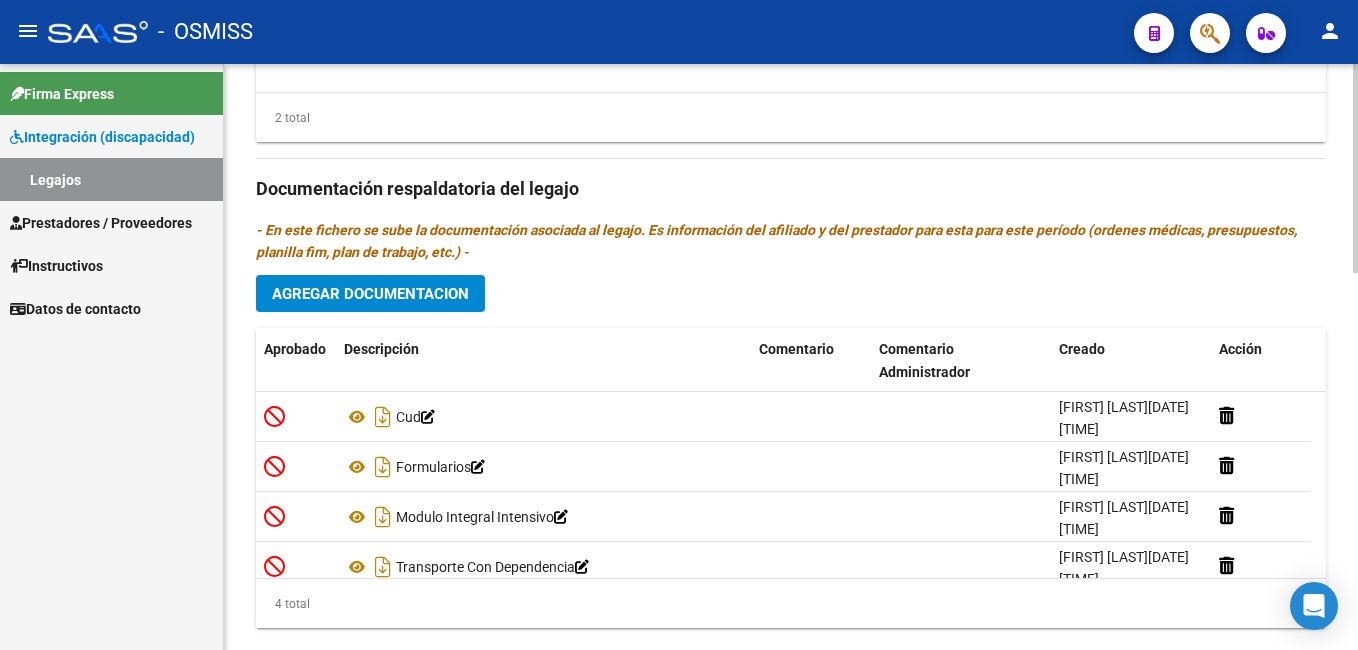 scroll, scrollTop: 1025, scrollLeft: 0, axis: vertical 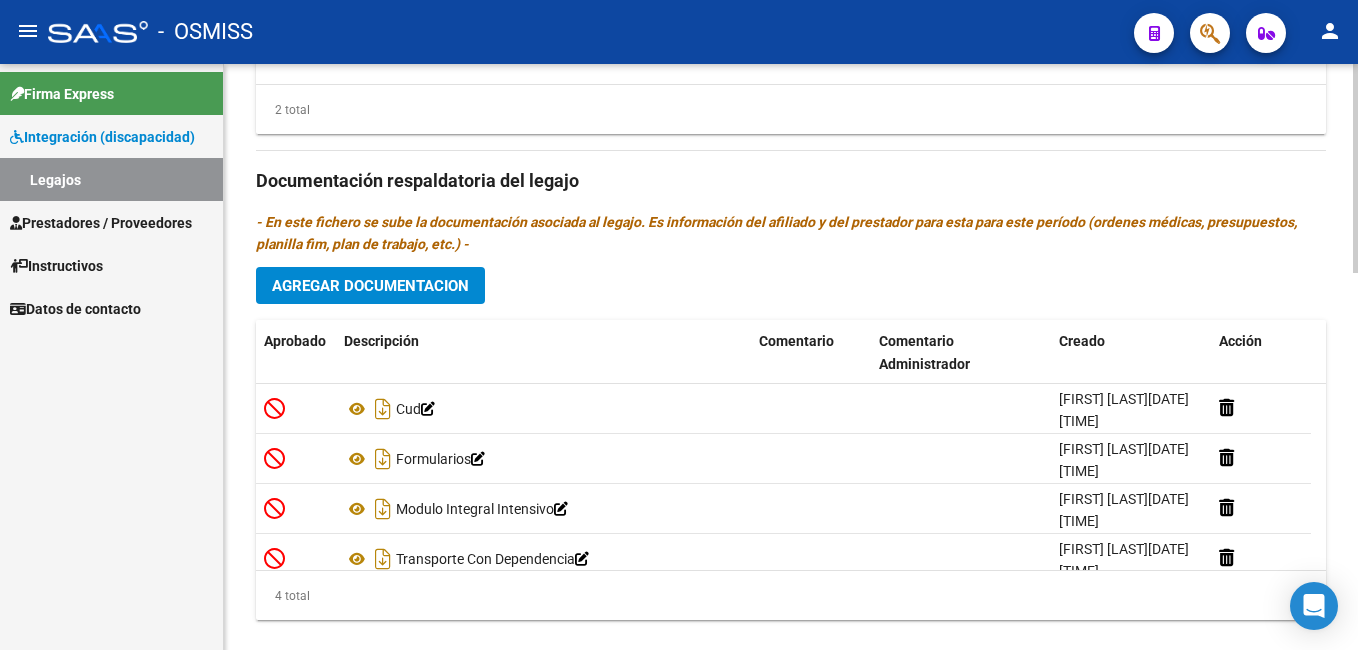 click on "menu -   OSMISS  person    Firma Express     Integración (discapacidad) Legajos    Prestadores / Proveedores Facturas - Listado/Carga Facturas - Documentación Pagos x Transferencia Auditorías - Listado Auditorías - Comentarios Auditorías - Cambios Área Prestadores - Listado Prestadores - Docu.    Instructivos    Datos de contacto arrow_back Editar [NUMBER]    save Guardar cambios Legajo de Integración Modelo Formulario DDJJ para Transporte  /  Modelo Conformidad Transporte  /  Modelo Presupuesto Transporte  /  Modelo Conformidad Prestacional  /  Modelo Presupuesto Prestacional  /  ModeloResumen HC  /  Modelo Planilla FIM  Legajo sin Aprobar.  CUIL  *   [CUIL] Ingresar CUIL  [FIRST] [LAST]     Análisis Afiliado    Certificado Discapacidad ARCA Padrón Nombre Afiliado  *   [FIRST] [LAST] Ingresar el nombre  Periodo Desde  *   [YEAR][MONTH] Ej: 202203  Periodo Hasta  *   [YEAR][MONTH] Ej: 202212  Admite Dependencia   Comentarios                                  Agregar Prestador" at bounding box center [679, 325] 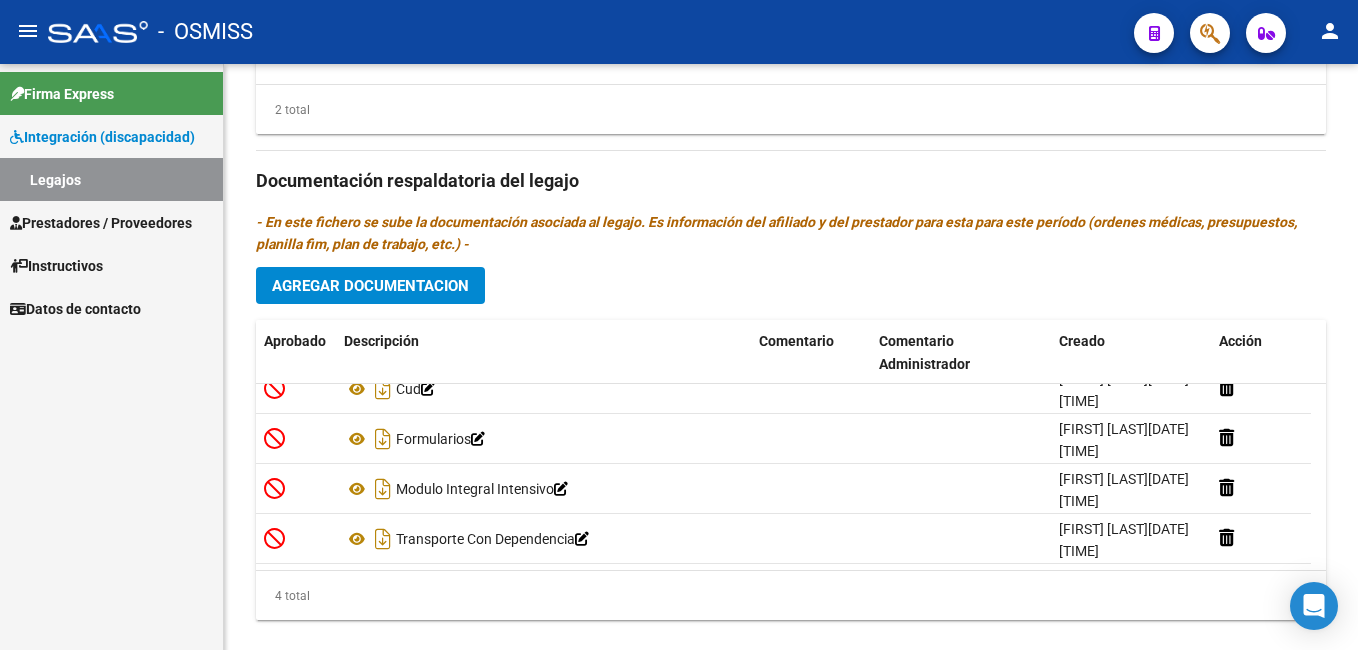 scroll, scrollTop: 0, scrollLeft: 0, axis: both 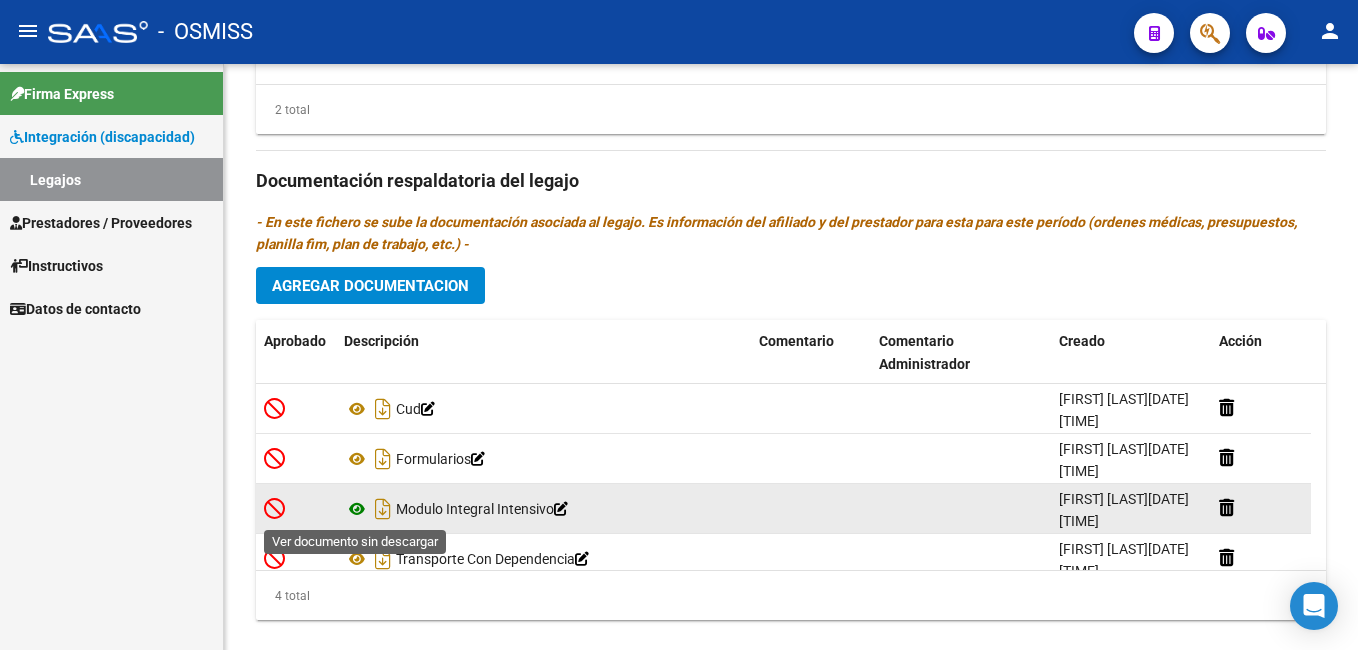 click 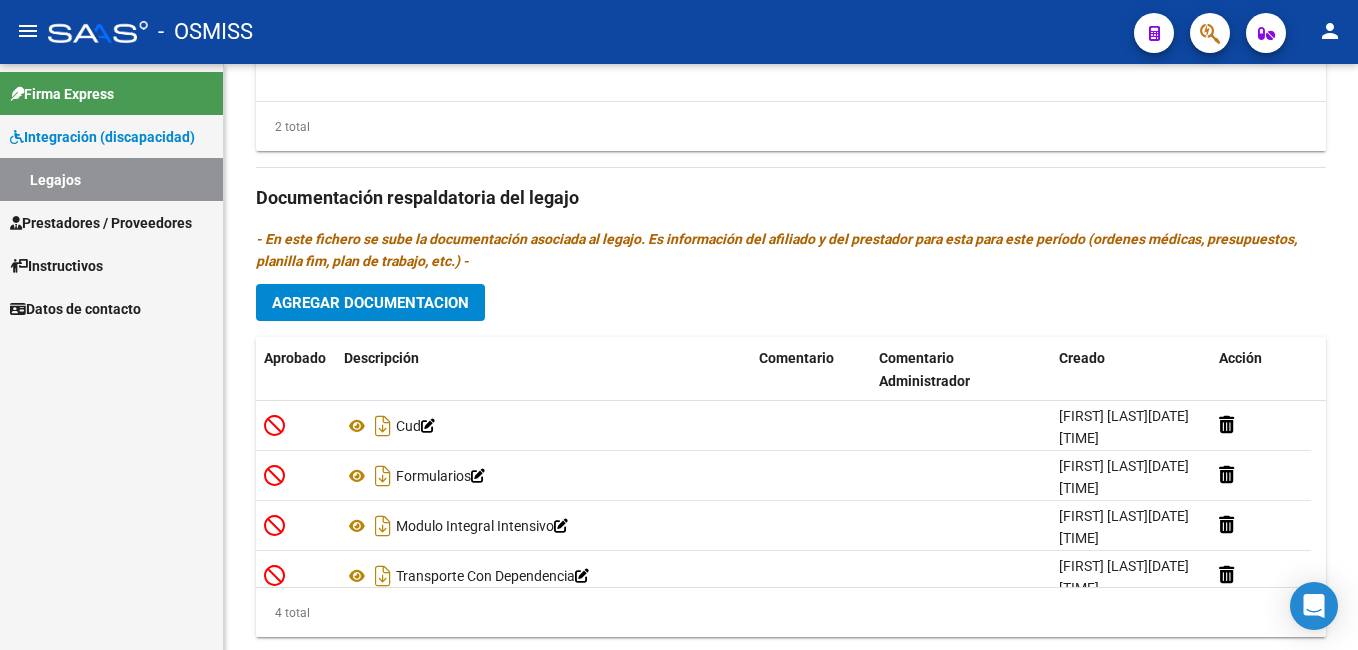 scroll, scrollTop: 1045, scrollLeft: 0, axis: vertical 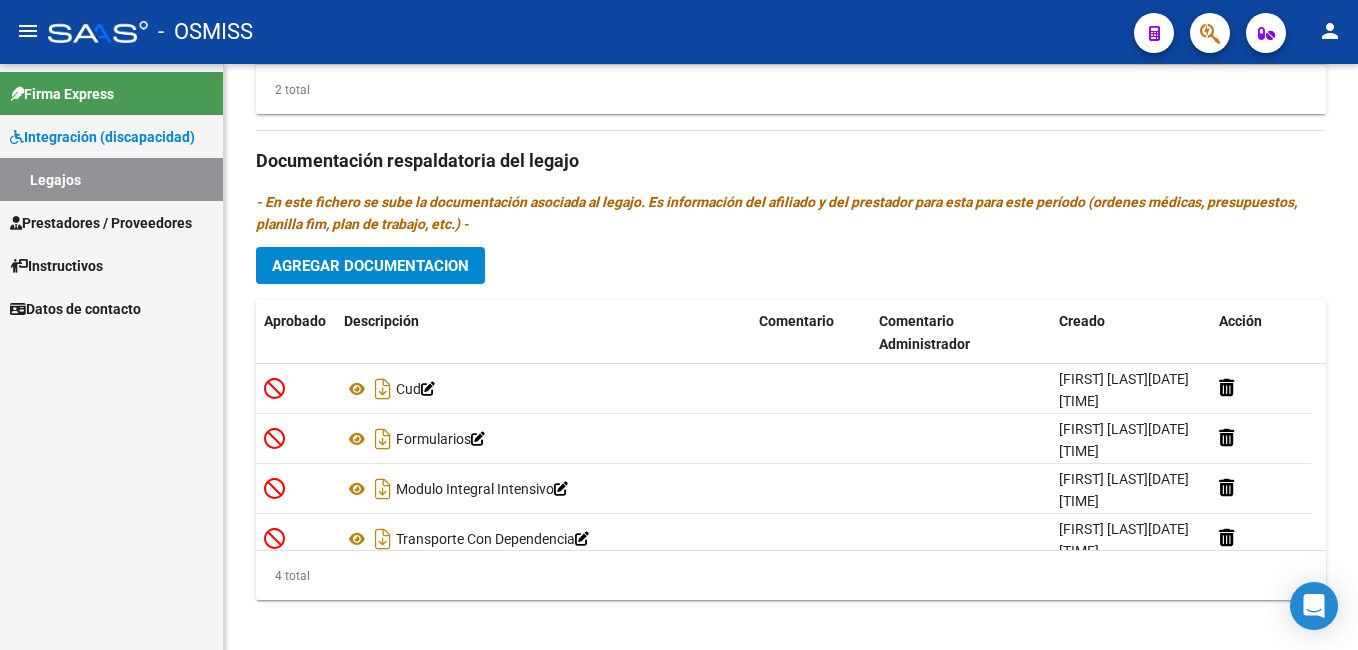 click on "menu -   OSMISS  person    Firma Express     Integración (discapacidad) Legajos    Prestadores / Proveedores Facturas - Listado/Carga Facturas - Documentación Pagos x Transferencia Auditorías - Listado Auditorías - Comentarios Auditorías - Cambios Área Prestadores - Listado Prestadores - Docu.    Instructivos    Datos de contacto arrow_back Editar [NUMBER]    save Guardar cambios Legajo de Integración Modelo Formulario DDJJ para Transporte  /  Modelo Conformidad Transporte  /  Modelo Presupuesto Transporte  /  Modelo Conformidad Prestacional  /  Modelo Presupuesto Prestacional  /  ModeloResumen HC  /  Modelo Planilla FIM  Legajo sin Aprobar.  CUIL  *   [CUIL] Ingresar CUIL  [FIRST] [LAST]     Análisis Afiliado    Certificado Discapacidad ARCA Padrón Nombre Afiliado  *   [FIRST] [LAST] Ingresar el nombre  Periodo Desde  *   [YEAR][MONTH] Ej: 202203  Periodo Hasta  *   [YEAR][MONTH] Ej: 202212  Admite Dependencia   Comentarios                                  Agregar Prestador" at bounding box center [679, 325] 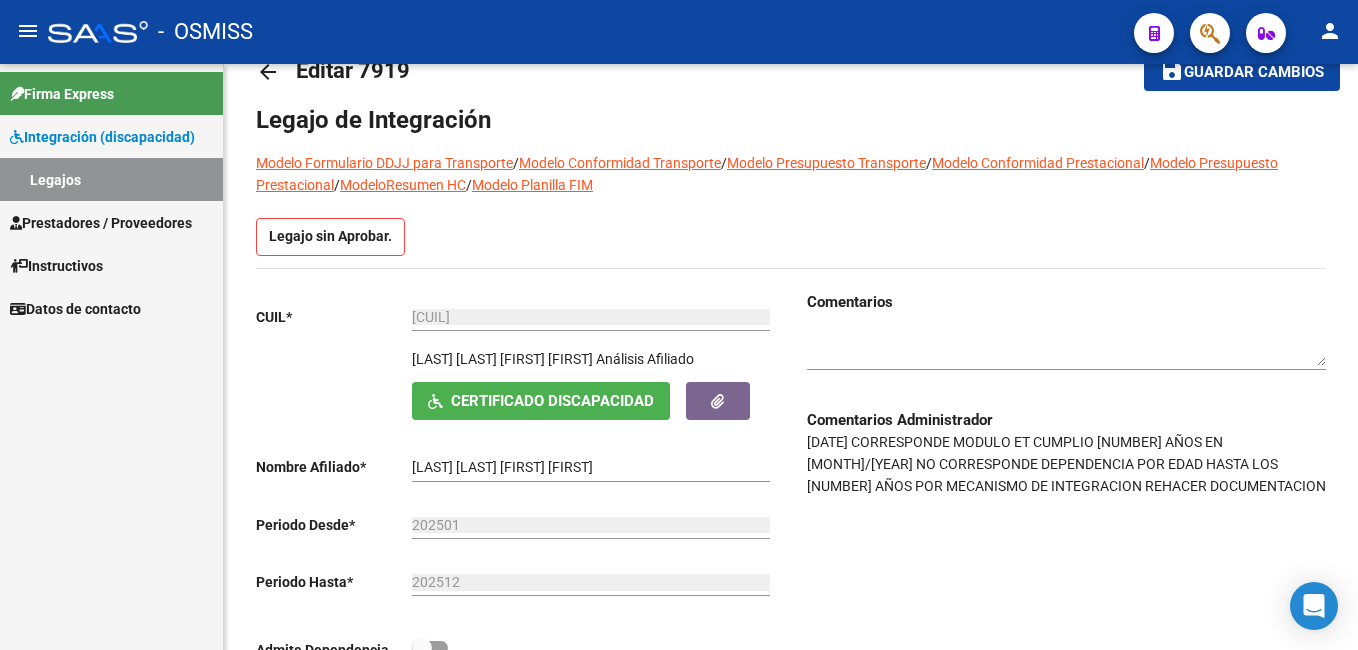 scroll, scrollTop: 0, scrollLeft: 0, axis: both 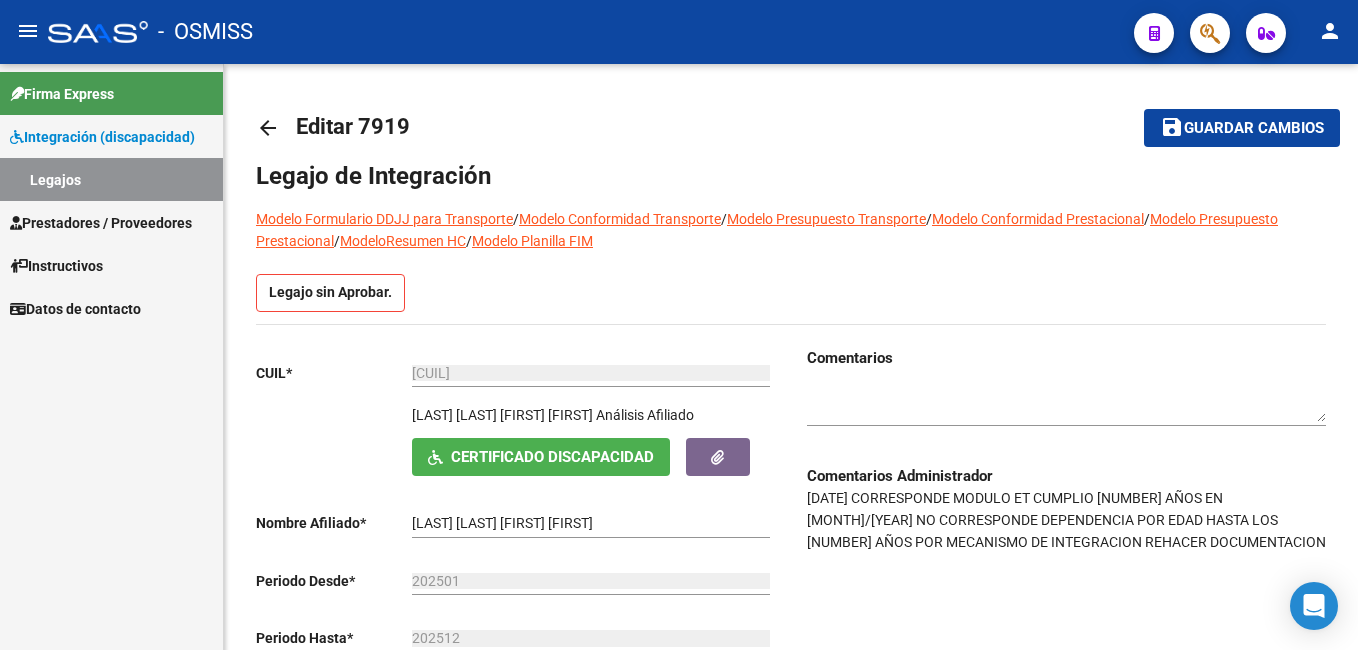 click on "arrow_back Editar [NUMBER]    save Guardar cambios Legajo de Integración Modelo Formulario DDJJ para Transporte  /  Modelo Conformidad Transporte  /  Modelo Presupuesto Transporte  /  Modelo Conformidad Prestacional  /  Modelo Presupuesto Prestacional  /  ModeloResumen HC  /  Modelo Planilla FIM  Legajo sin Aprobar.  CUIL  *   [CUIL] Ingresar CUIL  [FIRST] [LAST]     Análisis Afiliado    Certificado Discapacidad ARCA Padrón Nombre Afiliado  *   [FIRST] [LAST] Ingresar el nombre  Periodo Desde  *   [YEAR][MONTH] Ej: 202203  Periodo Hasta  *   [YEAR][MONTH] Ej: 202212  Admite Dependencia   Comentarios                                  Comentarios Administrador  [DATE] CORRESPONDE MODULO ET CUMPLIO [NUMBER] AÑOS EN [MONTH]/[YEAR]
NO CORRESPONDE DEPENDENCIA POR EDAD HASTA LOS [NUMBER] AÑOS POR MECANISMO DE INTEGRACION
REHACER DOCUMENTACION Prestadores asociados al legajo Agregar Prestador Aprobado Prestador CUIT Comentario Presupuesto Periodo Desde Periodo Hasta Usuario Admite Dependencia [FIRST] [LAST]" 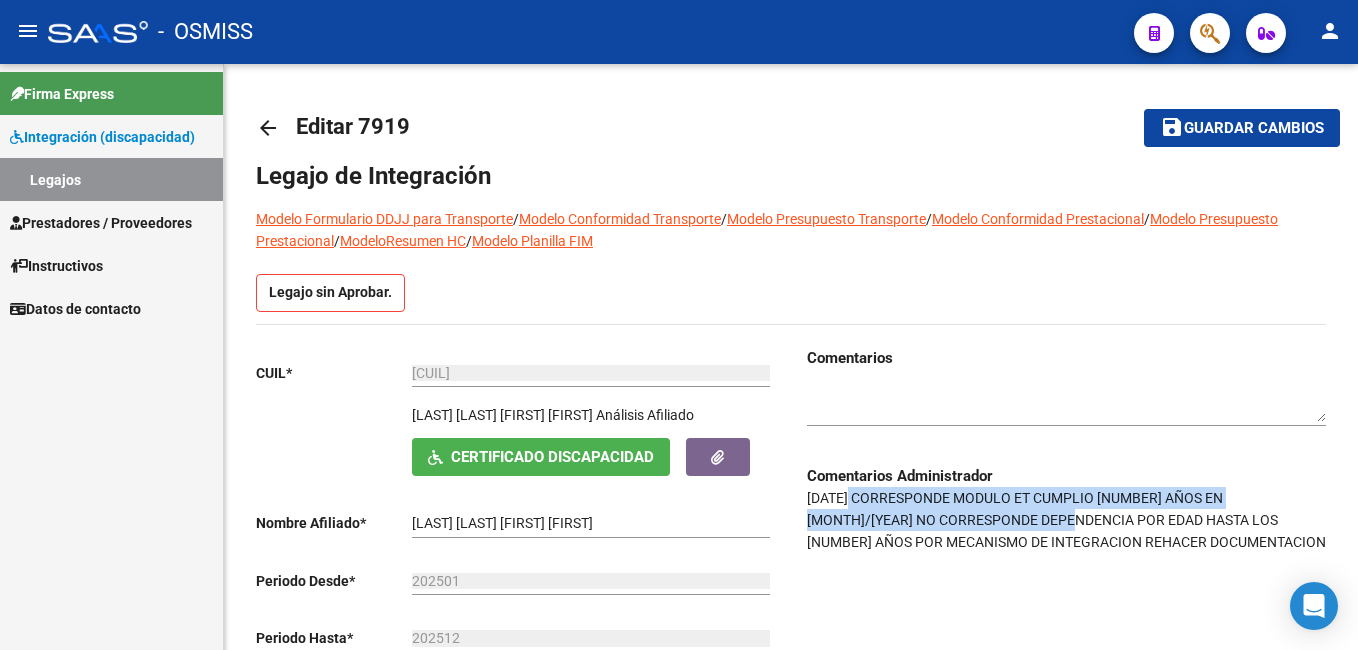 drag, startPoint x: 850, startPoint y: 495, endPoint x: 1071, endPoint y: 520, distance: 222.40953 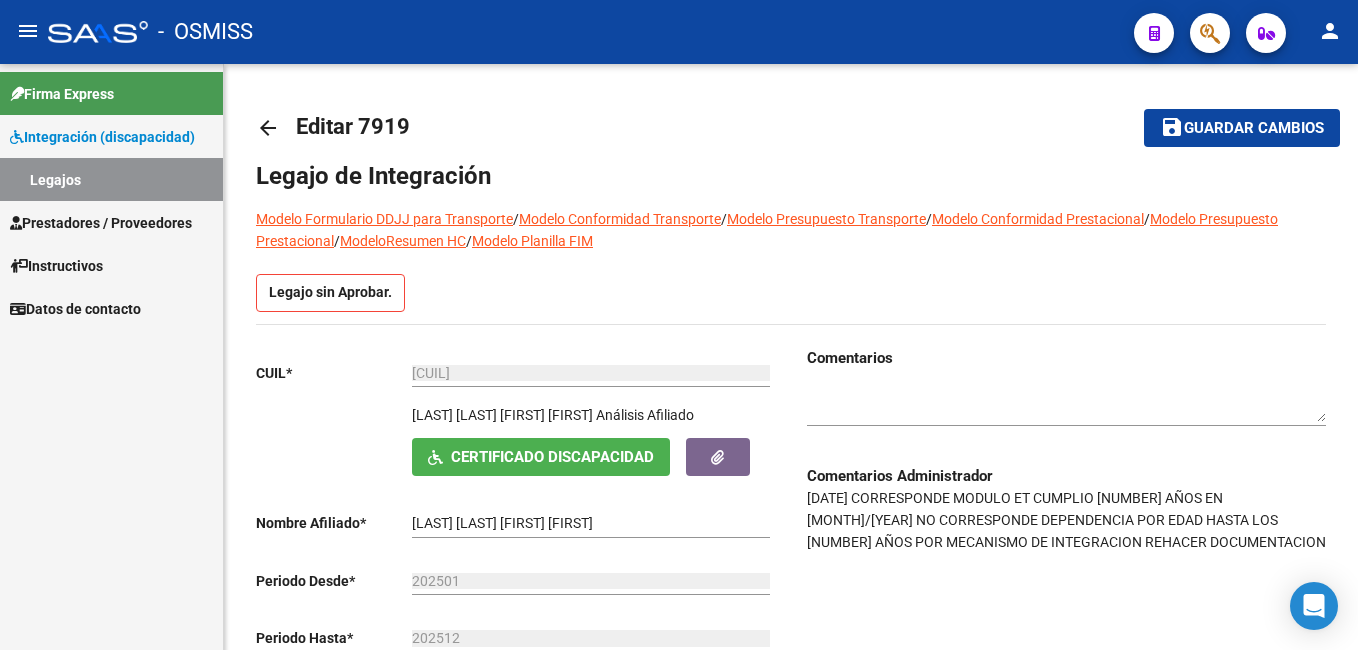 click at bounding box center [1066, 404] 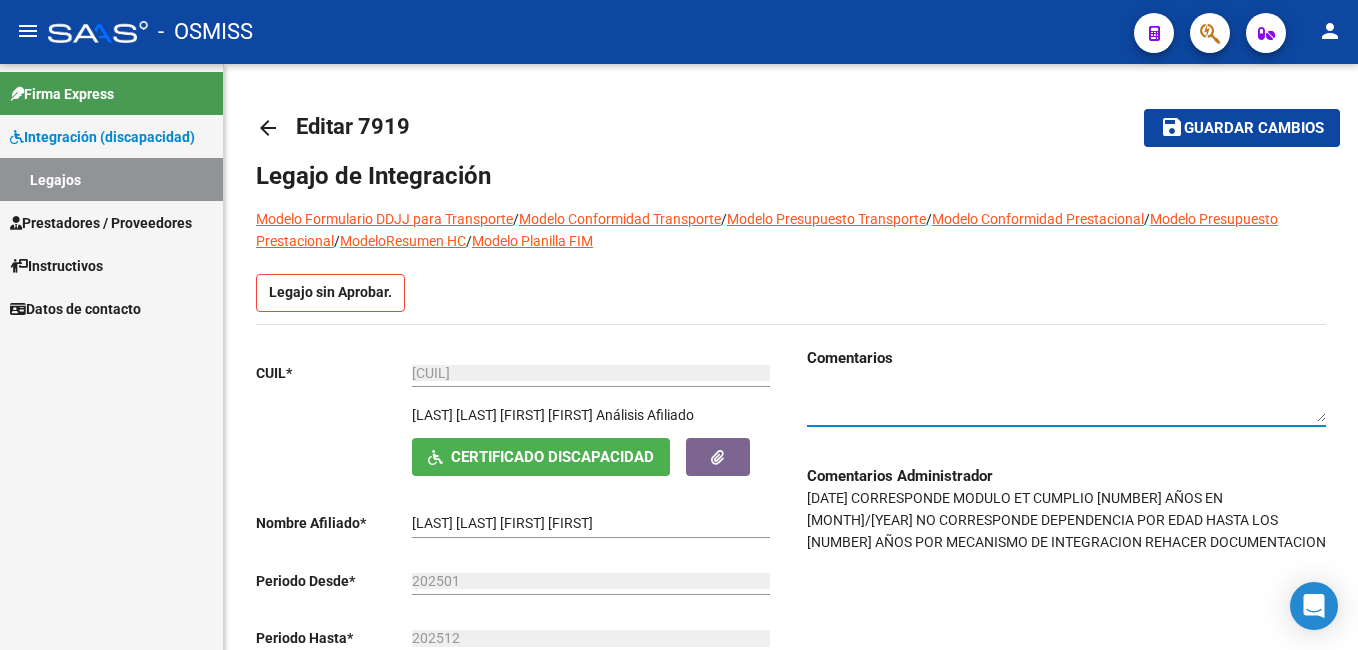 click on "Legajos" at bounding box center (111, 179) 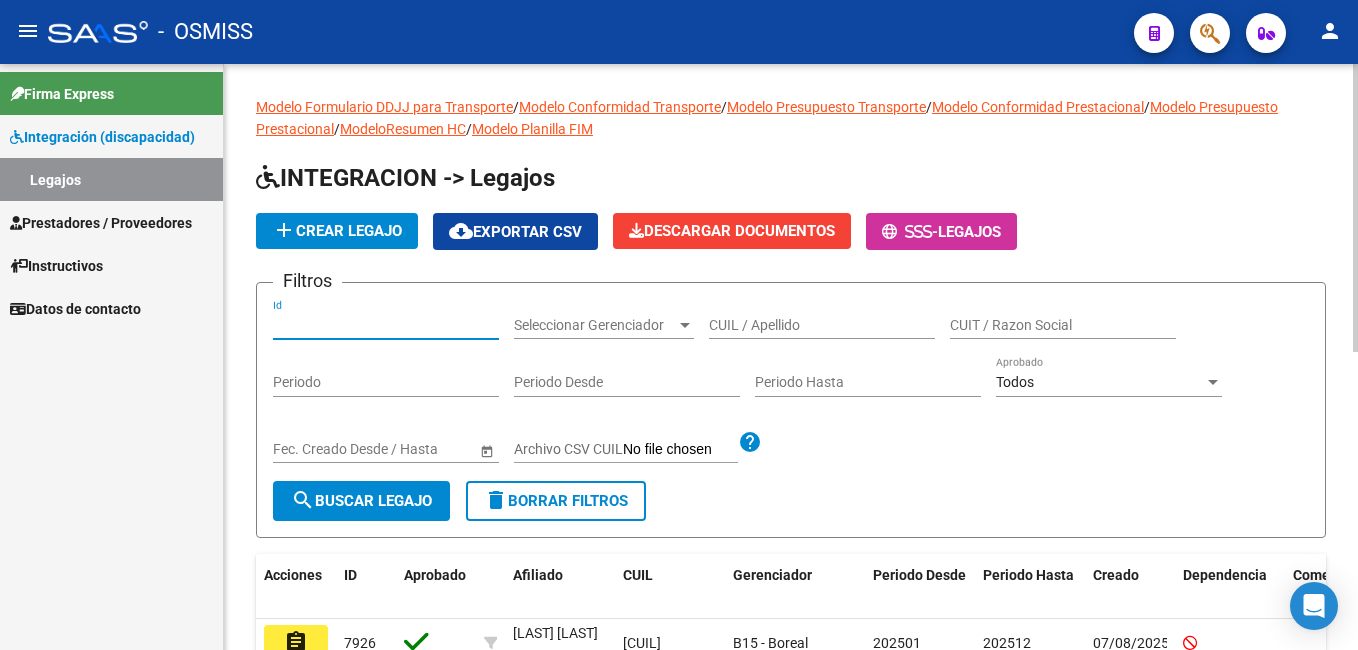 click on "Id" at bounding box center (386, 325) 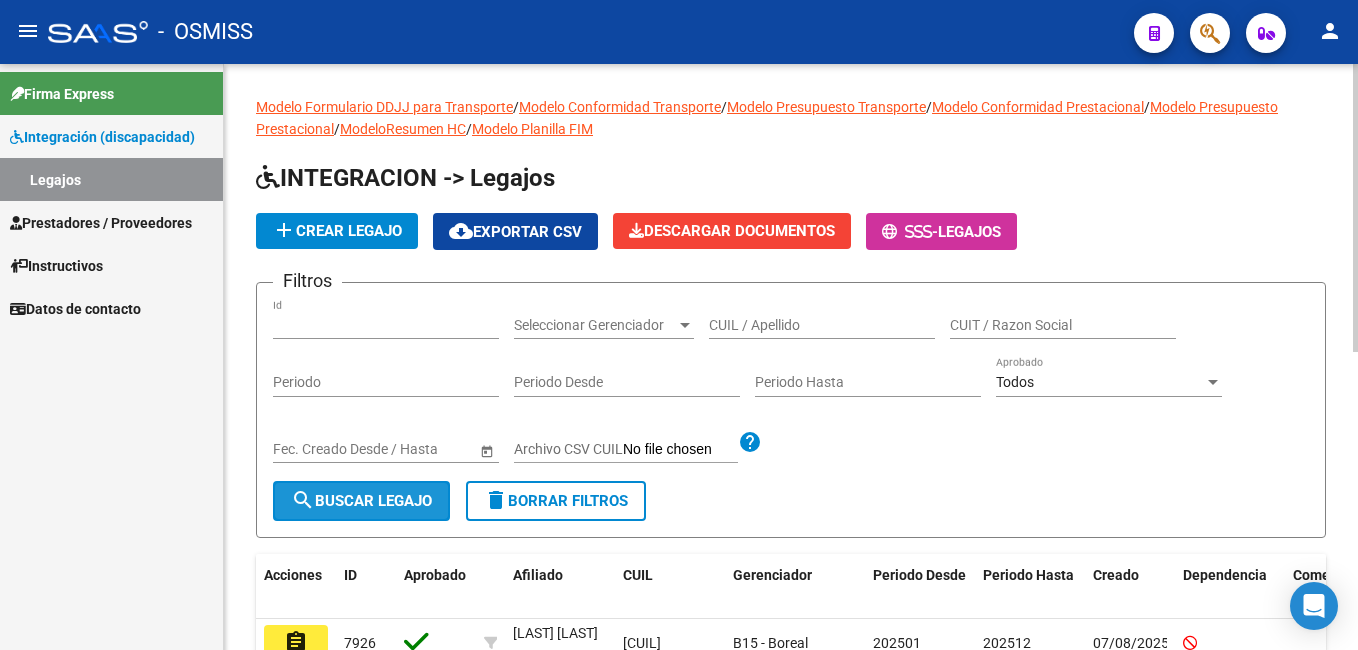 click on "search  Buscar Legajo" 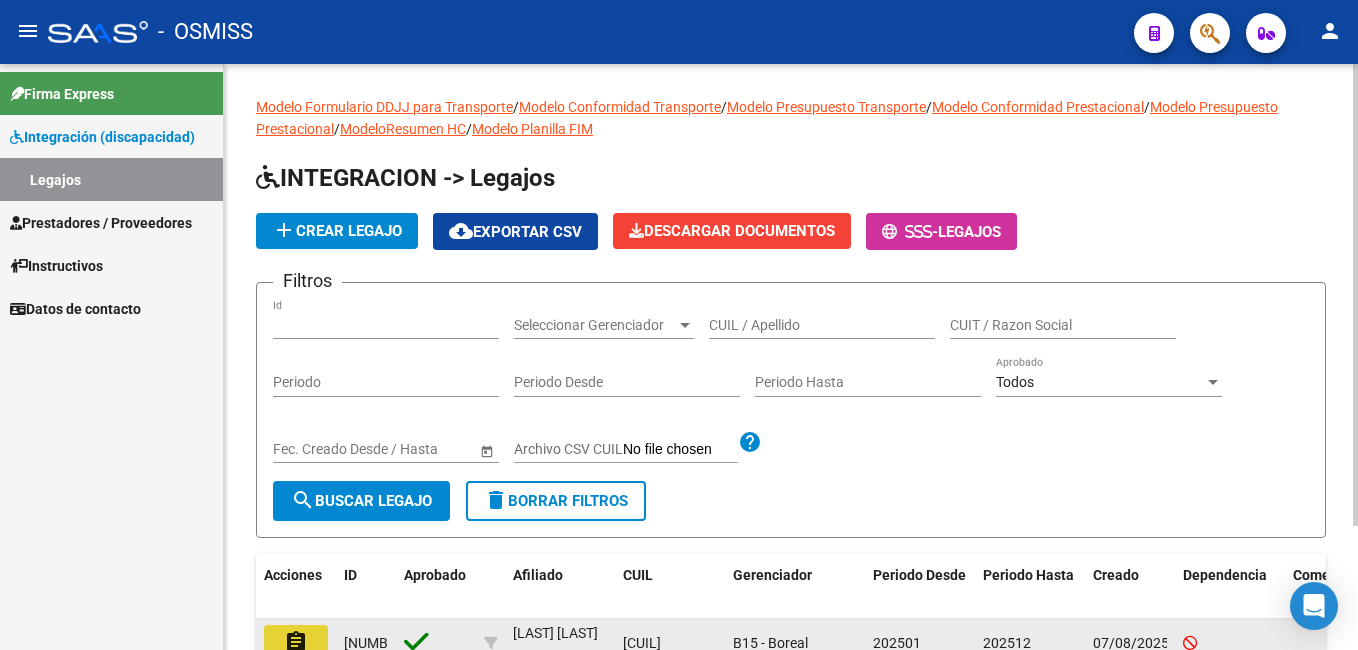 click on "assignment" 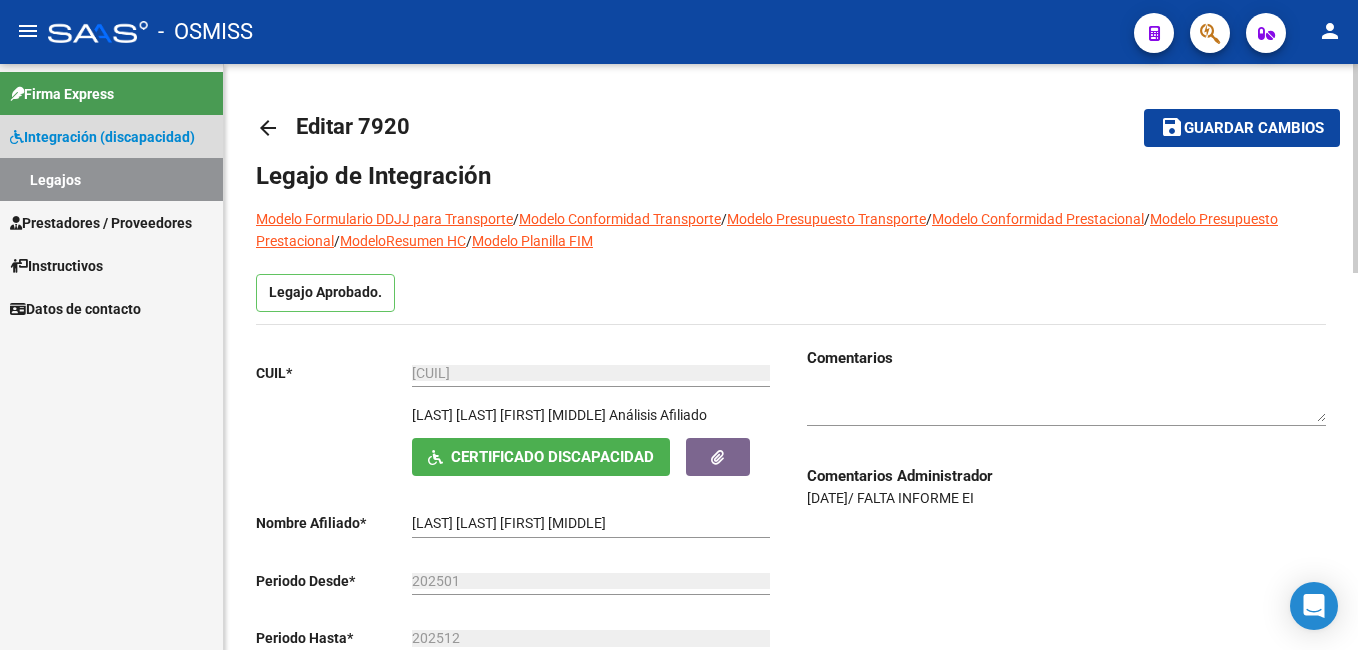 click on "Legajos" at bounding box center (111, 179) 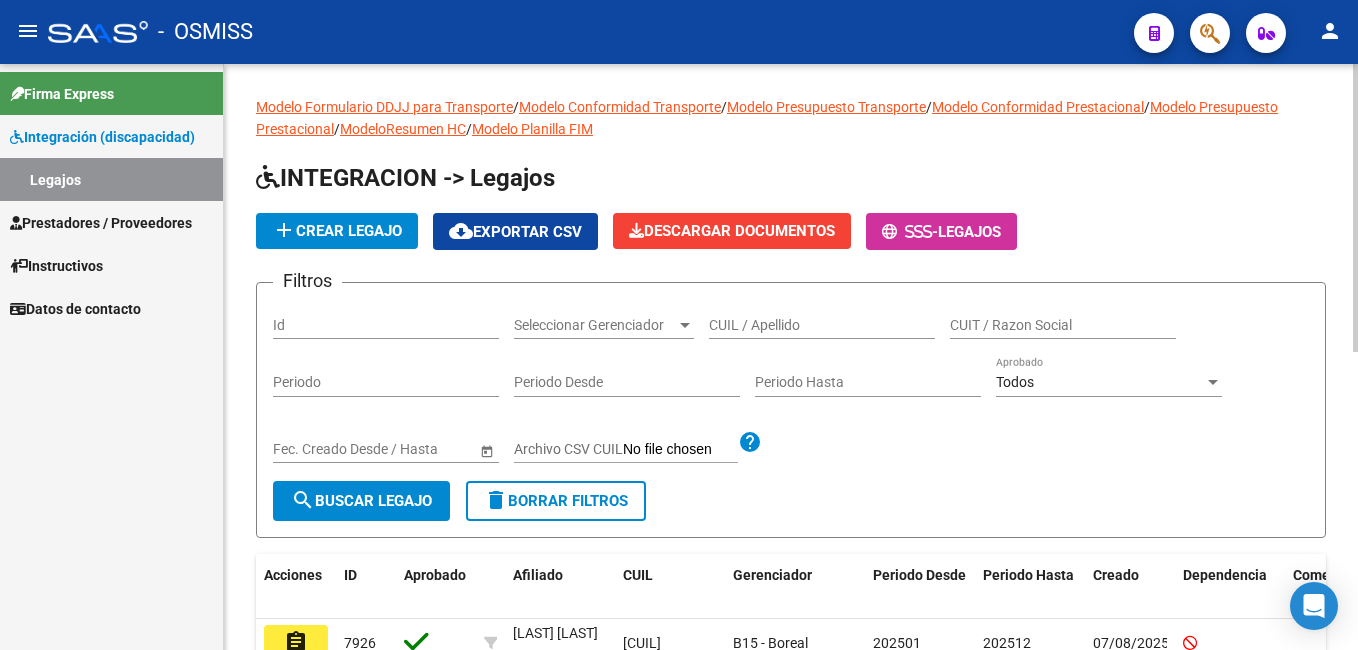 click on "Id" at bounding box center [386, 325] 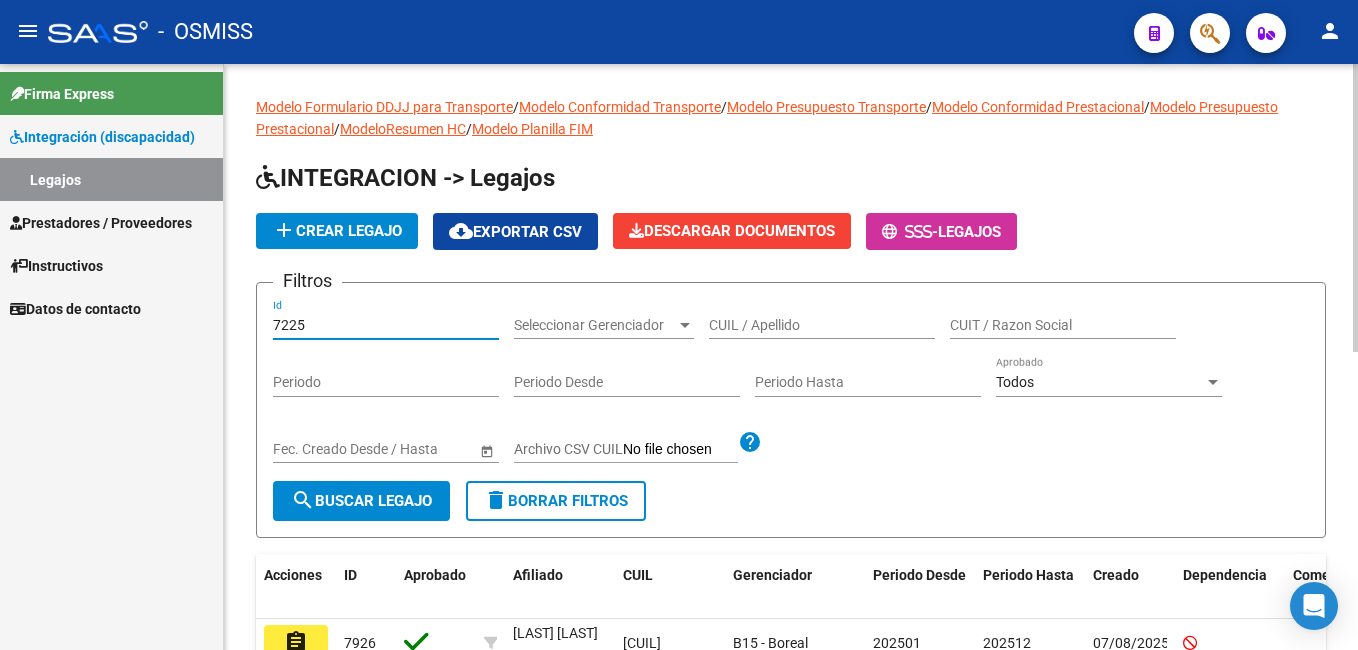 type on "7225" 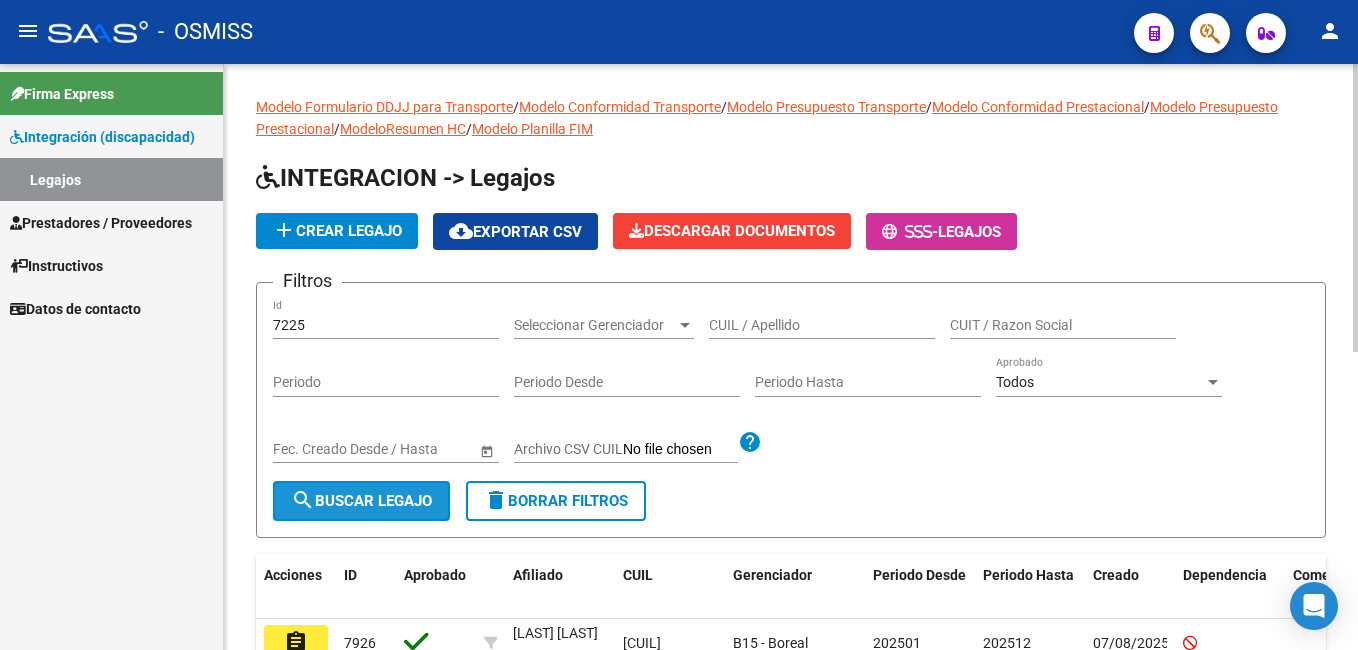 click on "search  Buscar Legajo" 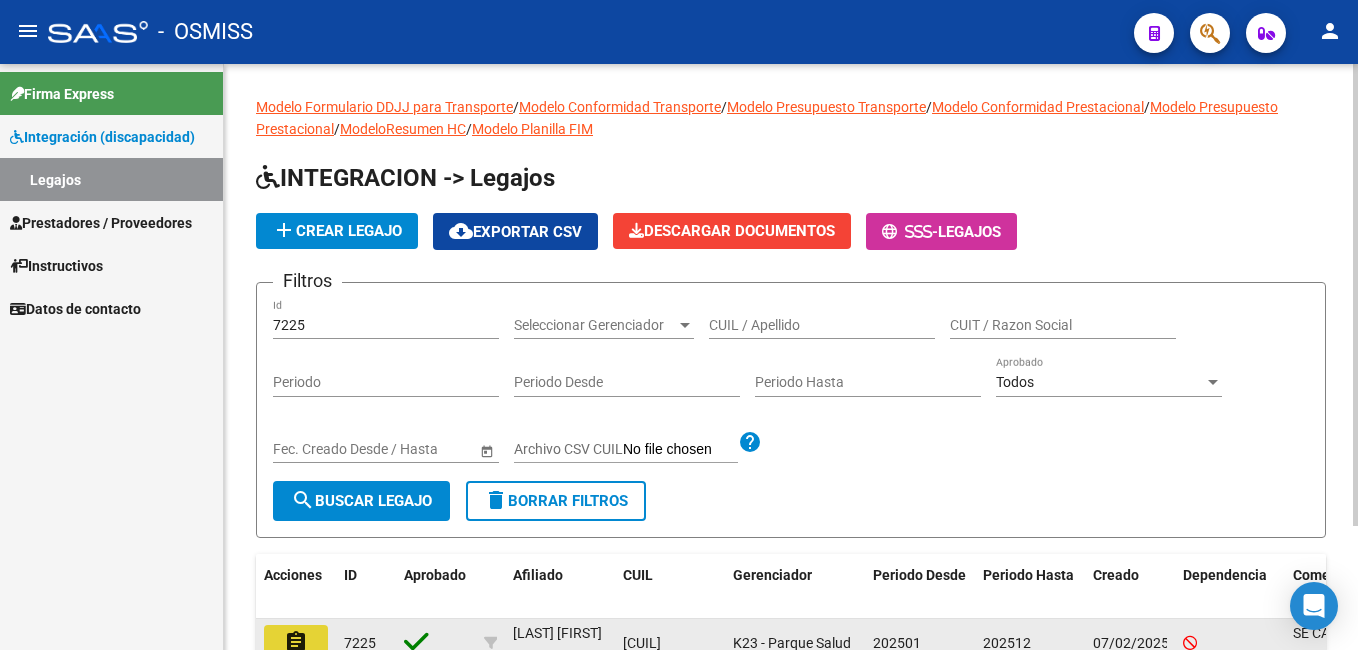 click on "assignment" 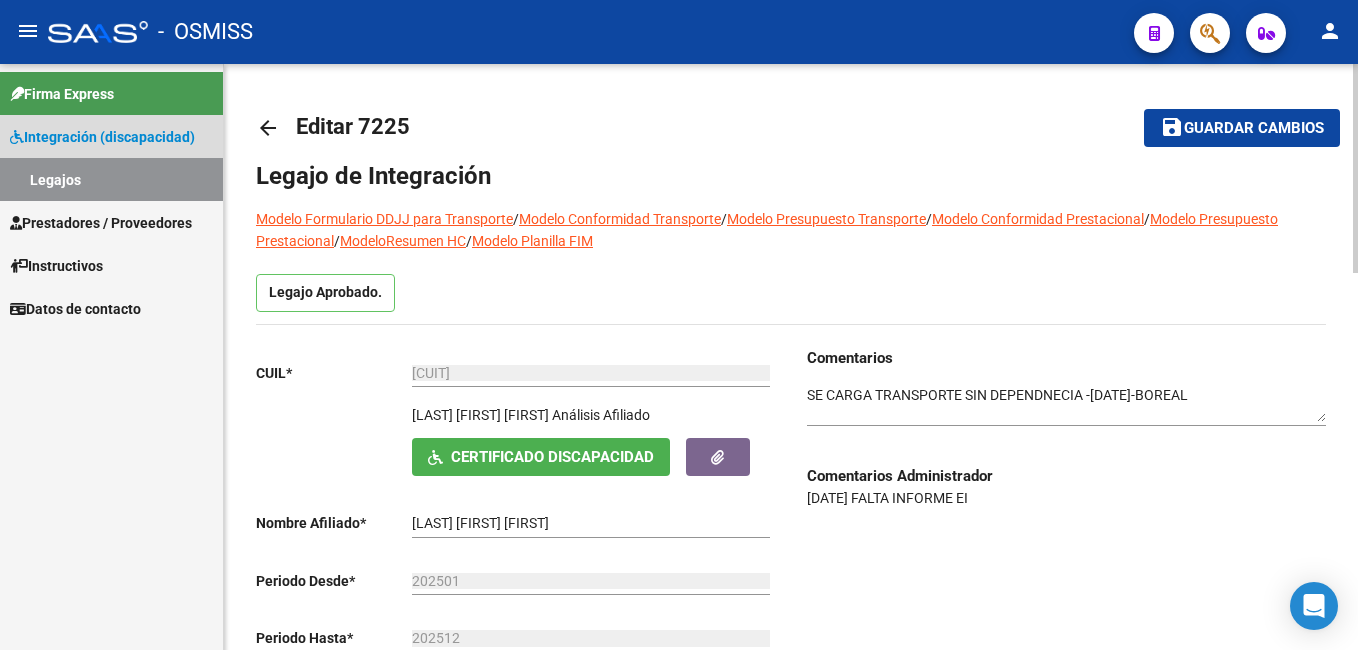 click on "Legajos" at bounding box center (111, 179) 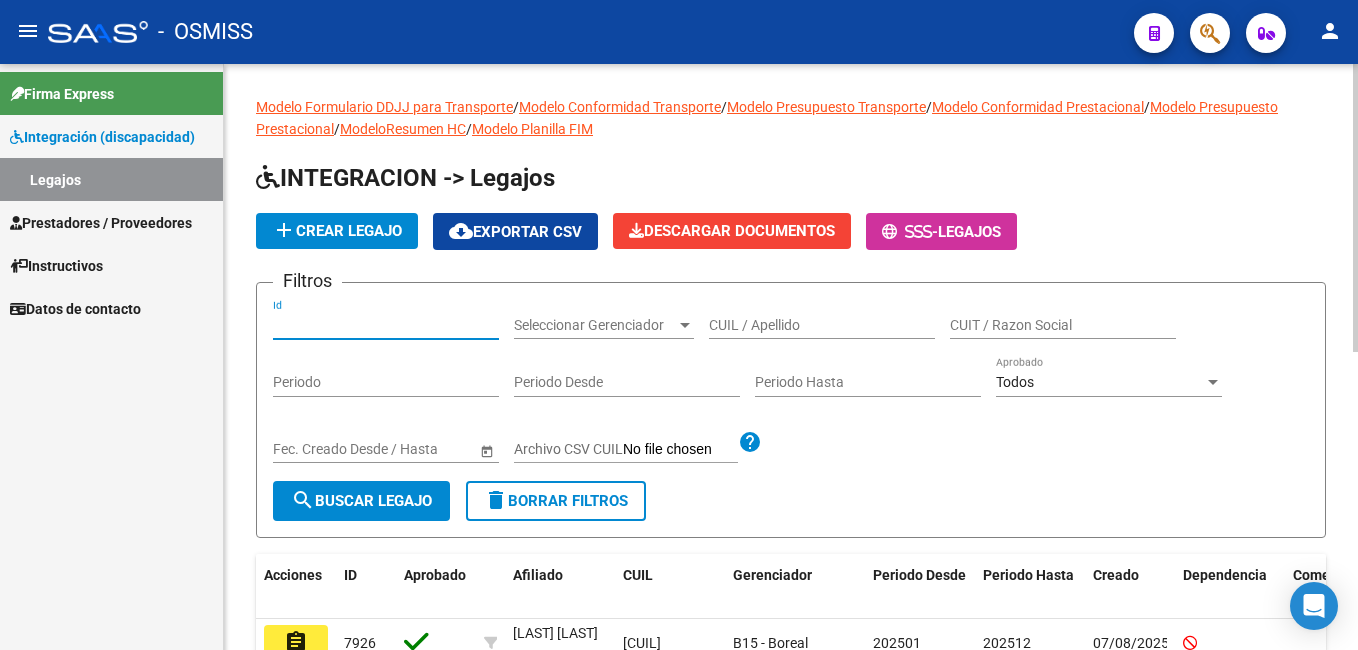 click on "Id" at bounding box center (386, 325) 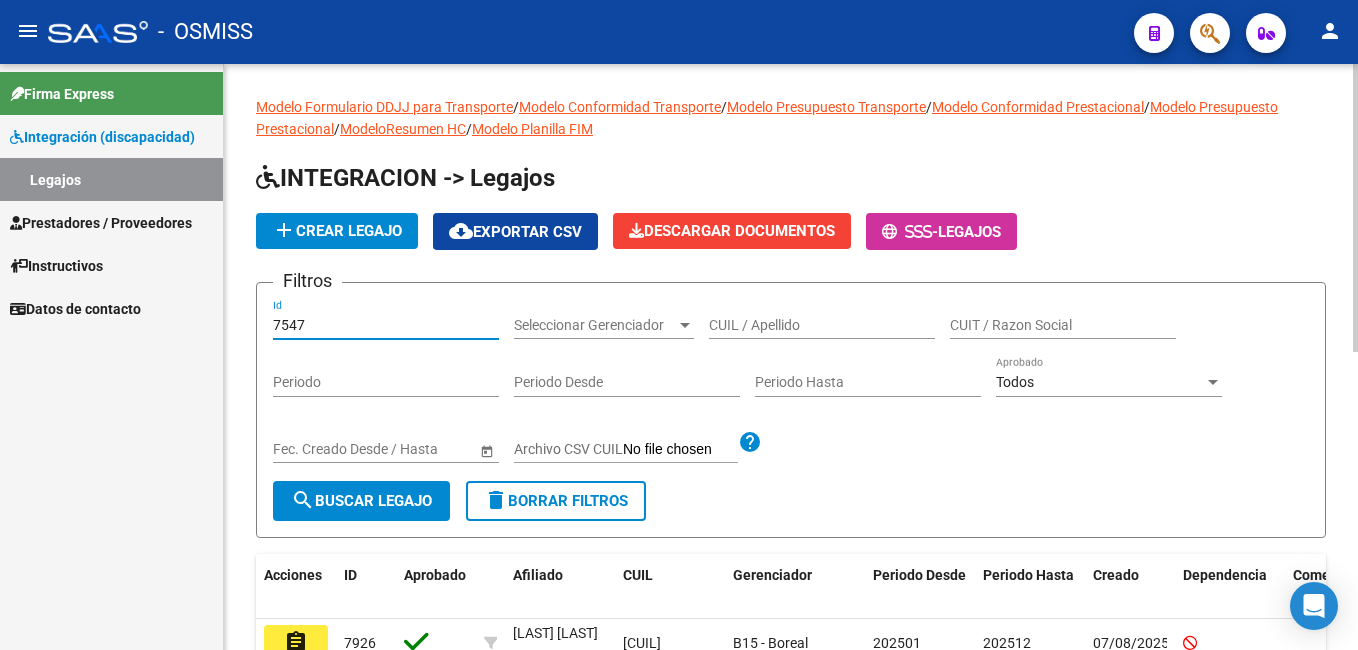 type on "7547" 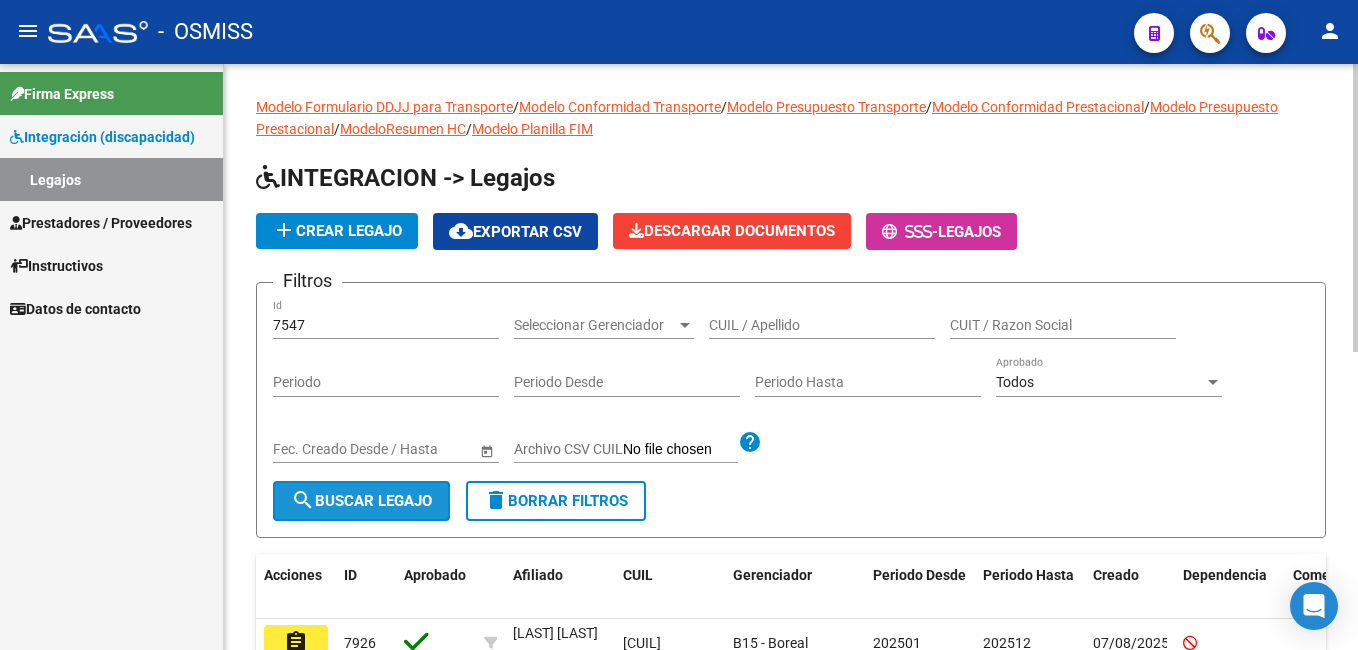 click on "search  Buscar Legajo" 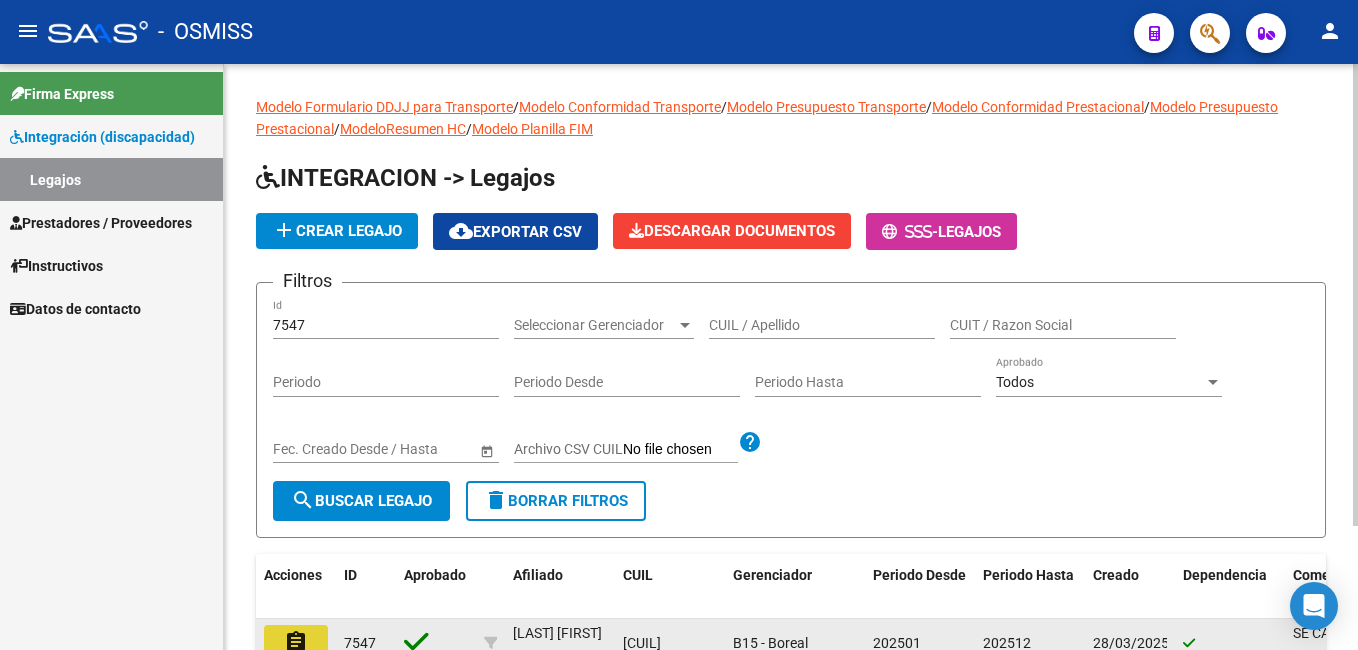 click on "assignment" 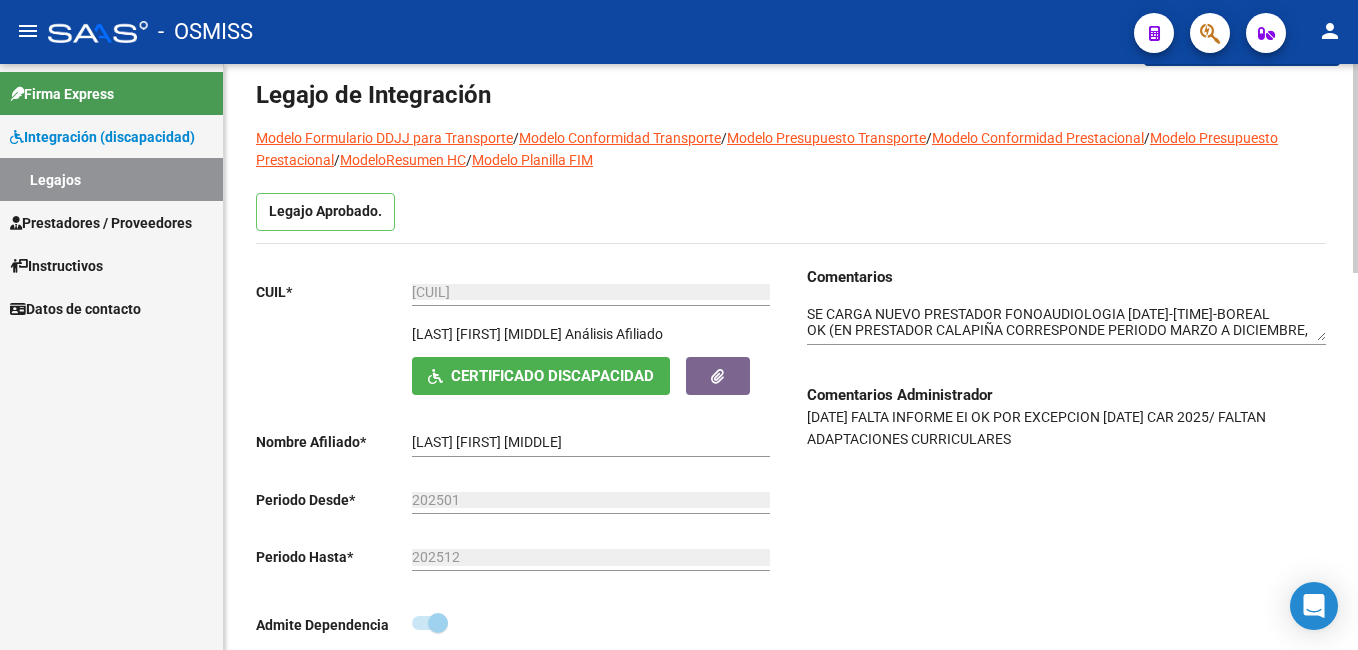 scroll, scrollTop: 0, scrollLeft: 0, axis: both 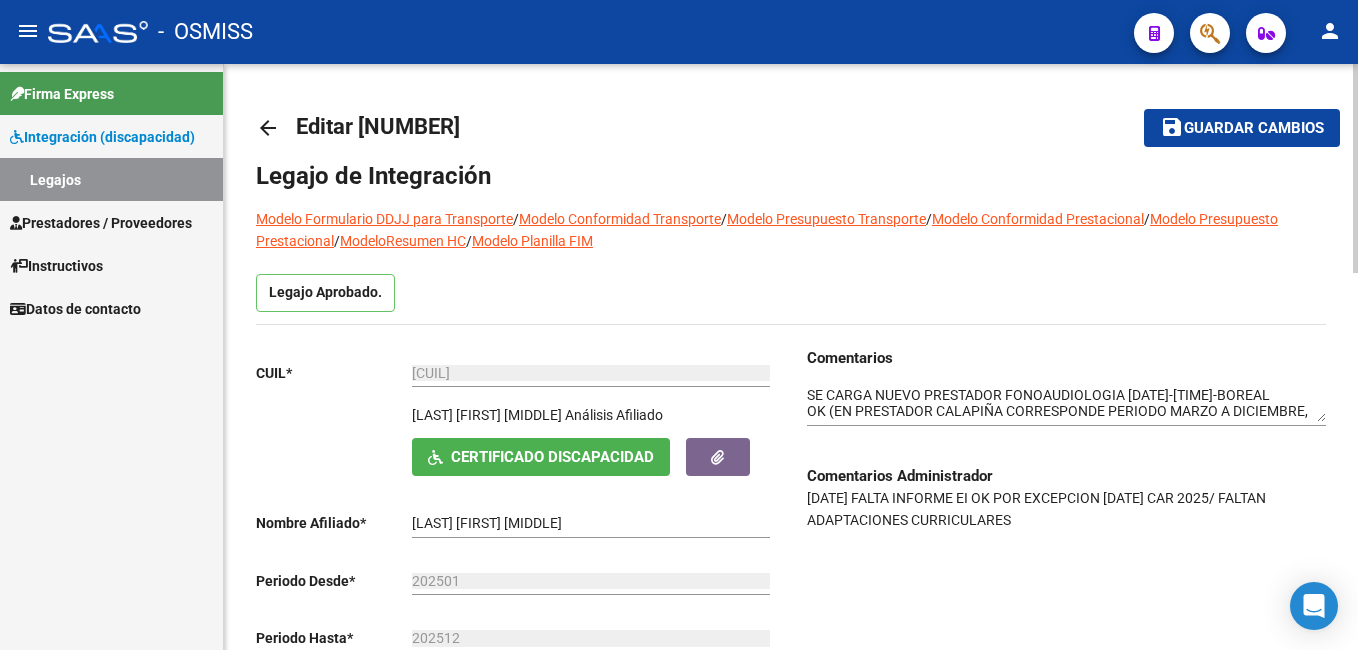 click on "menu -   OSMISS  person    Firma Express     Integración (discapacidad) Legajos    Prestadores / Proveedores Facturas - Listado/Carga Facturas - Documentación Pagos x Transferencia Auditorías - Listado Auditorías - Comentarios Auditorías - Cambios Área Prestadores - Listado Prestadores - Docu.    Instructivos    Datos de contacto arrow_back Editar [NUMBER]    save Guardar cambios Legajo de Integración Modelo Formulario DDJJ para Transporte  /  Modelo Conformidad Transporte  /  Modelo Presupuesto Transporte  /  Modelo Conformidad Prestacional  /  Modelo Presupuesto Prestacional  /  ModeloResumen HC  /  Modelo Planilla FIM  Legajo Aprobado.  CUIL  *   [CUIL] Ingresar CUIL  [FIRST] [LAST]     Análisis Afiliado    Certificado Discapacidad ARCA Padrón Nombre Afiliado  *   [FIRST] [LAST] Ingresar el nombre  Periodo Desde  *   [YEAR][MONTH] Ej: 202203  Periodo Hasta  *   [YEAR][MONTH] Ej: 202212  Admite Dependencia   Comentarios                                  Agregar Prestador CUIT" at bounding box center (679, 325) 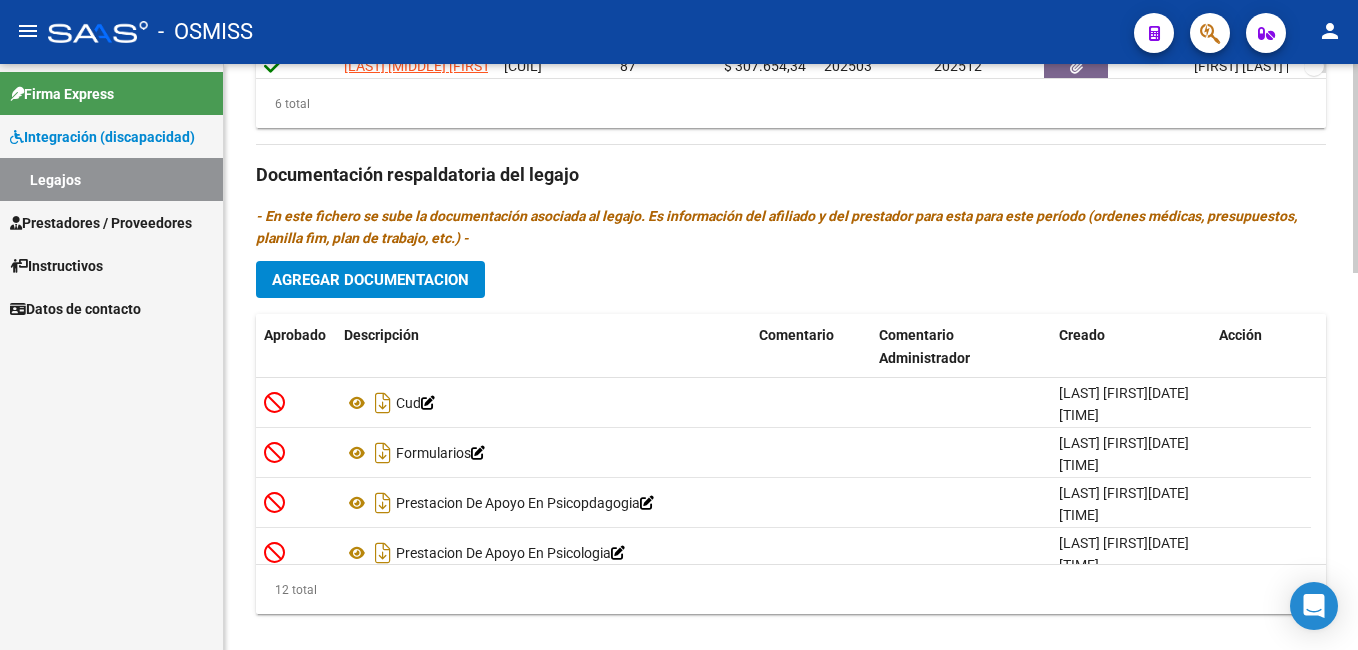 scroll, scrollTop: 1060, scrollLeft: 0, axis: vertical 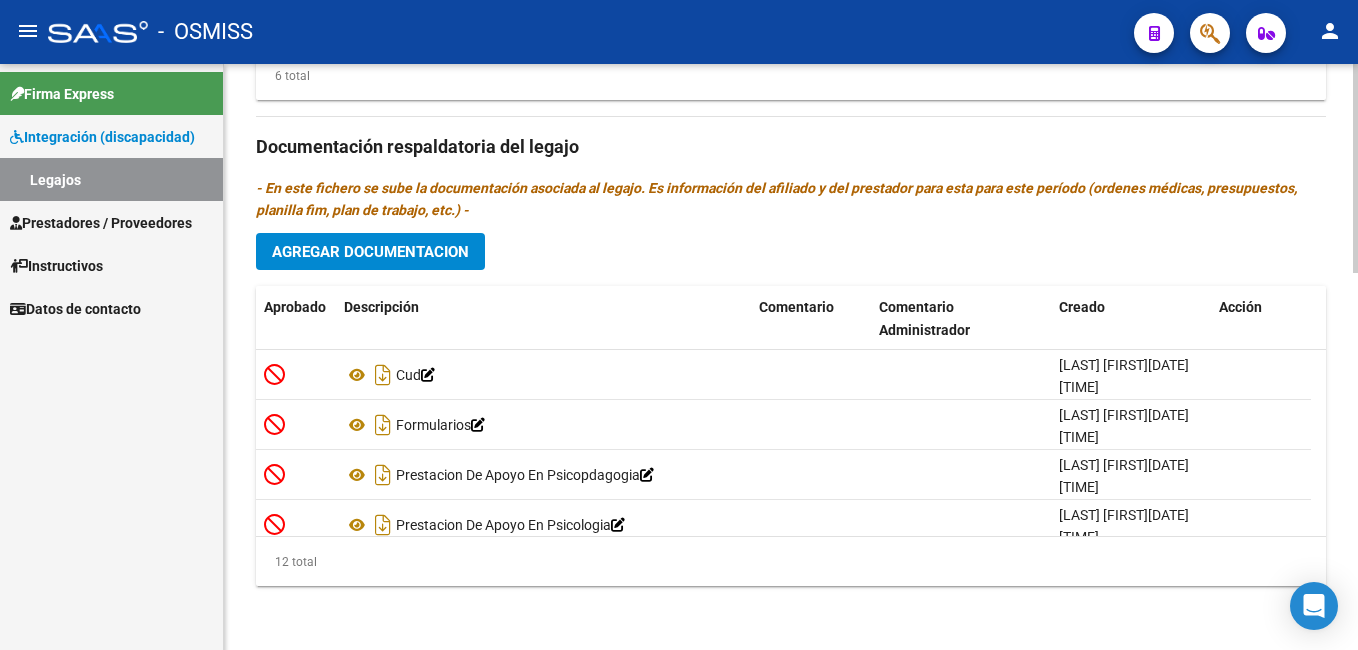 click on "menu -   OSMISS  person    Firma Express     Integración (discapacidad) Legajos    Prestadores / Proveedores Facturas - Listado/Carga Facturas - Documentación Pagos x Transferencia Auditorías - Listado Auditorías - Comentarios Auditorías - Cambios Área Prestadores - Listado Prestadores - Docu.    Instructivos    Datos de contacto arrow_back Editar [NUMBER]    save Guardar cambios Legajo de Integración Modelo Formulario DDJJ para Transporte  /  Modelo Conformidad Transporte  /  Modelo Presupuesto Transporte  /  Modelo Conformidad Prestacional  /  Modelo Presupuesto Prestacional  /  ModeloResumen HC  /  Modelo Planilla FIM  Legajo Aprobado.  CUIL  *   [CUIL] Ingresar CUIL  [FIRST] [LAST]     Análisis Afiliado    Certificado Discapacidad ARCA Padrón Nombre Afiliado  *   [FIRST] [LAST] Ingresar el nombre  Periodo Desde  *   [YEAR][MONTH] Ej: 202203  Periodo Hasta  *   [YEAR][MONTH] Ej: 202212  Admite Dependencia   Comentarios                                  Agregar Prestador CUIT" at bounding box center [679, 325] 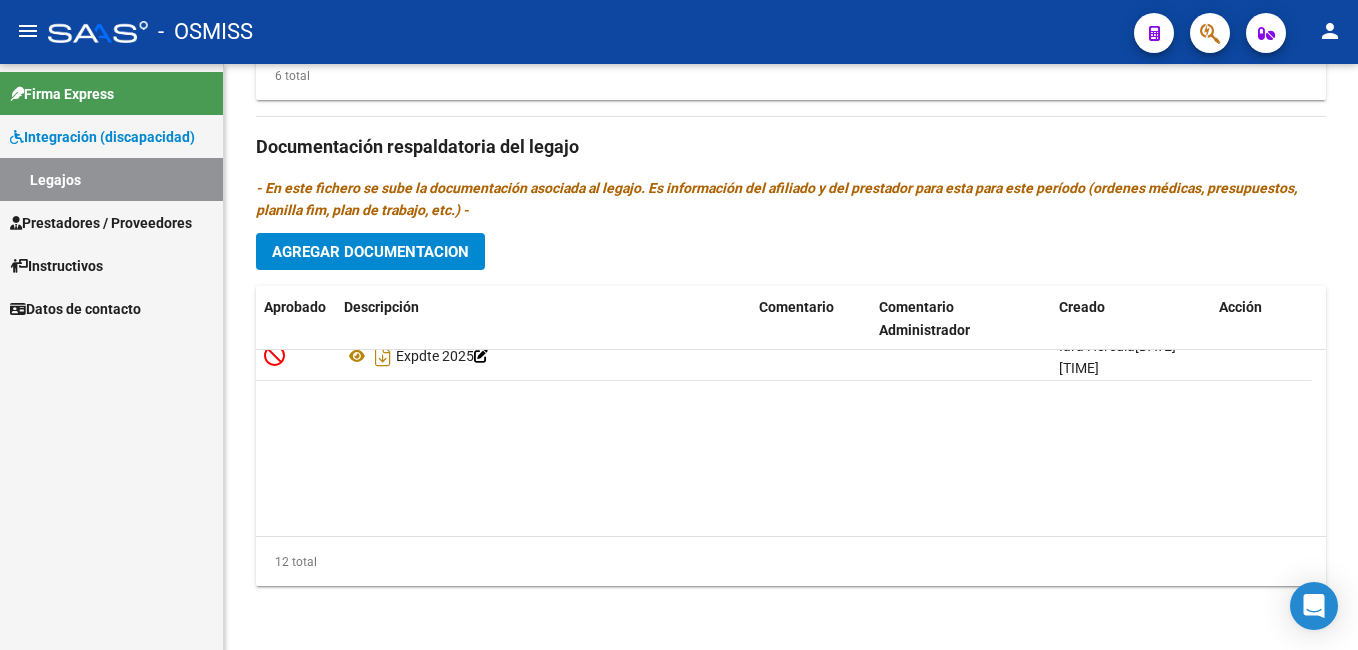 scroll, scrollTop: 0, scrollLeft: 0, axis: both 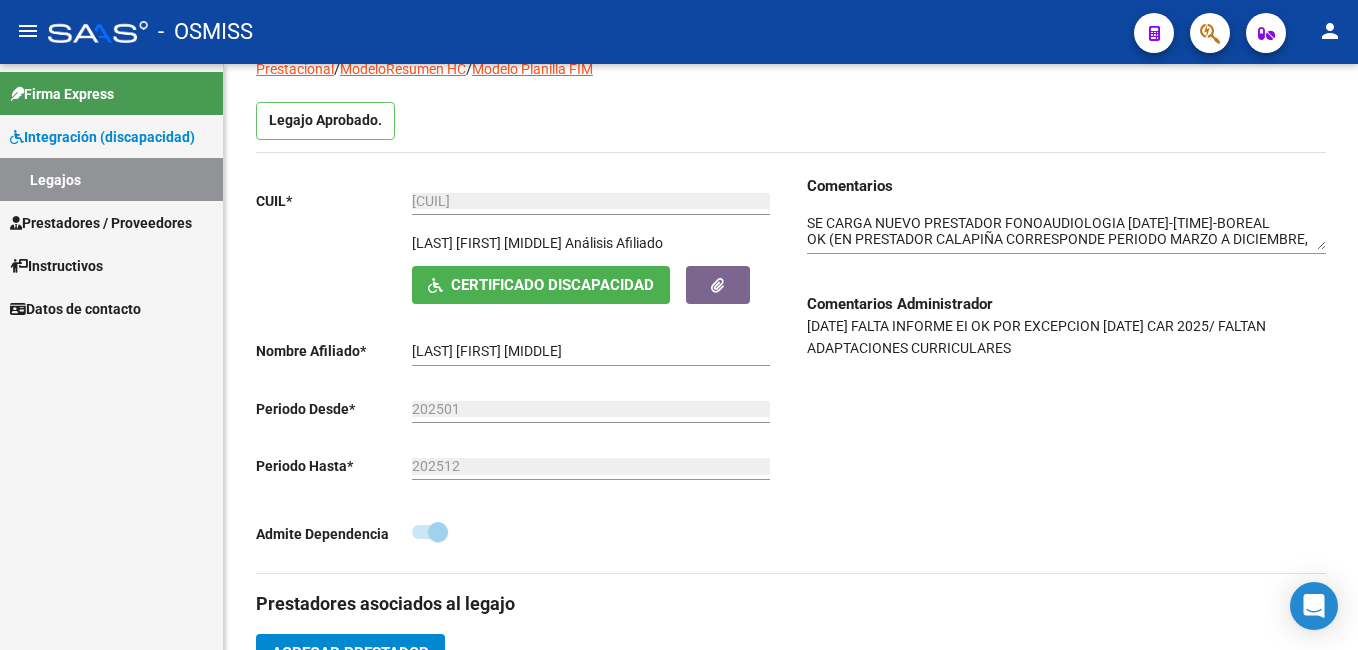 click 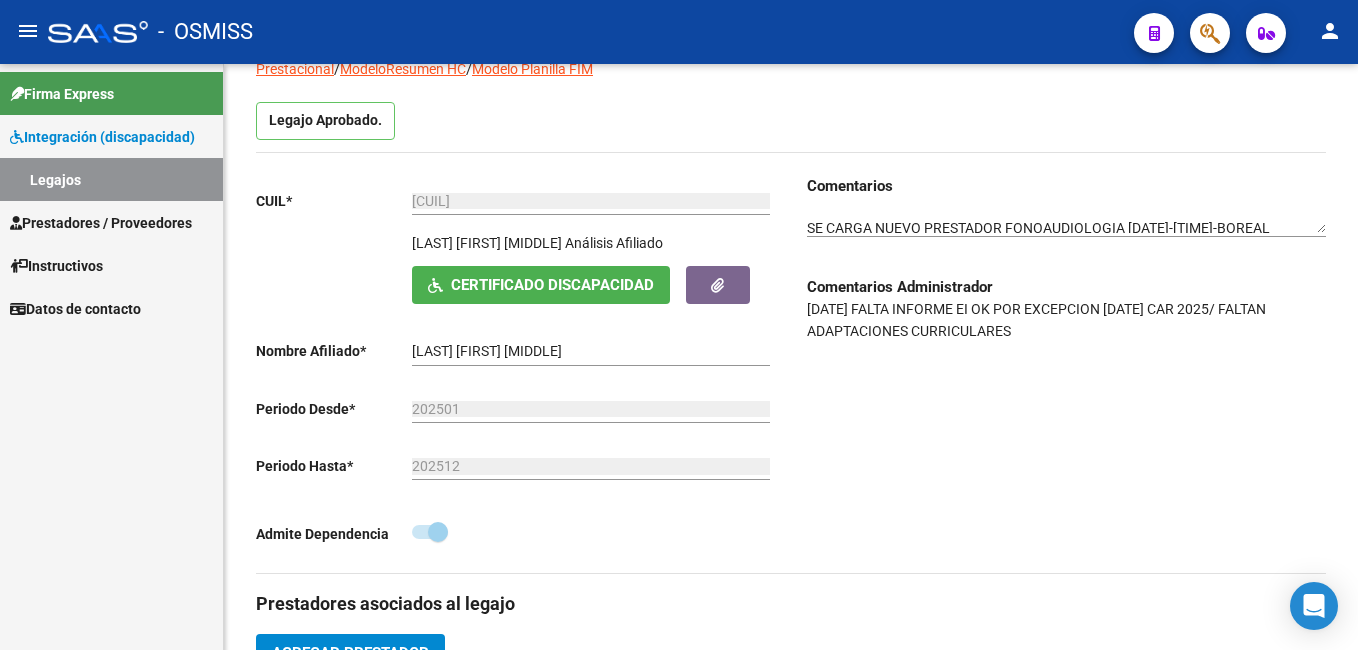 drag, startPoint x: 1319, startPoint y: 243, endPoint x: 1360, endPoint y: 90, distance: 158.39824 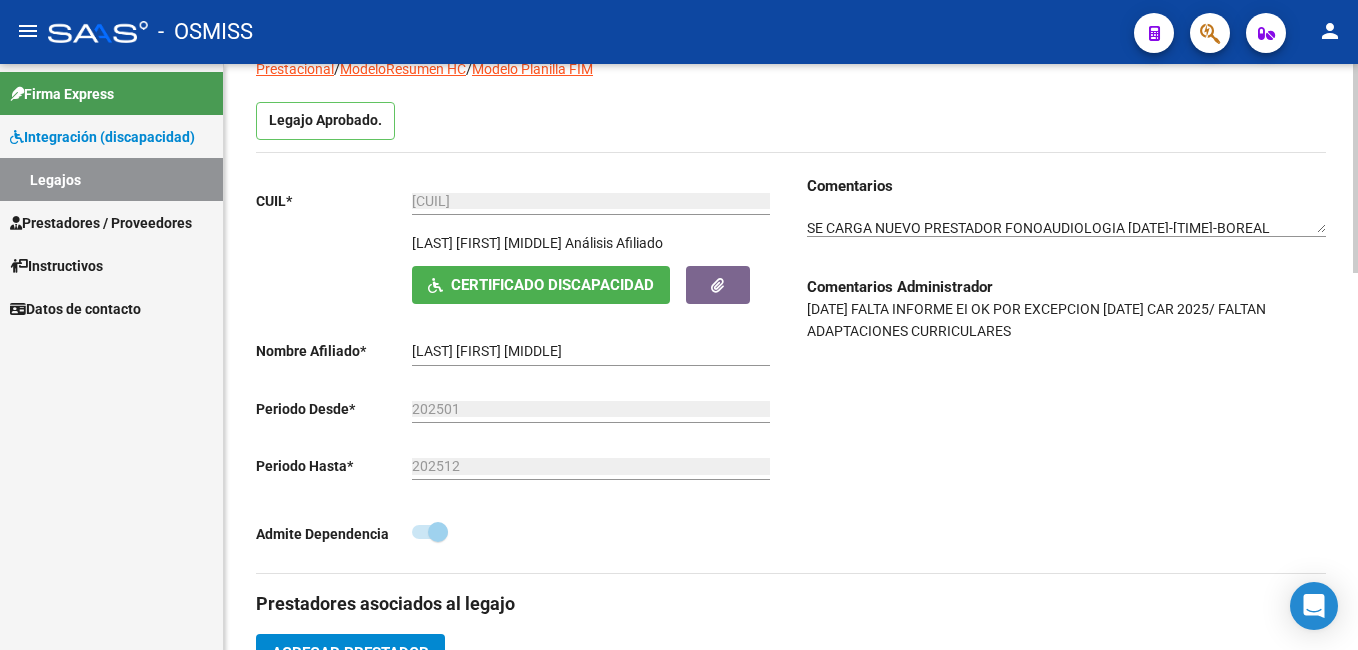 scroll, scrollTop: 0, scrollLeft: 0, axis: both 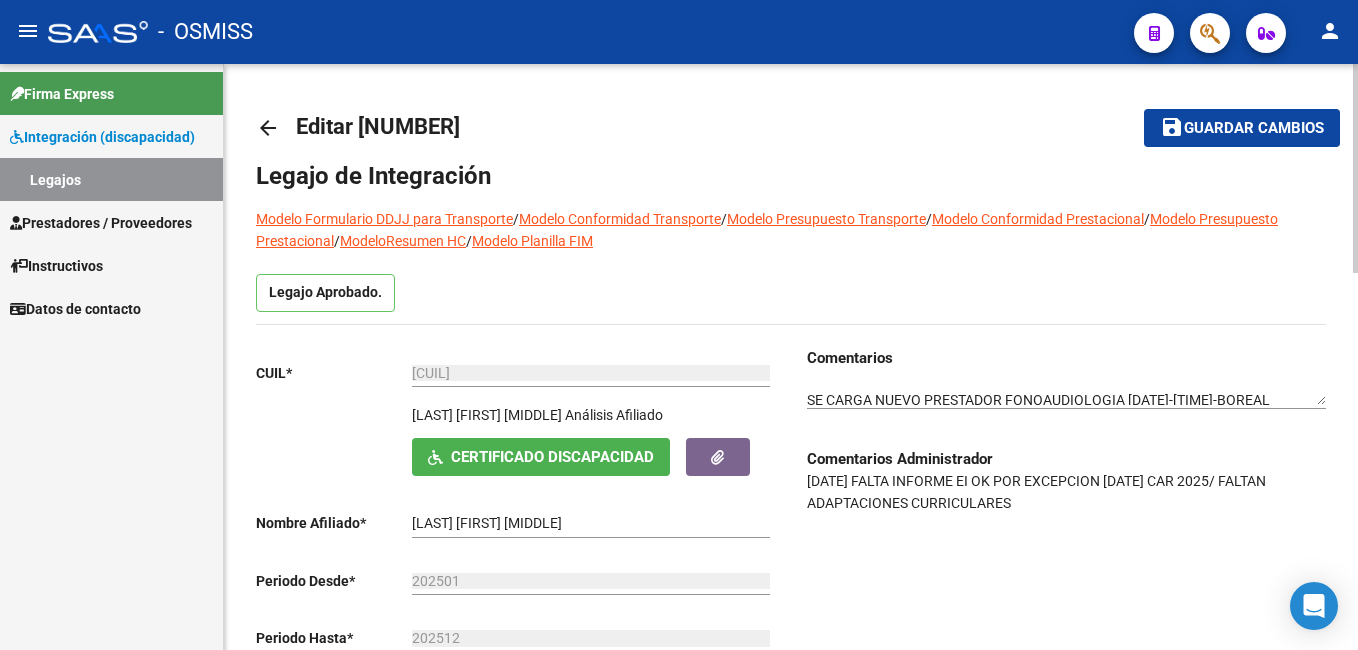 click on "menu -   OSMISS  person    Firma Express     Integración (discapacidad) Legajos    Prestadores / Proveedores Facturas - Listado/Carga Facturas - Documentación Pagos x Transferencia Auditorías - Listado Auditorías - Comentarios Auditorías - Cambios Área Prestadores - Listado Prestadores - Docu.    Instructivos    Datos de contacto arrow_back Editar [NUMBER]    save Guardar cambios Legajo de Integración Modelo Formulario DDJJ para Transporte  /  Modelo Conformidad Transporte  /  Modelo Presupuesto Transporte  /  Modelo Conformidad Prestacional  /  Modelo Presupuesto Prestacional  /  ModeloResumen HC  /  Modelo Planilla FIM  Legajo Aprobado.  CUIL  *   [CUIL] Ingresar CUIL  [FIRST] [LAST]     Análisis Afiliado    Certificado Discapacidad ARCA Padrón Nombre Afiliado  *   [FIRST] [LAST] Ingresar el nombre  Periodo Desde  *   [YEAR][MONTH] Ej: 202203  Periodo Hasta  *   [YEAR][MONTH] Ej: 202212  Admite Dependencia   Comentarios                                  Agregar Prestador CUIT" at bounding box center [679, 325] 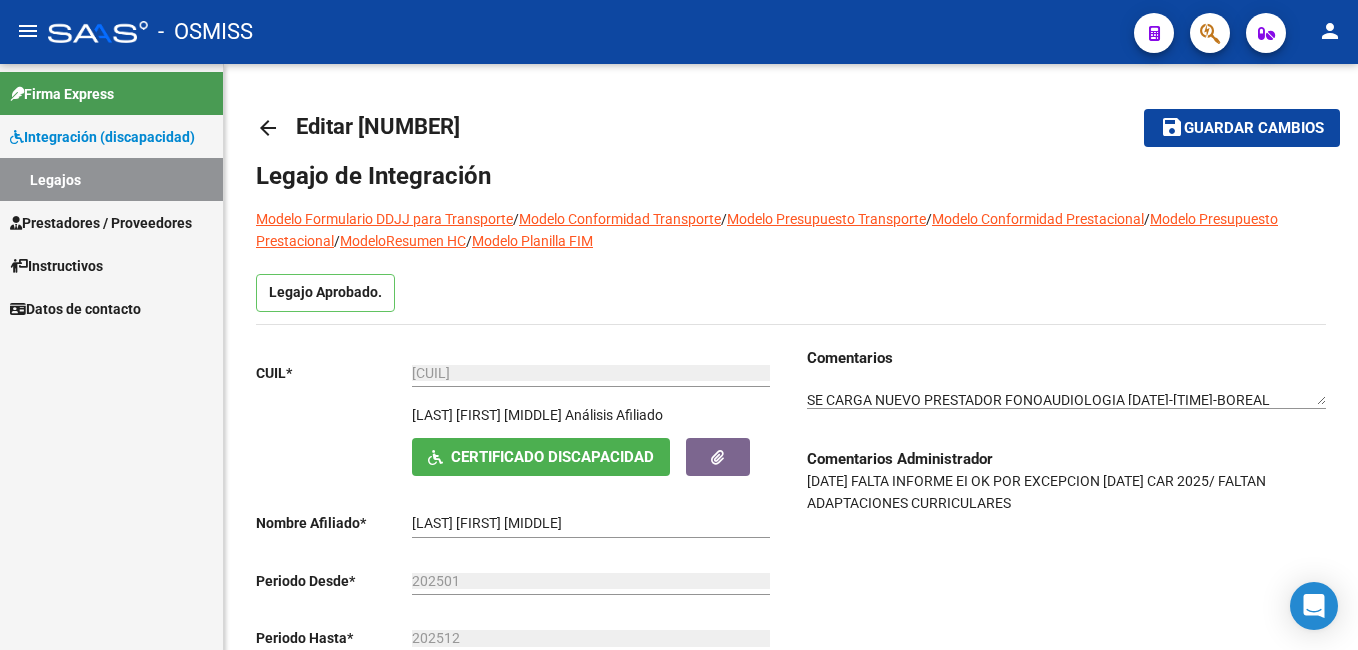 click on "Legajos" at bounding box center [111, 179] 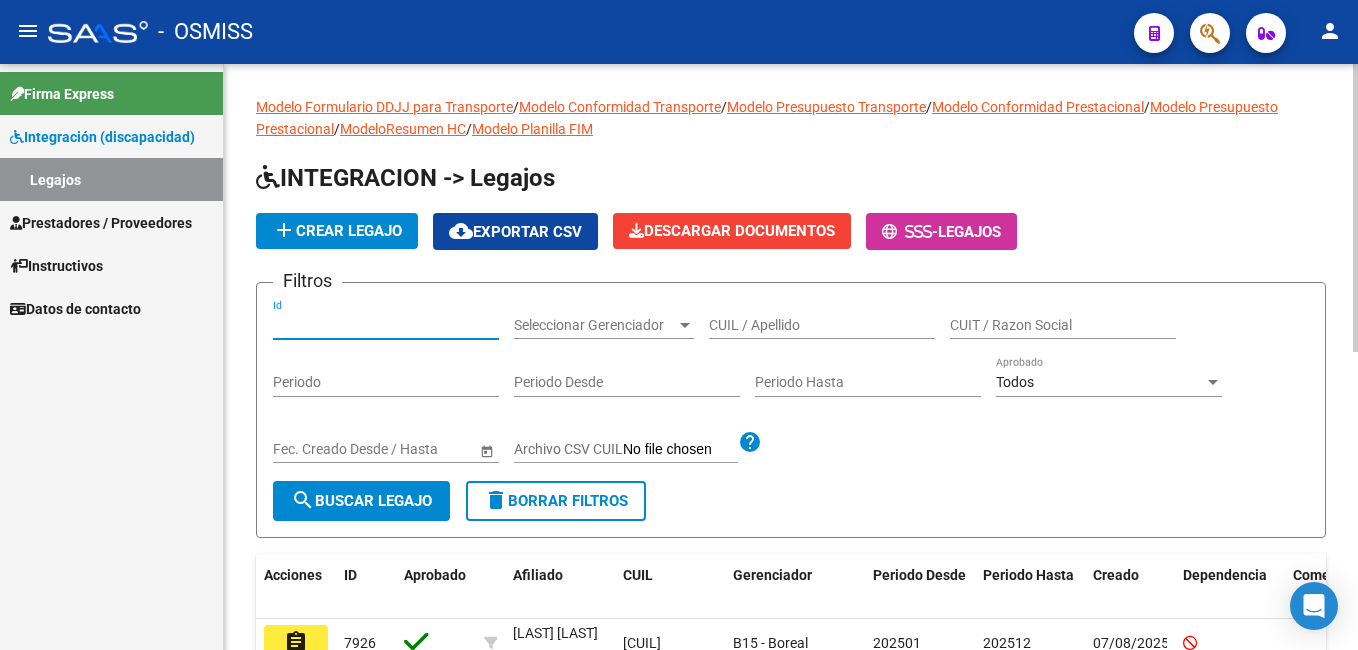 click on "Id" at bounding box center [386, 325] 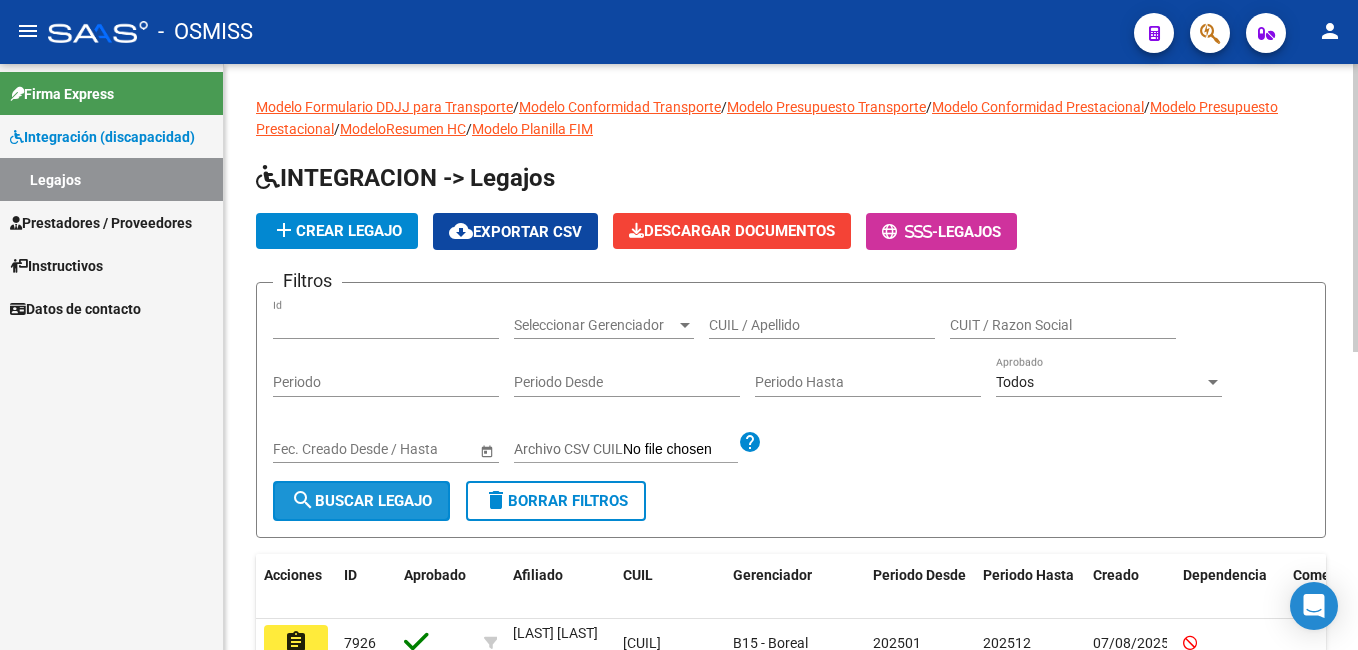 click on "search  Buscar Legajo" 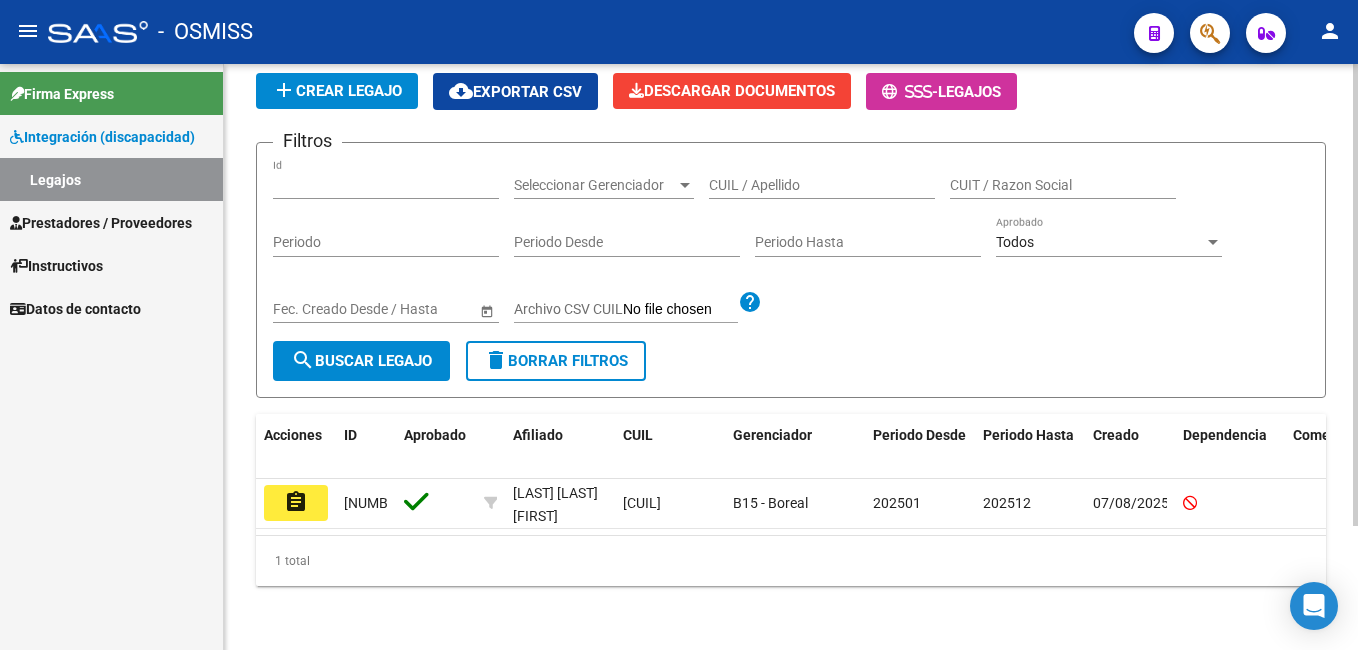 scroll, scrollTop: 157, scrollLeft: 0, axis: vertical 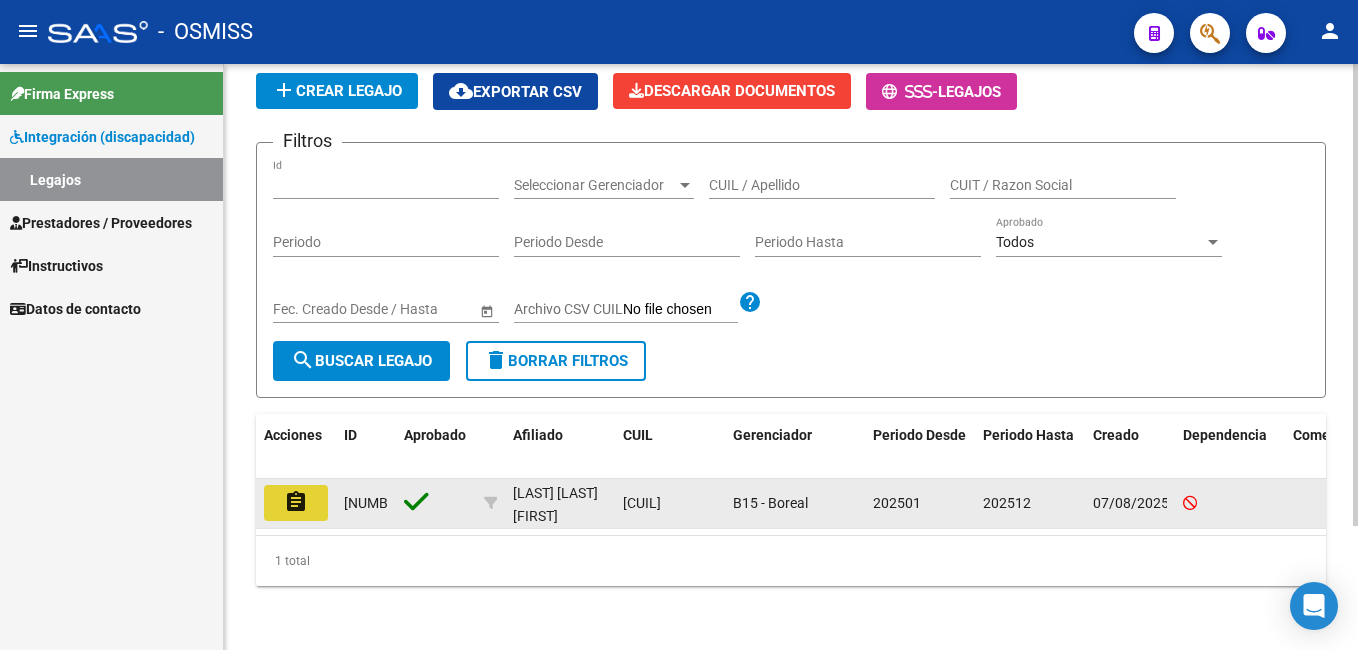 click on "assignment" 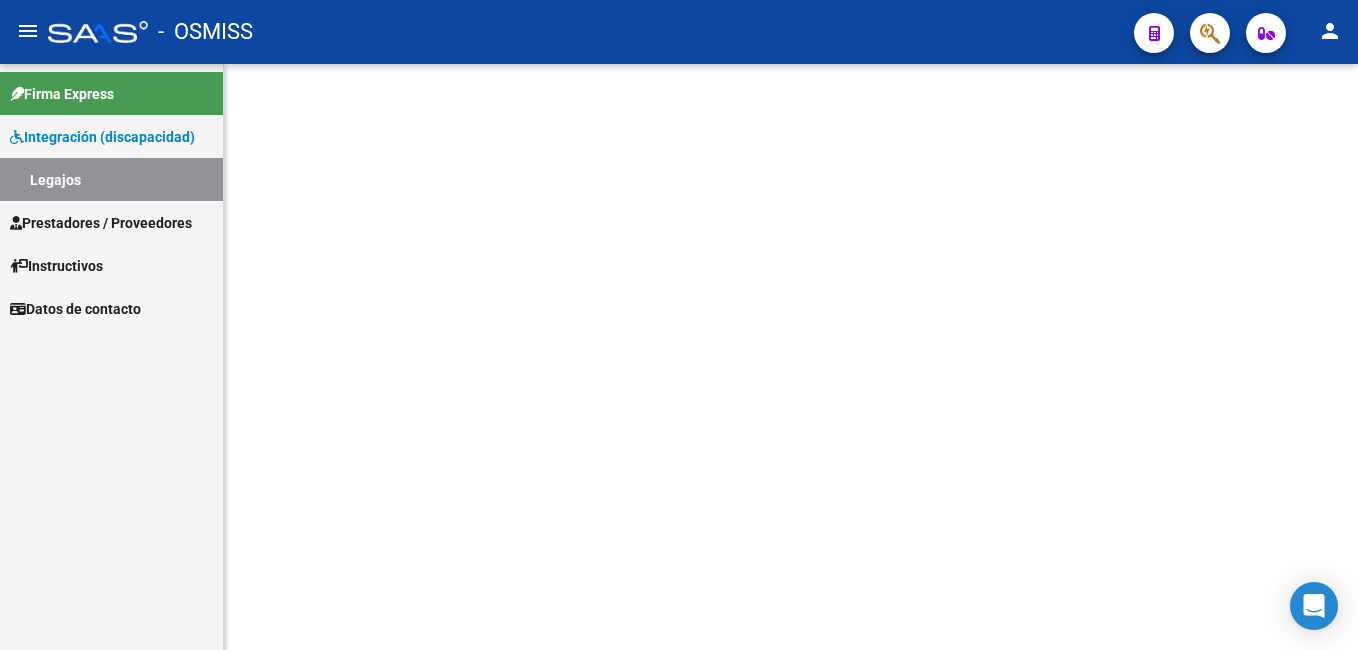 scroll, scrollTop: 0, scrollLeft: 0, axis: both 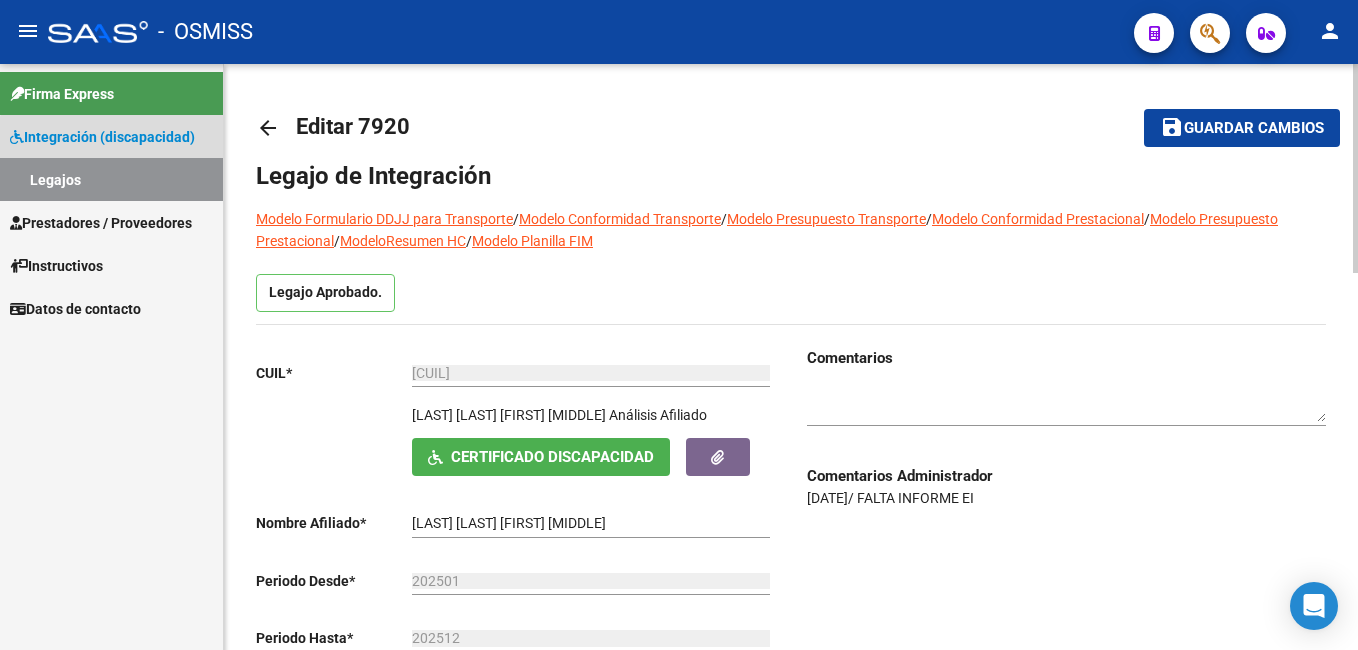 click on "Legajos" at bounding box center (111, 179) 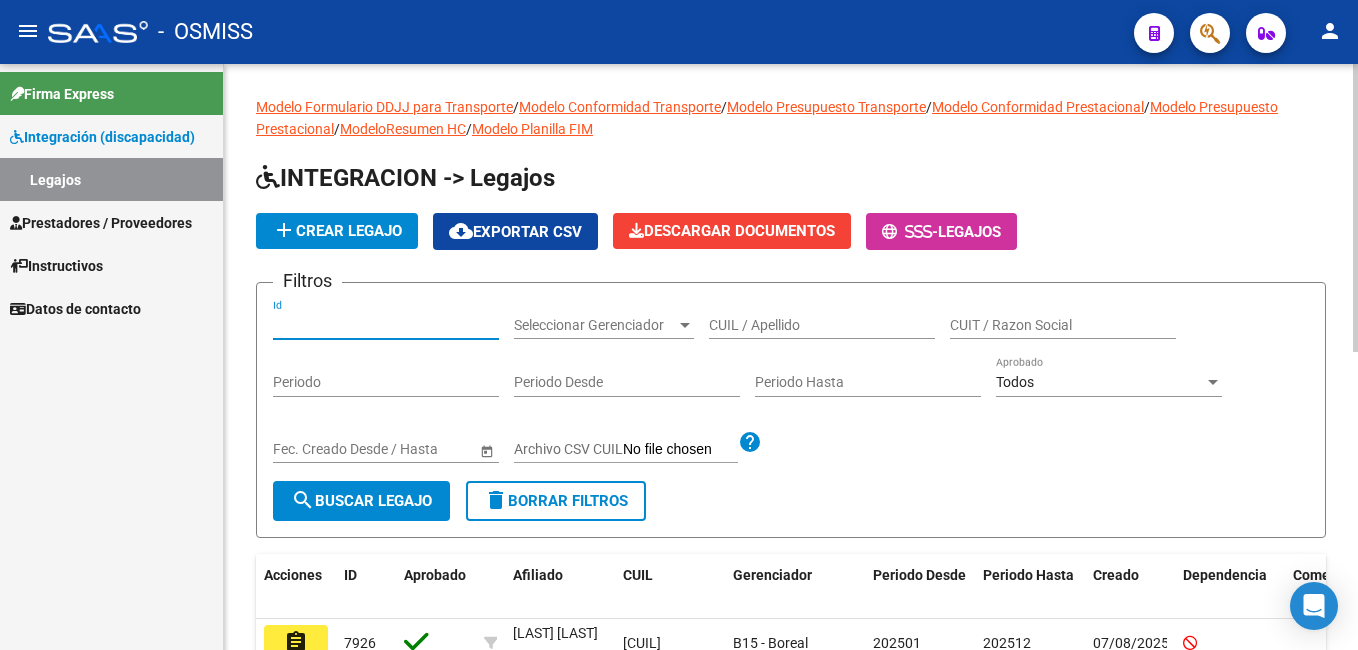 click on "Id" at bounding box center [386, 325] 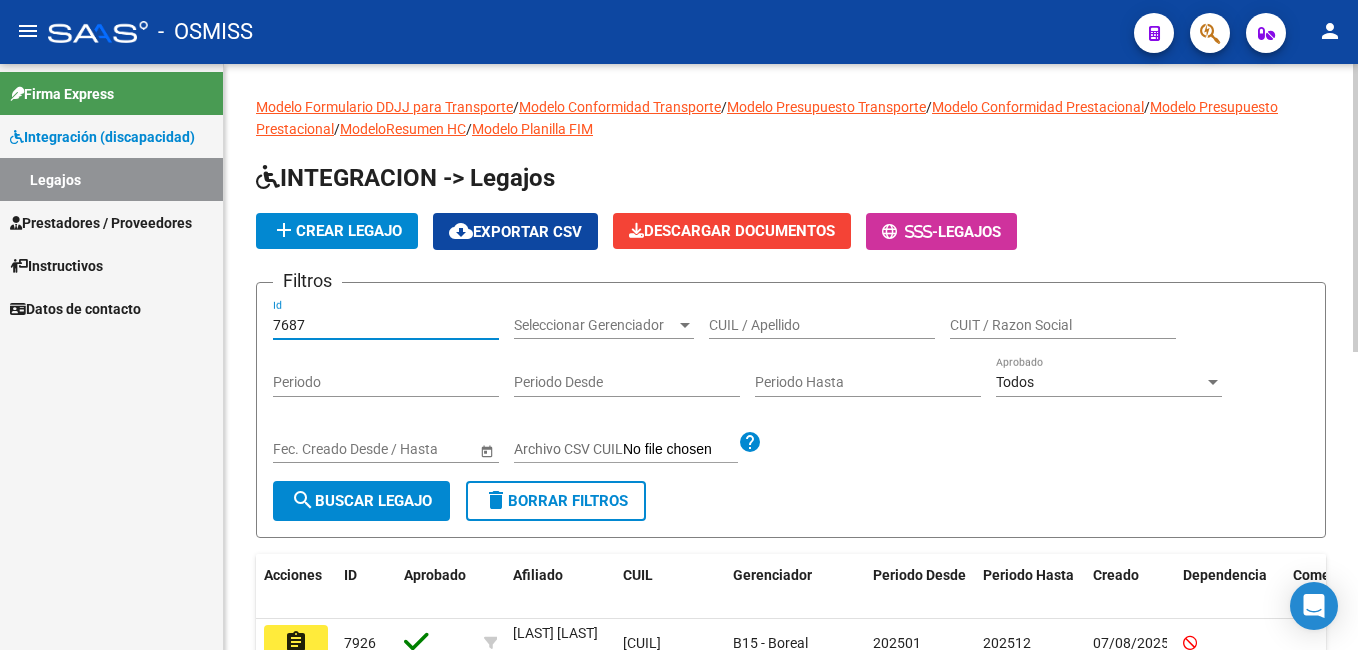type on "7687" 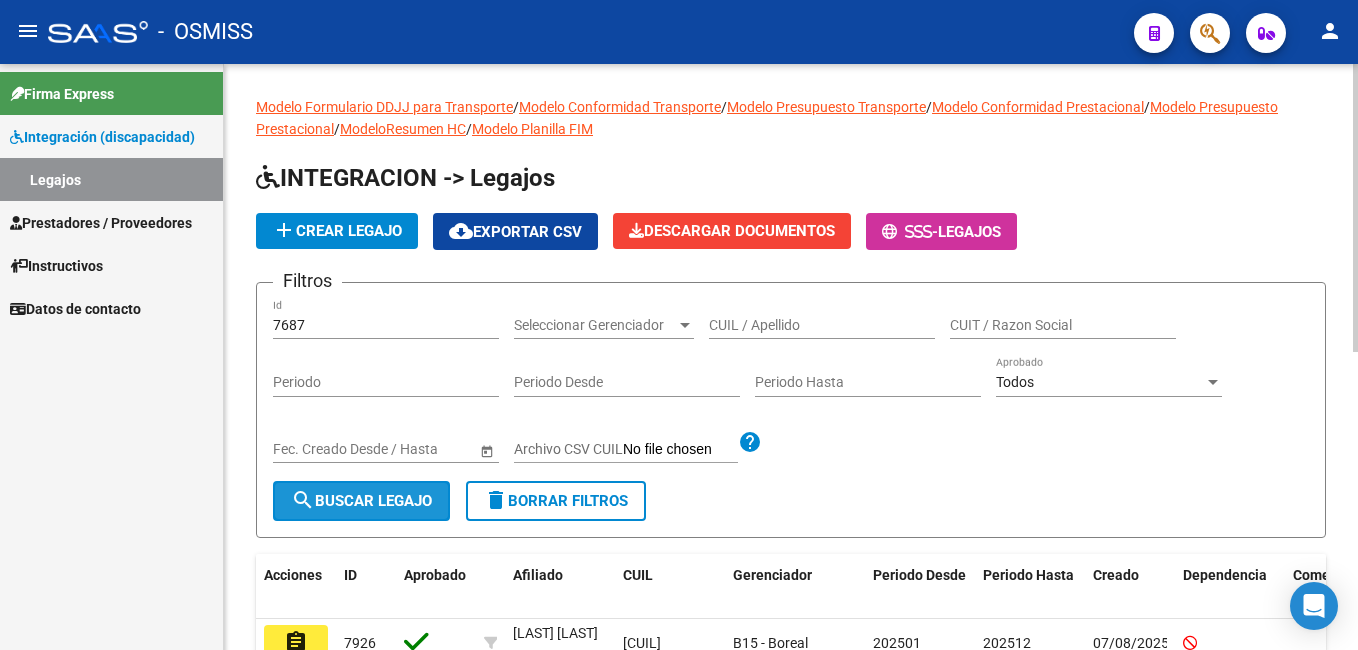 click on "search  Buscar Legajo" 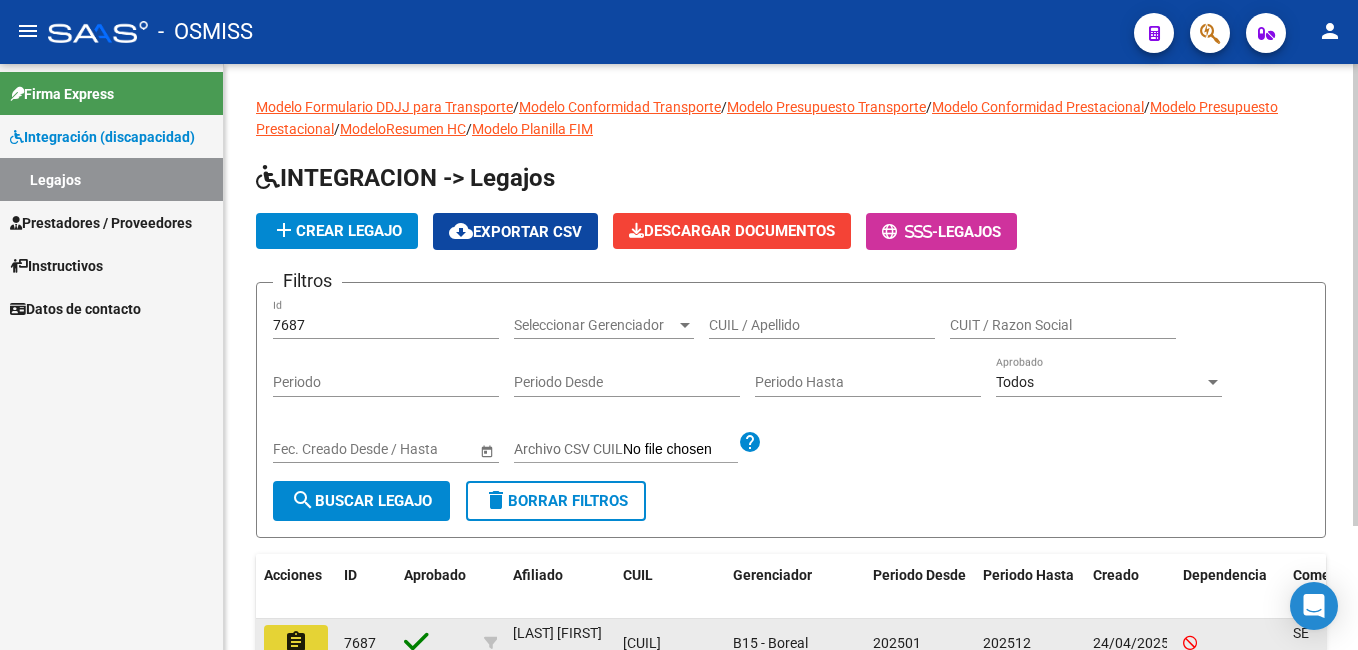 click on "assignment" 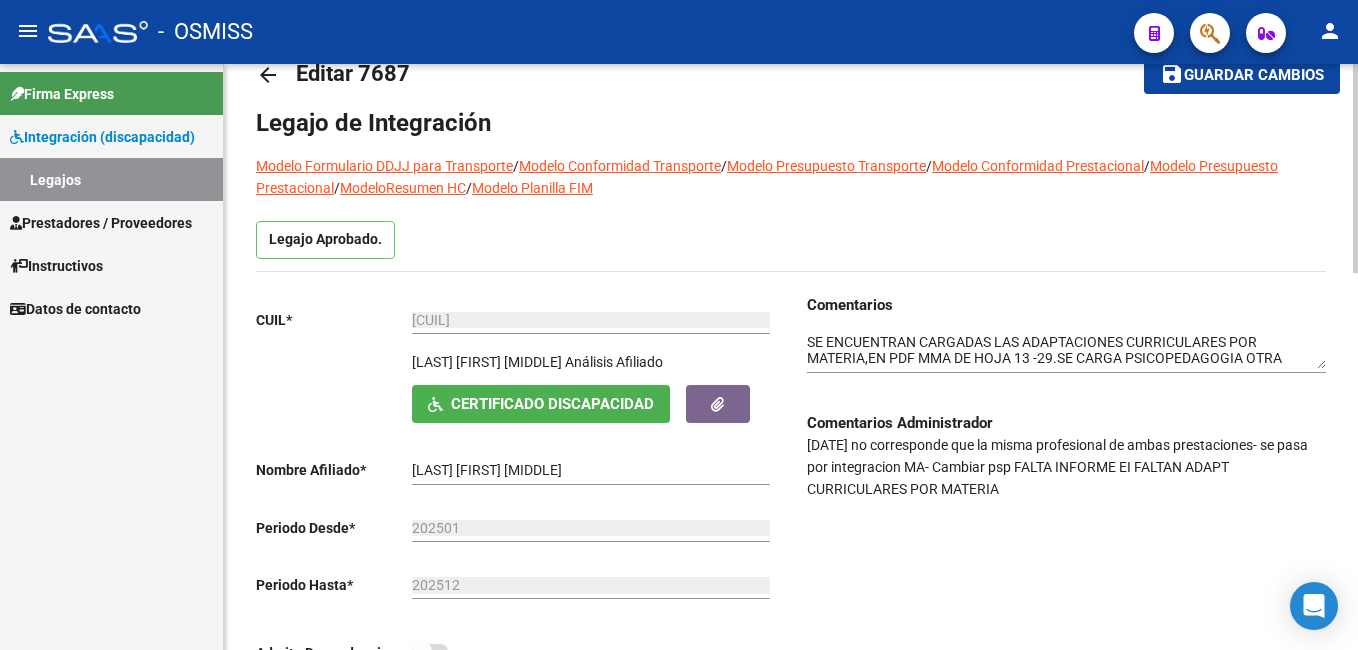 scroll, scrollTop: 104, scrollLeft: 0, axis: vertical 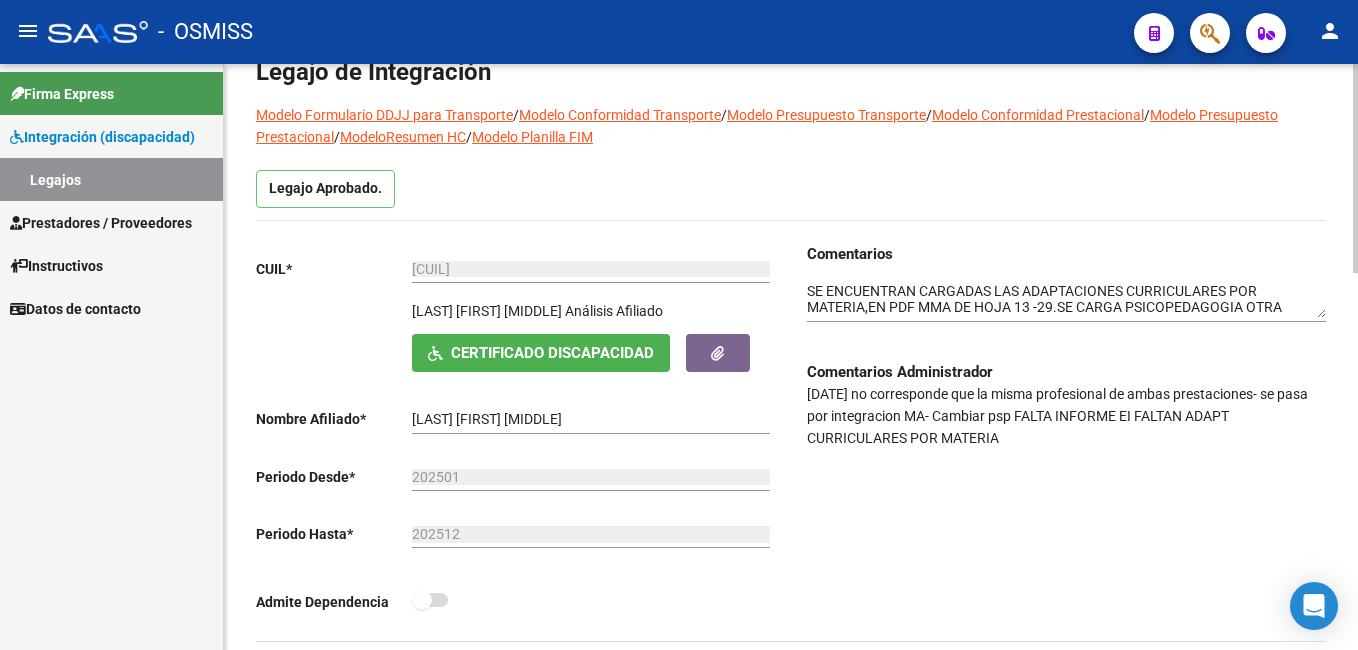 click on "menu -   OSMISS  person    Firma Express     Integración (discapacidad) Legajos    Prestadores / Proveedores Facturas - Listado/Carga Facturas - Documentación Pagos x Transferencia Auditorías - Listado Auditorías - Comentarios Auditorías - Cambios Área Prestadores - Listado Prestadores - Docu.    Instructivos    Datos de contacto arrow_back Editar [NUMBER]  save Guardar cambios Legajo de Integración Modelo Formulario DDJJ para Transporte  /  Modelo Conformidad Transporte  /  Modelo Presupuesto Transporte  /  Modelo Conformidad Prestacional  /  Modelo Presupuesto Prestacional  /  ModeloResumen HC  /  Modelo Planilla FIM  Legajo Aprobado.  CUIL  *   [NUMBER] Ingresar CUIL  [LAST] [LAST] [FIRST] [FIRST]     Análisis Afiliado    Certificado Discapacidad ARCA Padrón Nombre Afiliado  *   [LAST] [LAST] [FIRST] [FIRST] Ingresar el nombre  Periodo Desde  *   [YEAR][NUMBER] Ej: [YEAR][NUMBER]  Periodo Hasta  *   [YEAR][NUMBER] Ej: [YEAR][NUMBER]  Admite Dependencia   Comentarios                                  Comentarios Administrador" at bounding box center (679, 325) 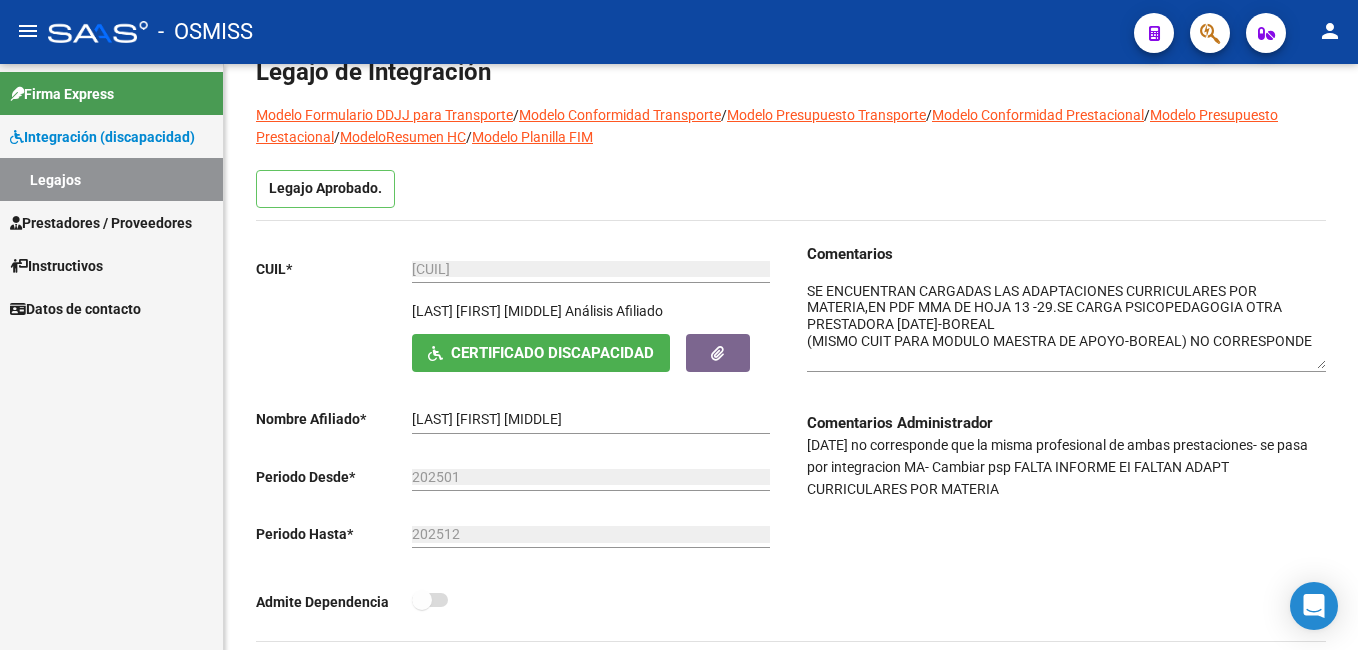 drag, startPoint x: 1323, startPoint y: 313, endPoint x: 1327, endPoint y: 363, distance: 50.159744 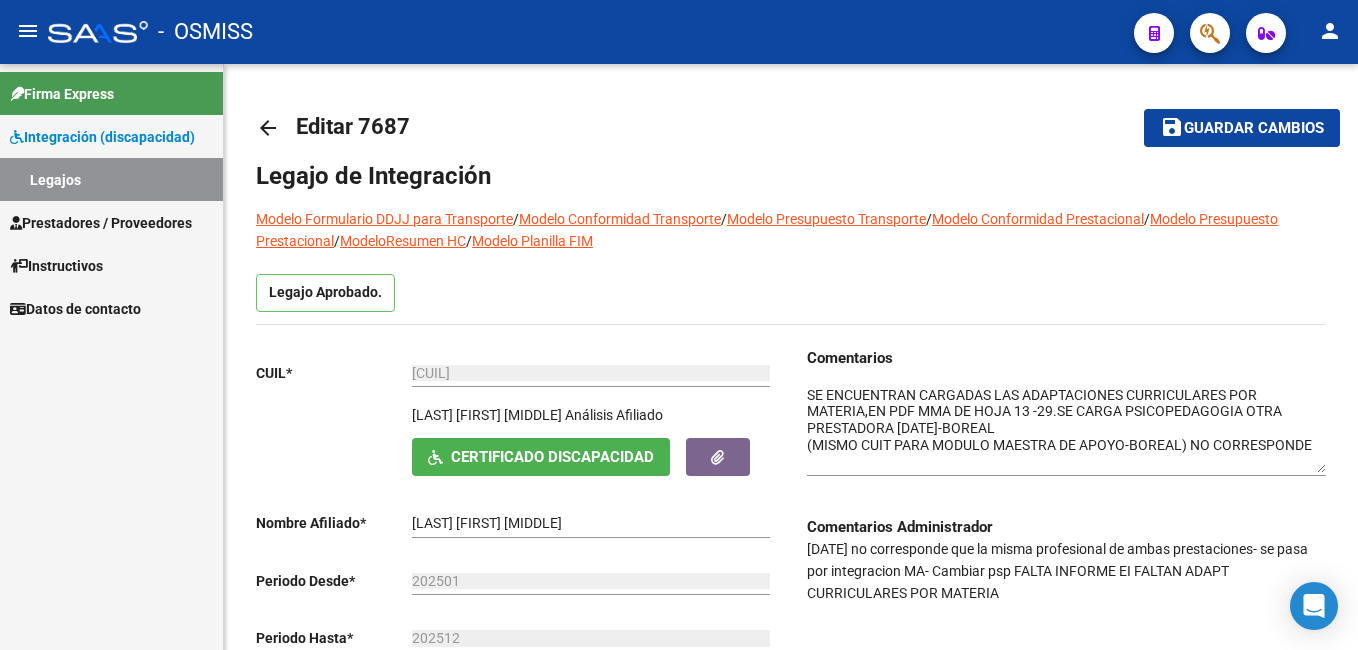 click on "menu -   OSMISS  person    Firma Express     Integración (discapacidad) Legajos    Prestadores / Proveedores Facturas - Listado/Carga Facturas - Documentación Pagos x Transferencia Auditorías - Listado Auditorías - Comentarios Auditorías - Cambios Área Prestadores - Listado Prestadores - Docu.    Instructivos    Datos de contacto arrow_back Editar [NUMBER]  save Guardar cambios Legajo de Integración Modelo Formulario DDJJ para Transporte  /  Modelo Conformidad Transporte  /  Modelo Presupuesto Transporte  /  Modelo Conformidad Prestacional  /  Modelo Presupuesto Prestacional  /  ModeloResumen HC  /  Modelo Planilla FIM  Legajo Aprobado.  CUIL  *   [NUMBER] Ingresar CUIL  [LAST] [LAST] [FIRST] [FIRST]     Análisis Afiliado    Certificado Discapacidad ARCA Padrón Nombre Afiliado  *   [LAST] [LAST] [FIRST] [FIRST] Ingresar el nombre  Periodo Desde  *   [YEAR][NUMBER] Ej: [YEAR][NUMBER]  Periodo Hasta  *   [YEAR][NUMBER] Ej: [YEAR][NUMBER]  Admite Dependencia   Comentarios                                  Comentarios Administrador" at bounding box center [679, 325] 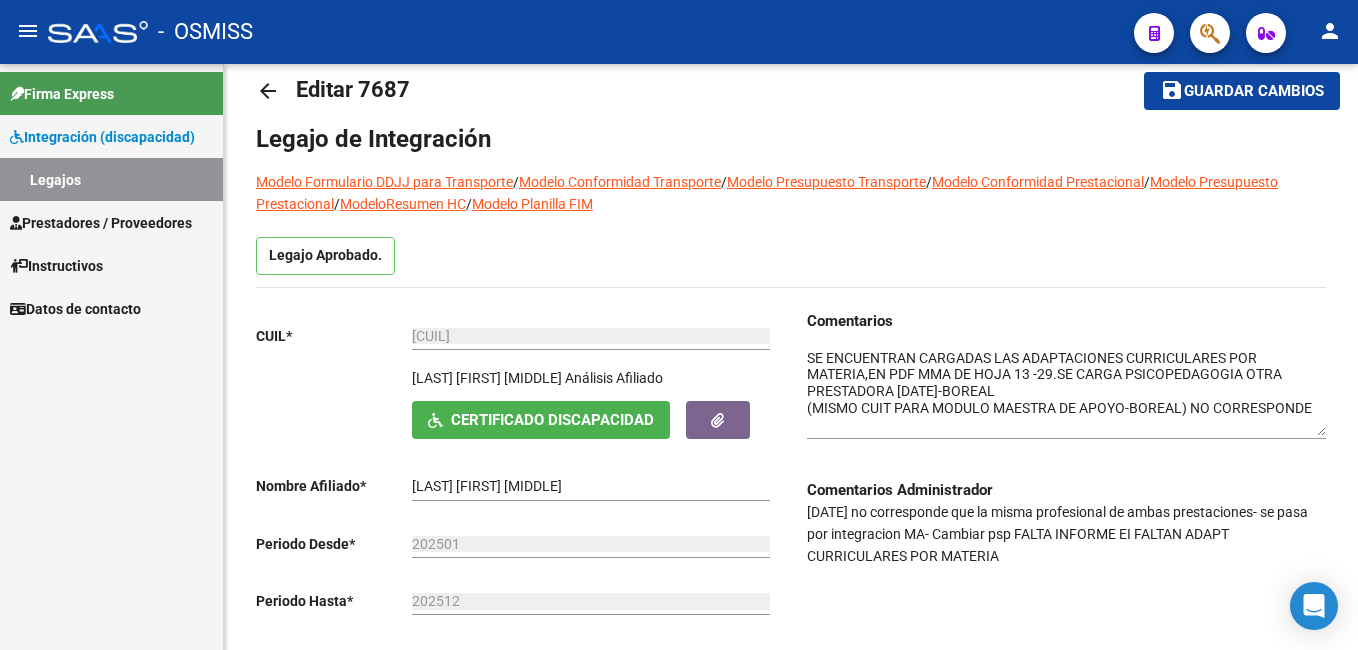scroll, scrollTop: 0, scrollLeft: 0, axis: both 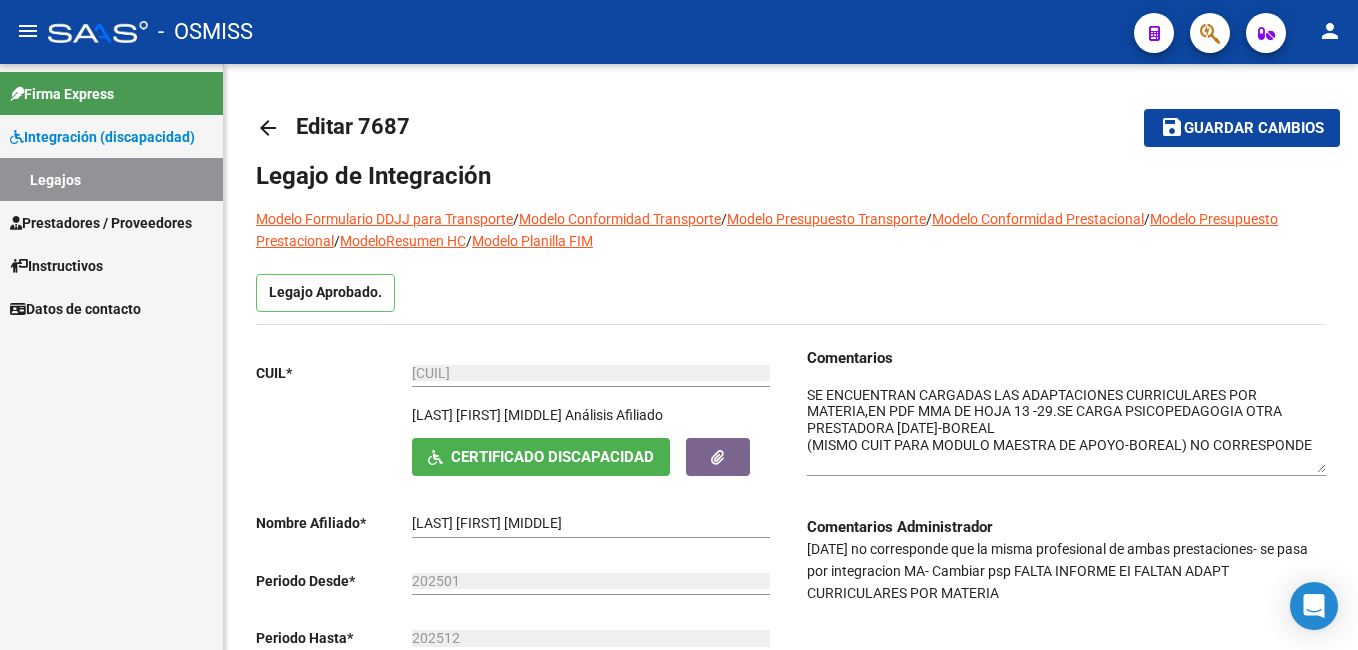 click on "arrow_back Editar [NUMBER]    save Guardar cambios Legajo de Integración Modelo Formulario DDJJ para Transporte  /  Modelo Conformidad Transporte  /  Modelo Presupuesto Transporte  /  Modelo Conformidad Prestacional  /  Modelo Presupuesto Prestacional  /  ModeloResumen HC  /  Modelo Planilla FIM  Legajo Aprobado.  CUIL  *   [CUIL] Ingresar CUIL  [FIRST] [LAST]     Análisis Afiliado    Certificado Discapacidad ARCA Padrón Nombre Afiliado  *   [FIRST] [LAST] Ingresar el nombre  Periodo Desde  *   [YEAR][MONTH] Ej: 202203  Periodo Hasta  *   [YEAR][MONTH] Ej: 202212  Admite Dependencia   Comentarios                                  Comentarios Administrador  [DATE] no corresponde que la misma profesional de ambas prestaciones- se pasa por integracion MA- Cambiar psp
FALTA INFORME EI
FALTAN ADAPT CURRICULARES POR MATERIA Prestadores asociados al legajo Agregar Prestador Aprobado Prestador CUIT Comentario Presupuesto Periodo Desde Periodo Hasta Usuario Admite Dependencia [FIRST] [LAST]" 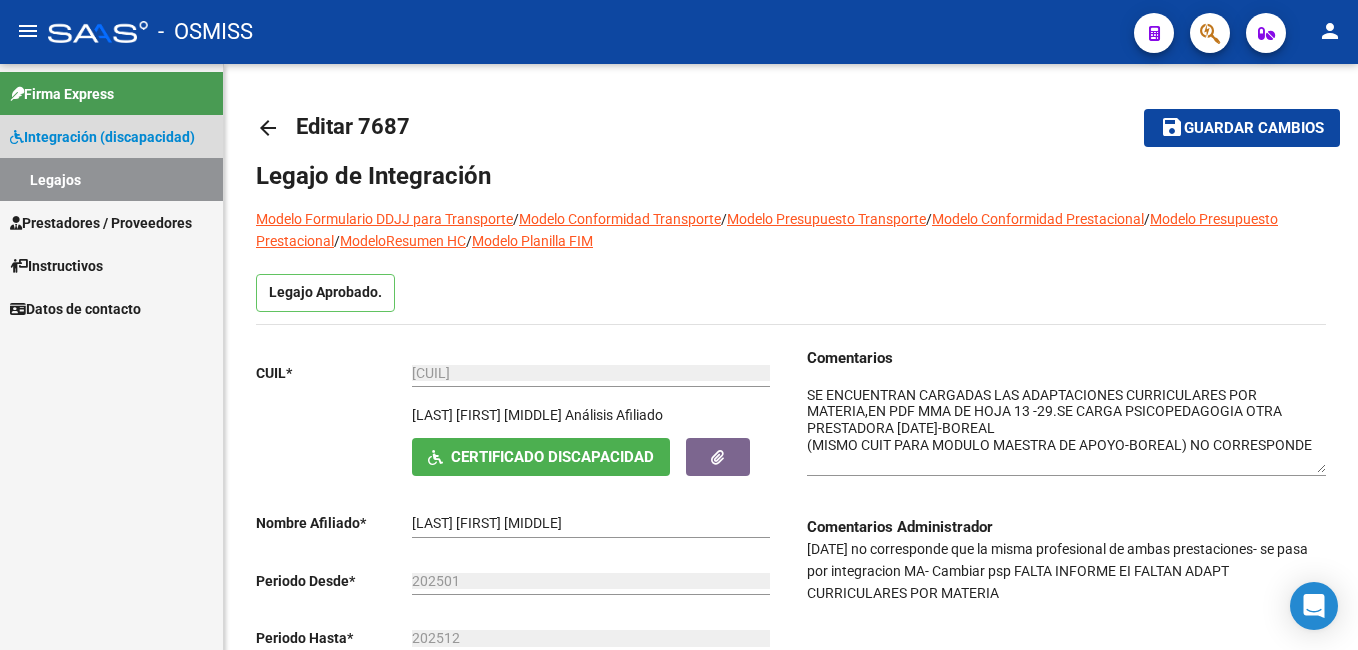 click on "Legajos" at bounding box center [111, 179] 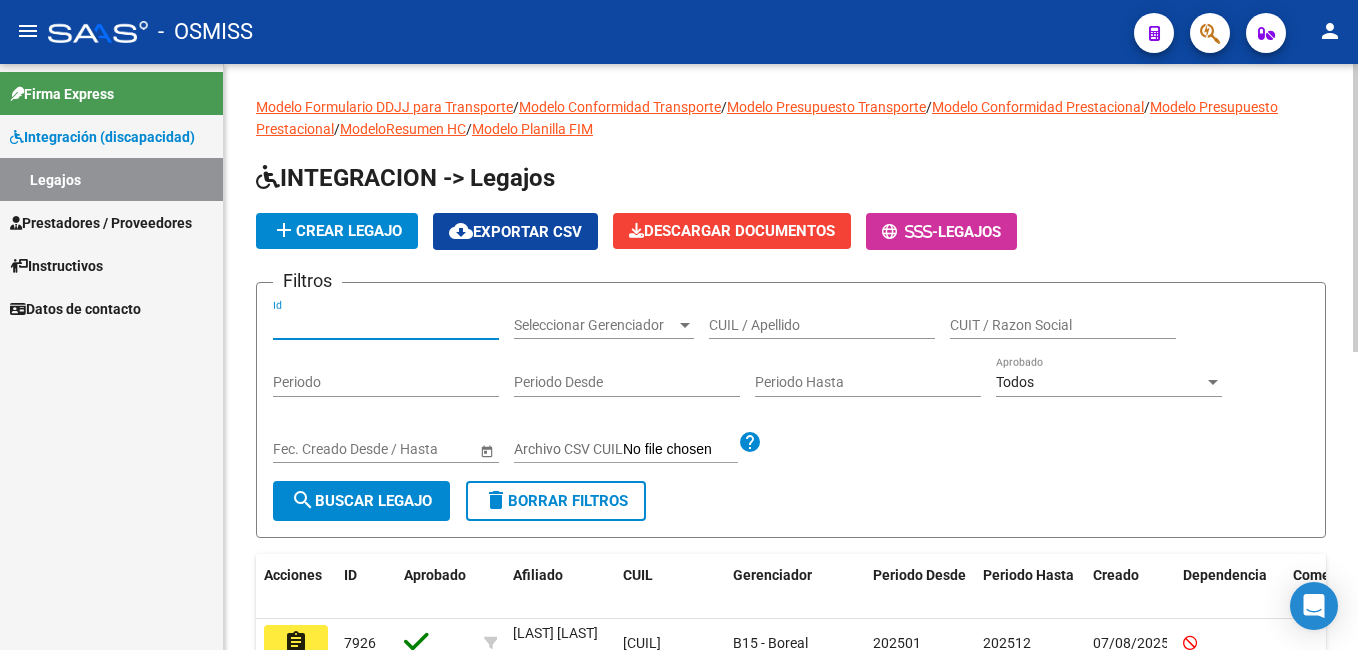 click on "Id" at bounding box center (386, 325) 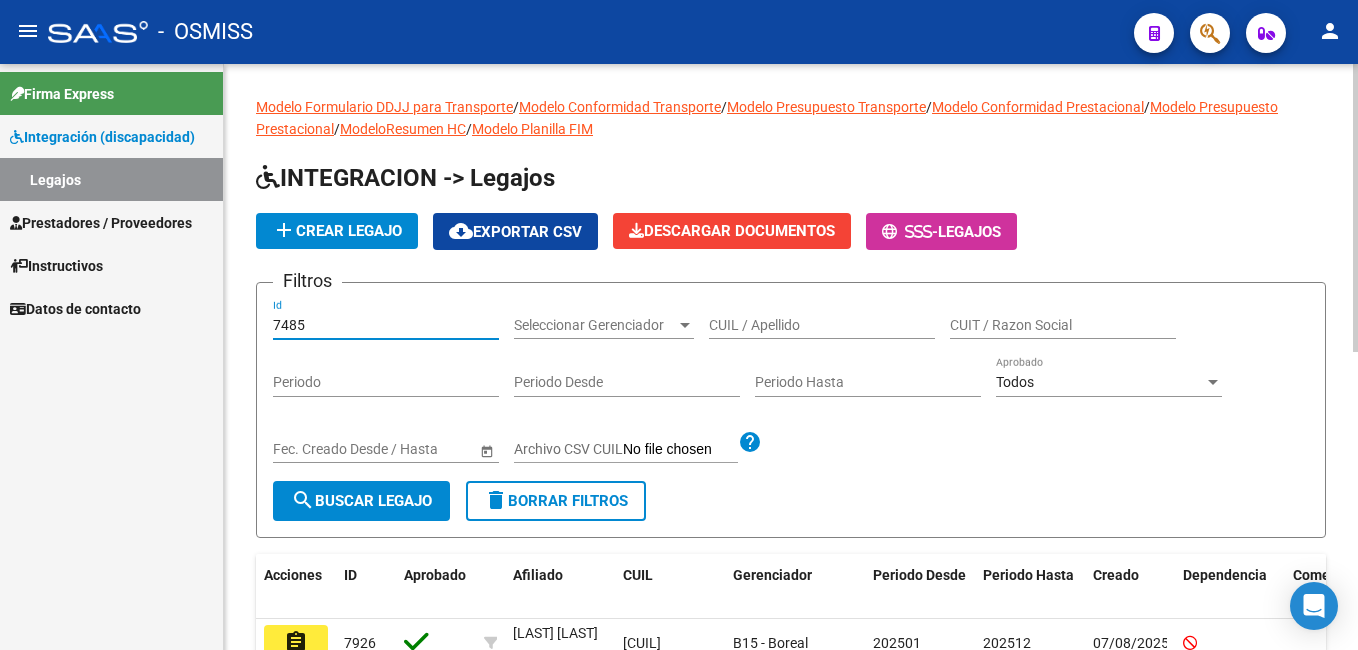 type on "7485" 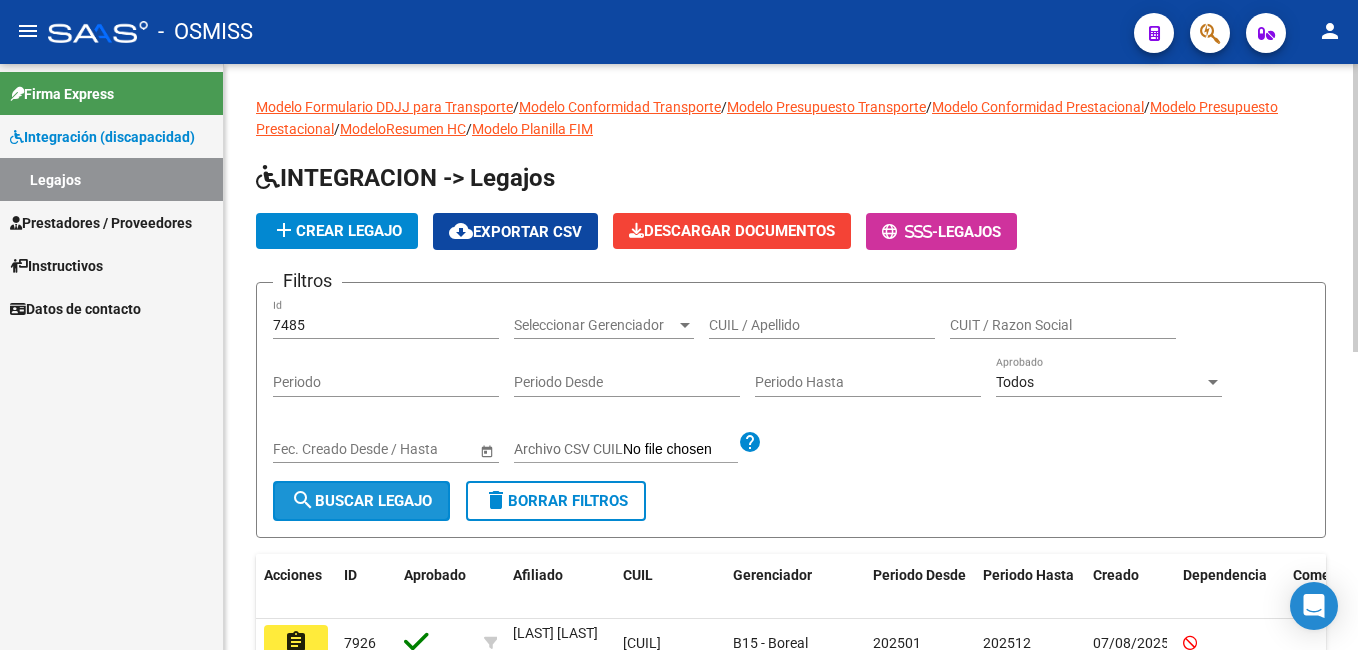 click on "search  Buscar Legajo" 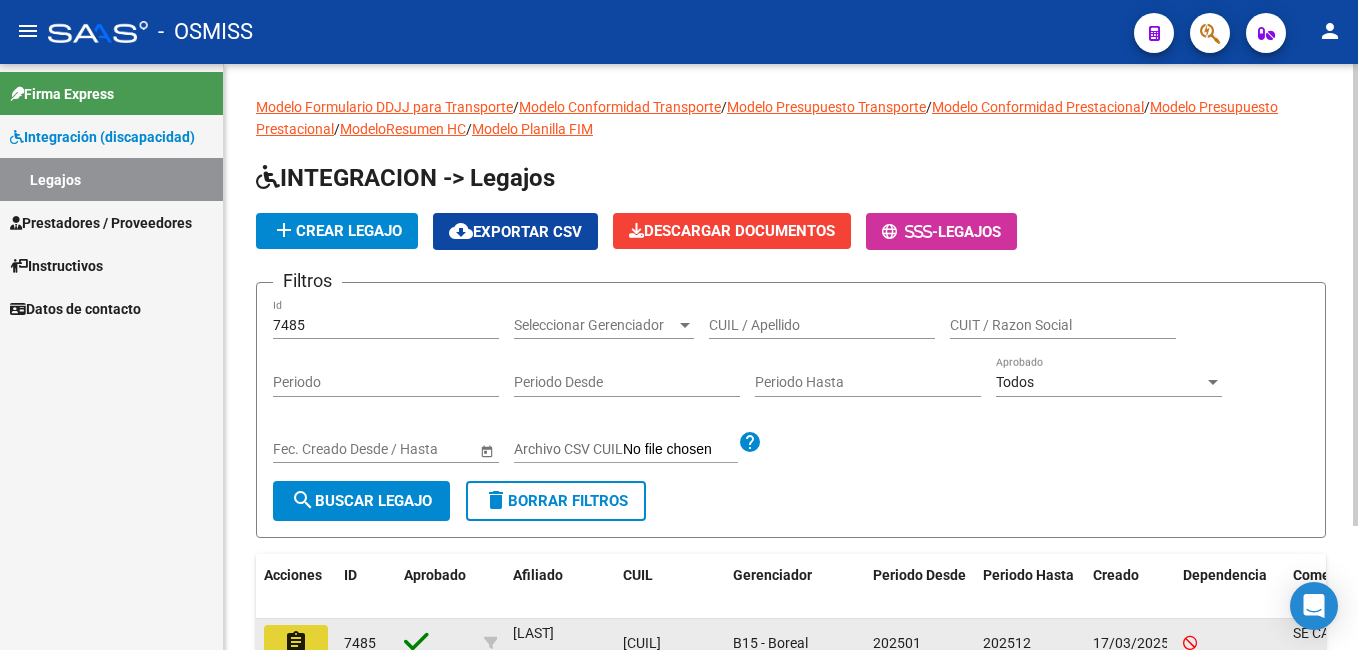 click on "assignment" 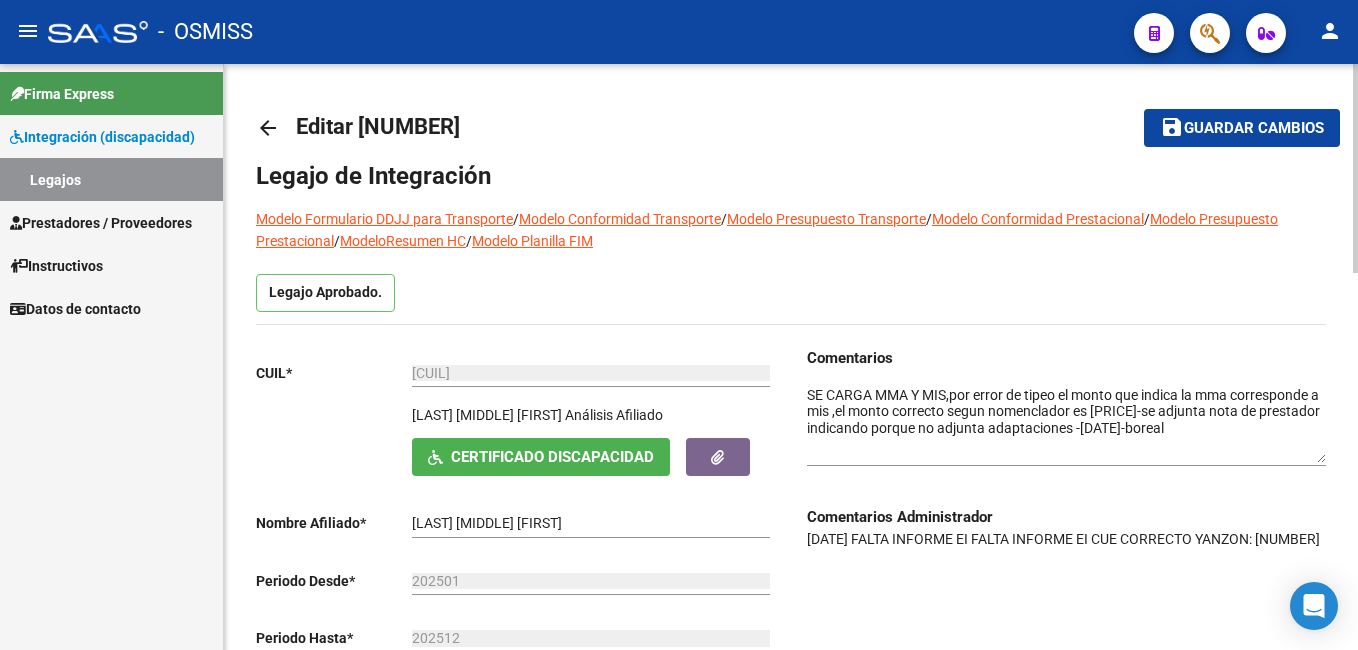drag, startPoint x: 1321, startPoint y: 420, endPoint x: 1327, endPoint y: 460, distance: 40.4475 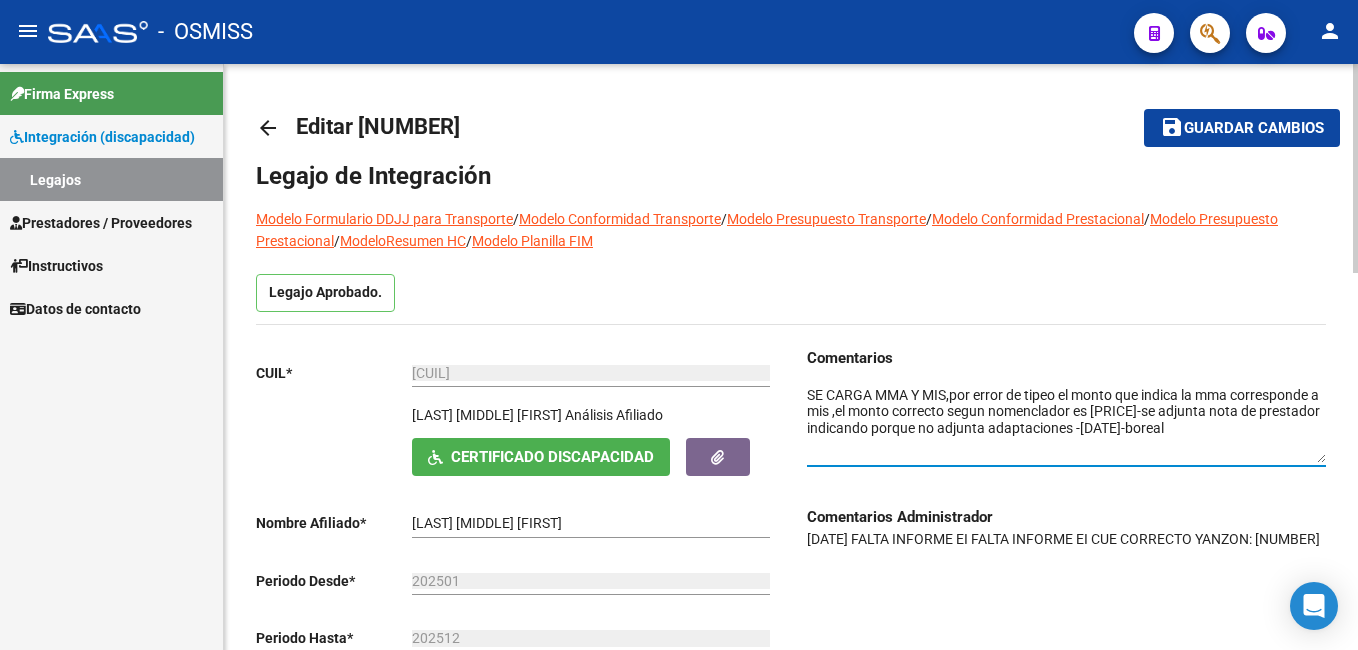 drag, startPoint x: 956, startPoint y: 400, endPoint x: 1271, endPoint y: 431, distance: 316.52173 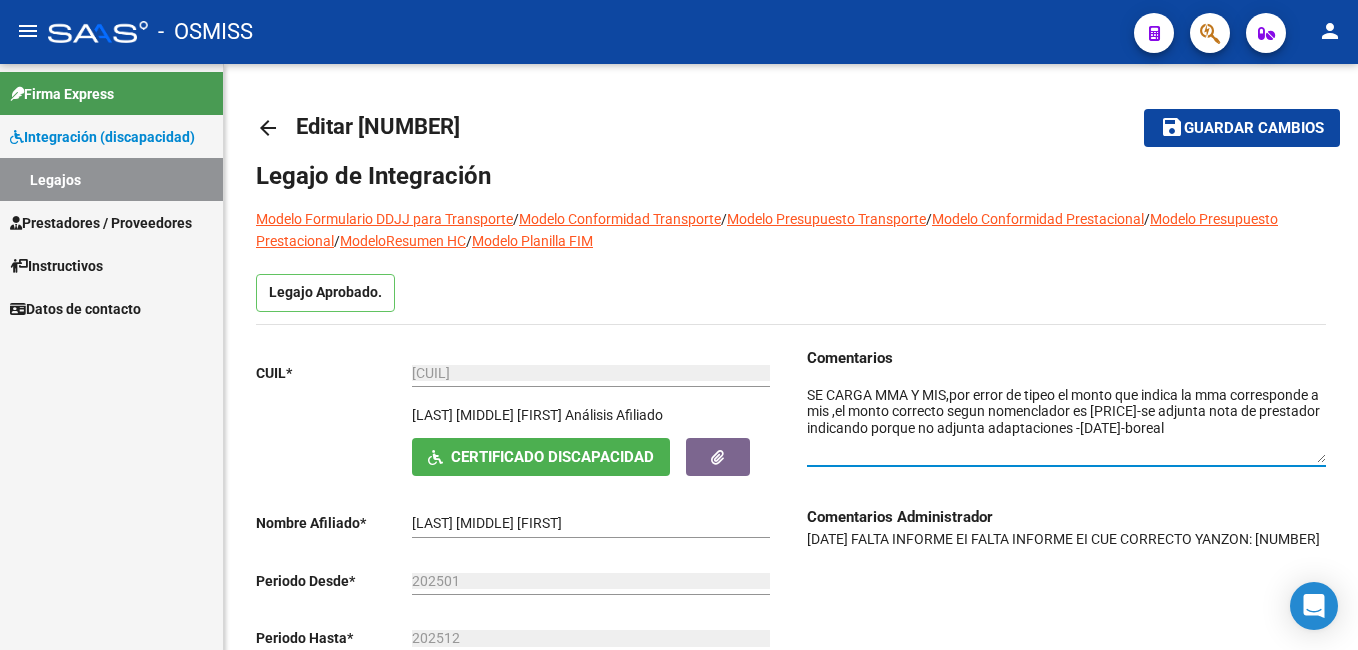 click on "Legajos" at bounding box center [111, 179] 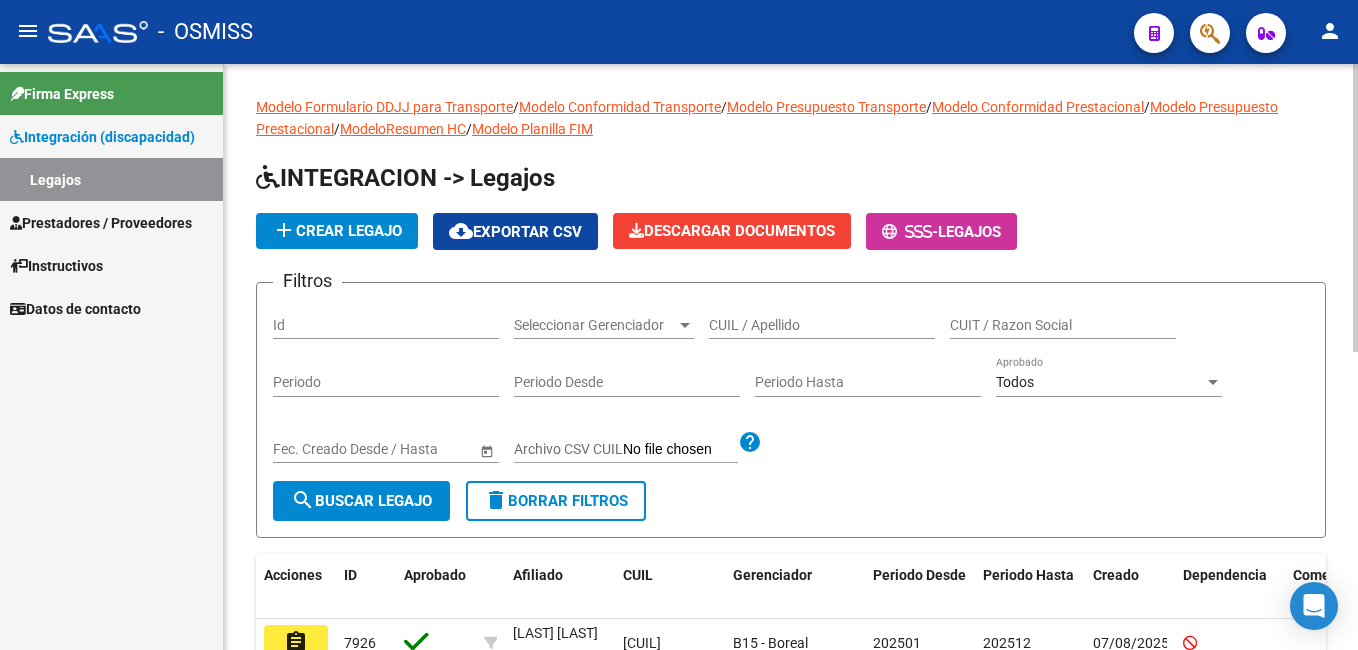 click on "Id" at bounding box center [386, 325] 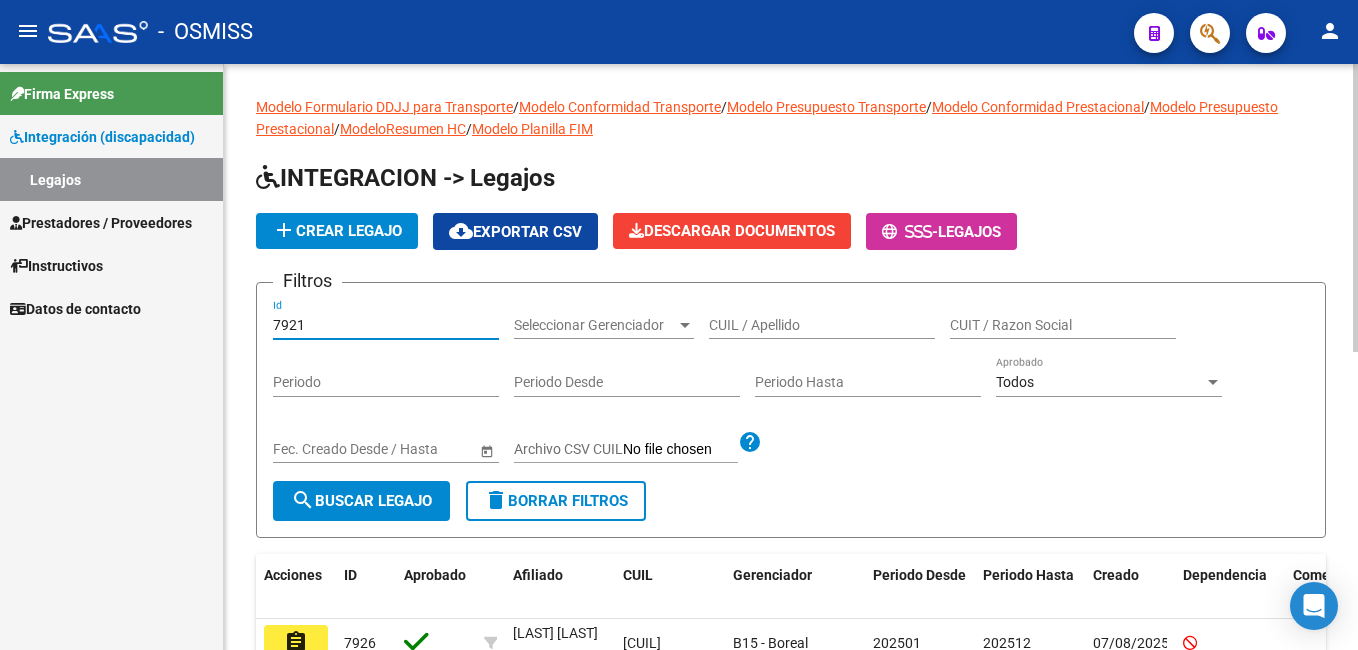 type on "7921" 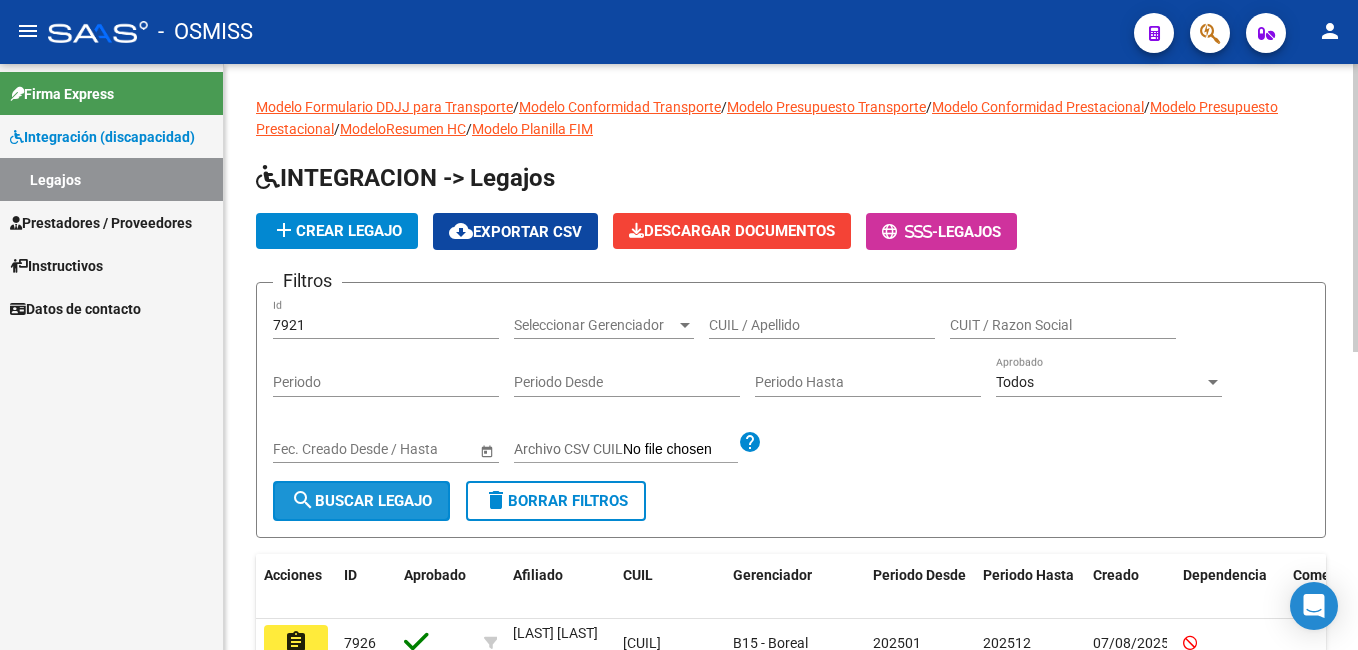 click on "search  Buscar Legajo" 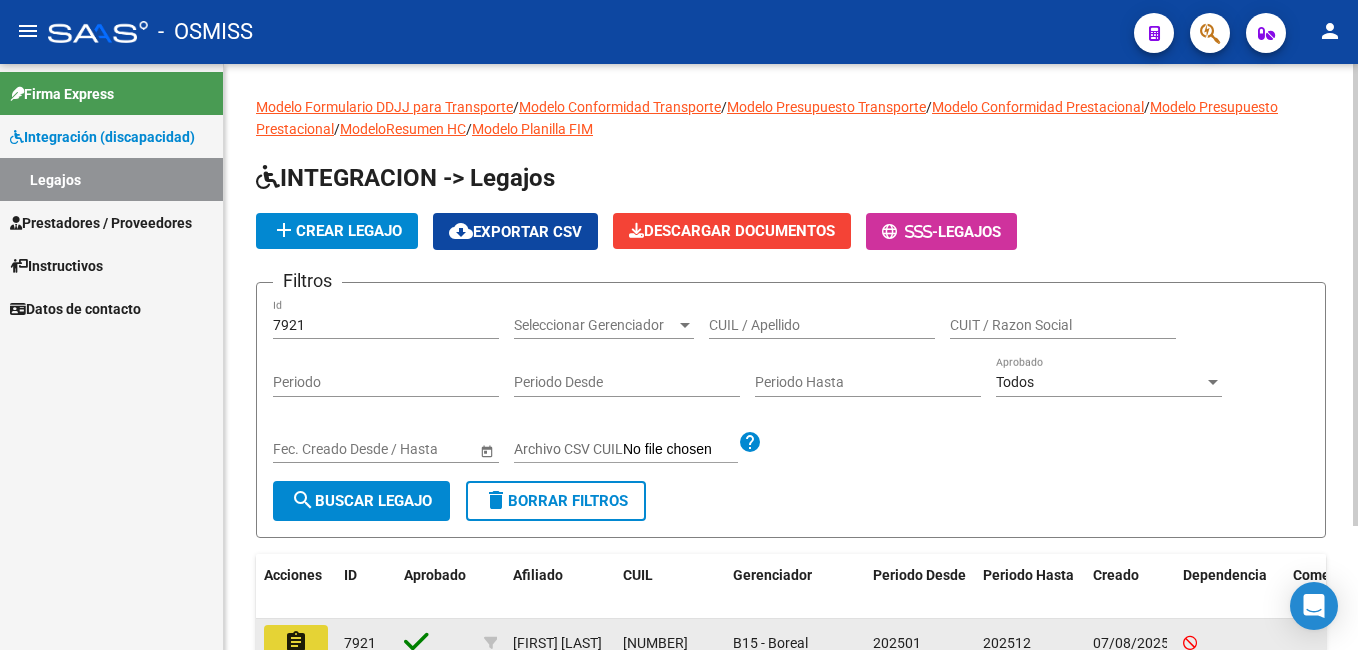 click on "assignment" 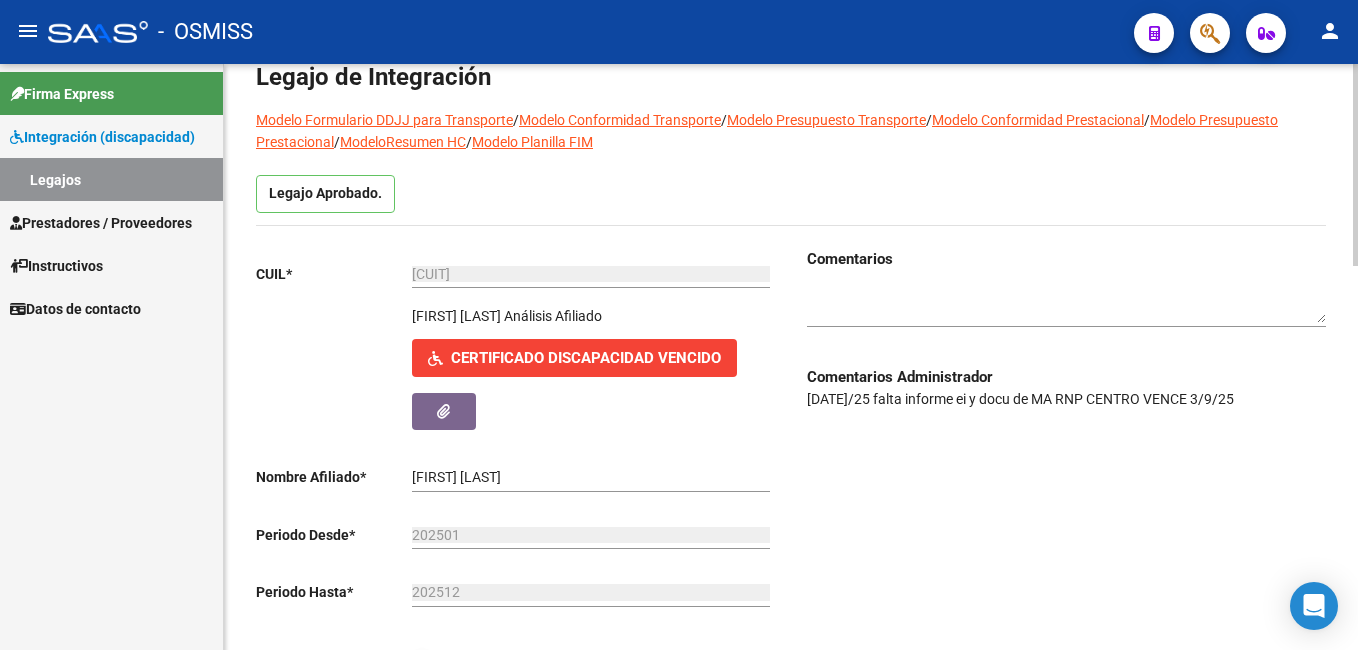 scroll, scrollTop: 0, scrollLeft: 0, axis: both 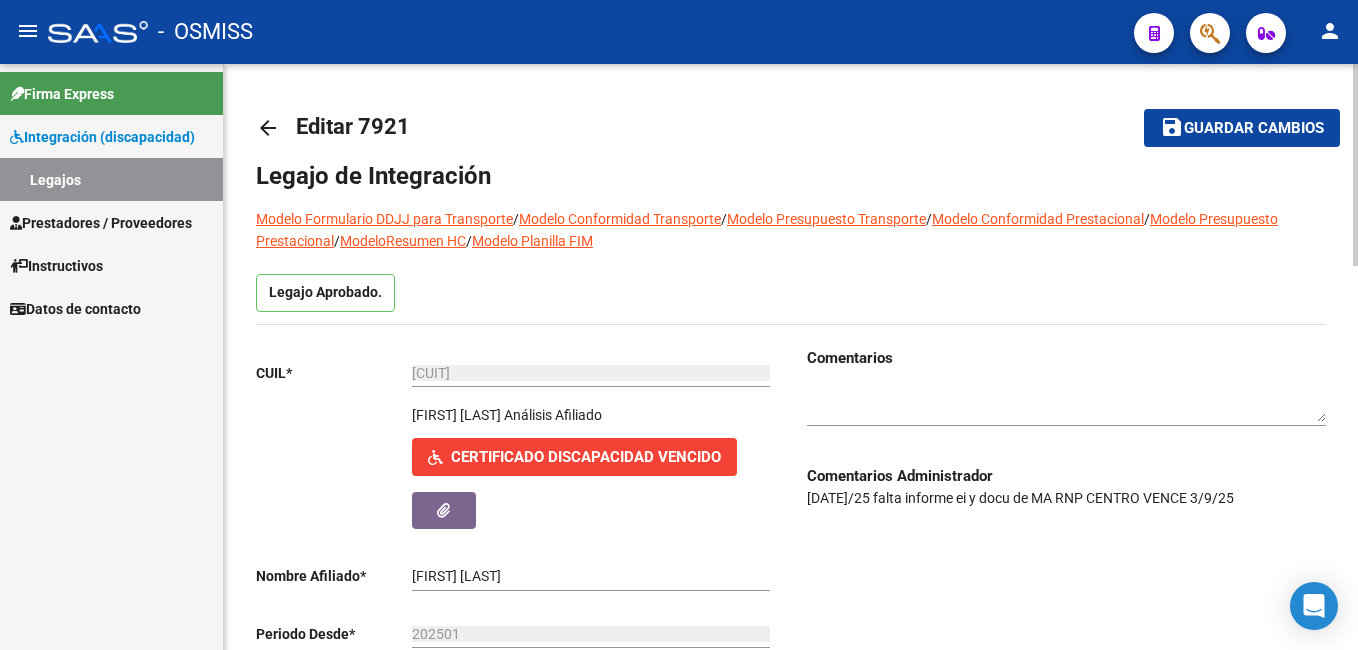 click on "arrow_back Editar 7921    save Guardar cambios Legajo de Integración Modelo Formulario DDJJ para Transporte  /  Modelo Conformidad Transporte  /  Modelo Presupuesto Transporte  /  Modelo Conformidad Prestacional  /  Modelo Presupuesto Prestacional  /  ModeloResumen HC  /  Modelo Planilla FIM  Legajo Aprobado.  CUIL  *   [CUIT] Ingresar CUIL  [LAST] [LAST] [FIRST]     Análisis Afiliado    Certificado Discapacidad Vencido ARCA Padrón Nombre Afiliado  *   [LAST] [LAST] [FIRST] Ingresar el nombre  Periodo Desde  *   202501 Ej: 202203  Periodo Hasta  *   202512 Ej: 202212  Admite Dependencia   Comentarios                                  Comentarios Administrador  7/8/25 falta informe ei y docu de MA
RNP CENTRO VENCE 3/9/25 Prestadores asociados al legajo Agregar Prestador Aprobado Prestador CUIT Comentario Presupuesto Periodo Desde Periodo Hasta Usuario Admite Dependencia FUNDACION CON SENTIDOS [CUIT]     91  $ 435.376,56  202505 202509 Paola Gregori   07/08/2025    1 total Aprobado Comentario" 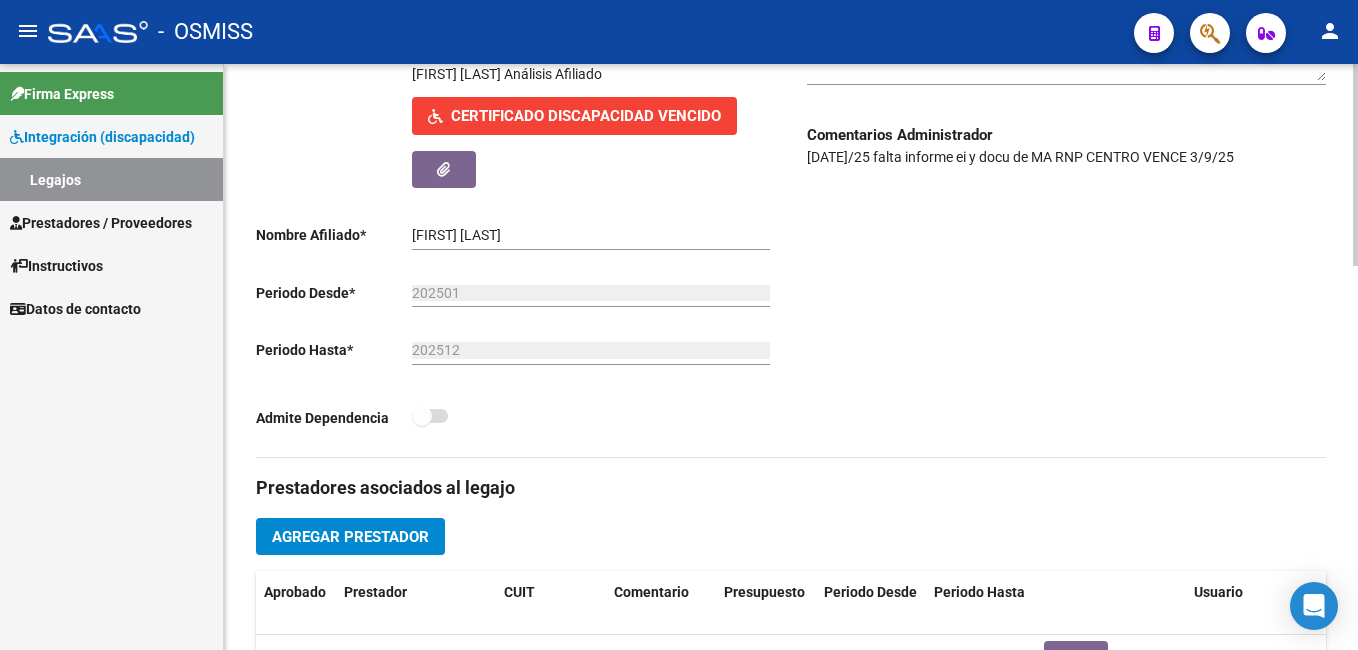 scroll, scrollTop: 0, scrollLeft: 0, axis: both 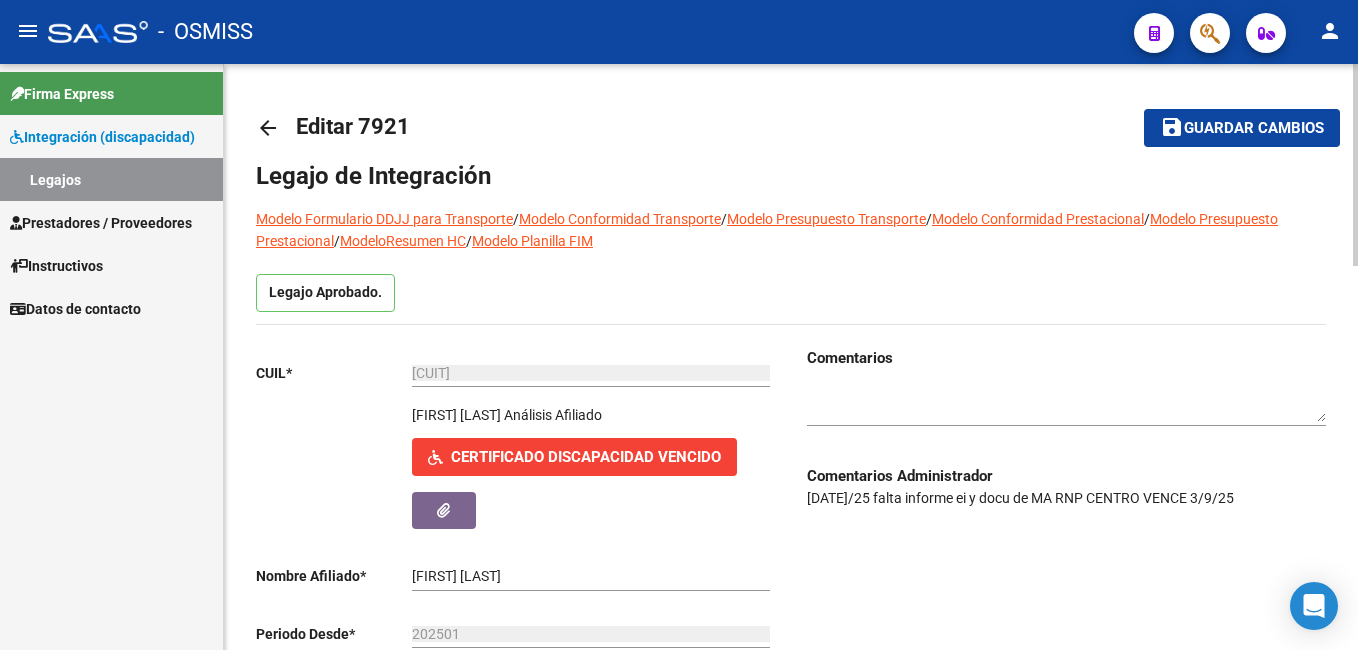 click on "arrow_back Editar 7921    save Guardar cambios Legajo de Integración Modelo Formulario DDJJ para Transporte  /  Modelo Conformidad Transporte  /  Modelo Presupuesto Transporte  /  Modelo Conformidad Prestacional  /  Modelo Presupuesto Prestacional  /  ModeloResumen HC  /  Modelo Planilla FIM  Legajo Aprobado.  CUIL  *   [CUIT] Ingresar CUIL  [LAST] [LAST] [FIRST]     Análisis Afiliado    Certificado Discapacidad Vencido ARCA Padrón Nombre Afiliado  *   [LAST] [LAST] [FIRST] Ingresar el nombre  Periodo Desde  *   202501 Ej: 202203  Periodo Hasta  *   202512 Ej: 202212  Admite Dependencia   Comentarios                                  Comentarios Administrador  7/8/25 falta informe ei y docu de MA
RNP CENTRO VENCE 3/9/25 Prestadores asociados al legajo Agregar Prestador Aprobado Prestador CUIT Comentario Presupuesto Periodo Desde Periodo Hasta Usuario Admite Dependencia FUNDACION CON SENTIDOS [CUIT]     91  $ 435.376,56  202505 202509 Paola Gregori   07/08/2025    1 total Aprobado Comentario" 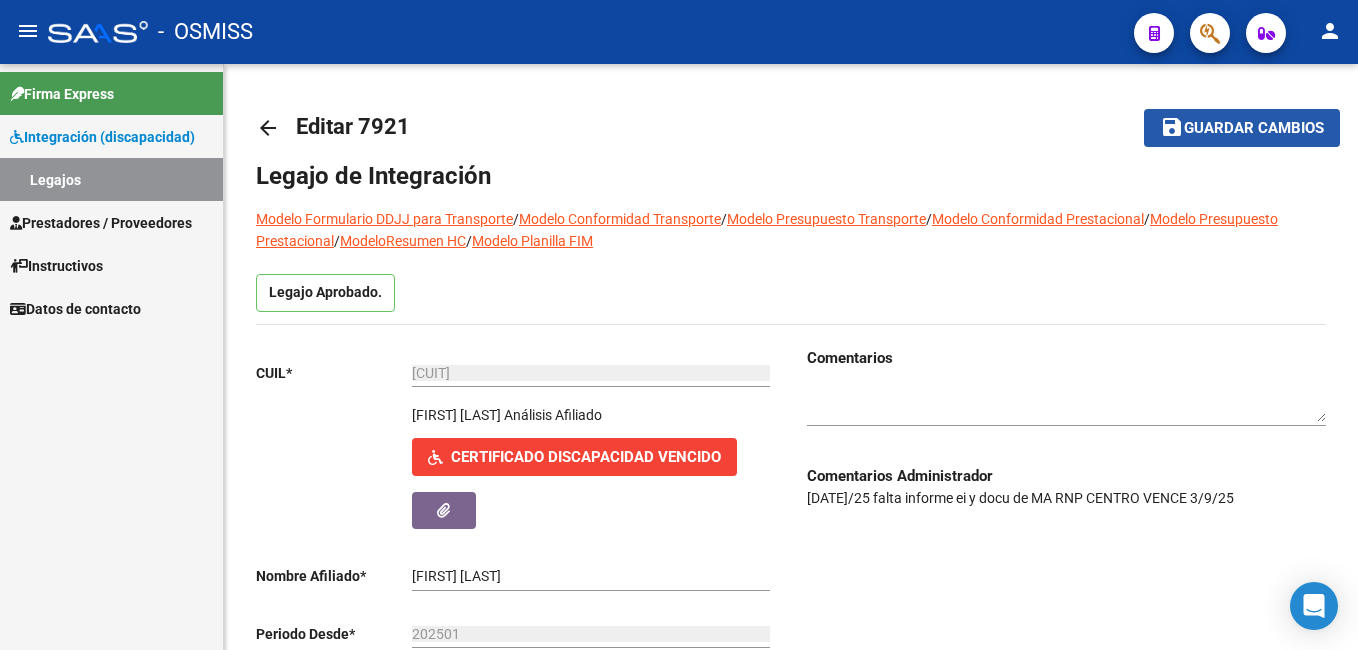 click on "Guardar cambios" 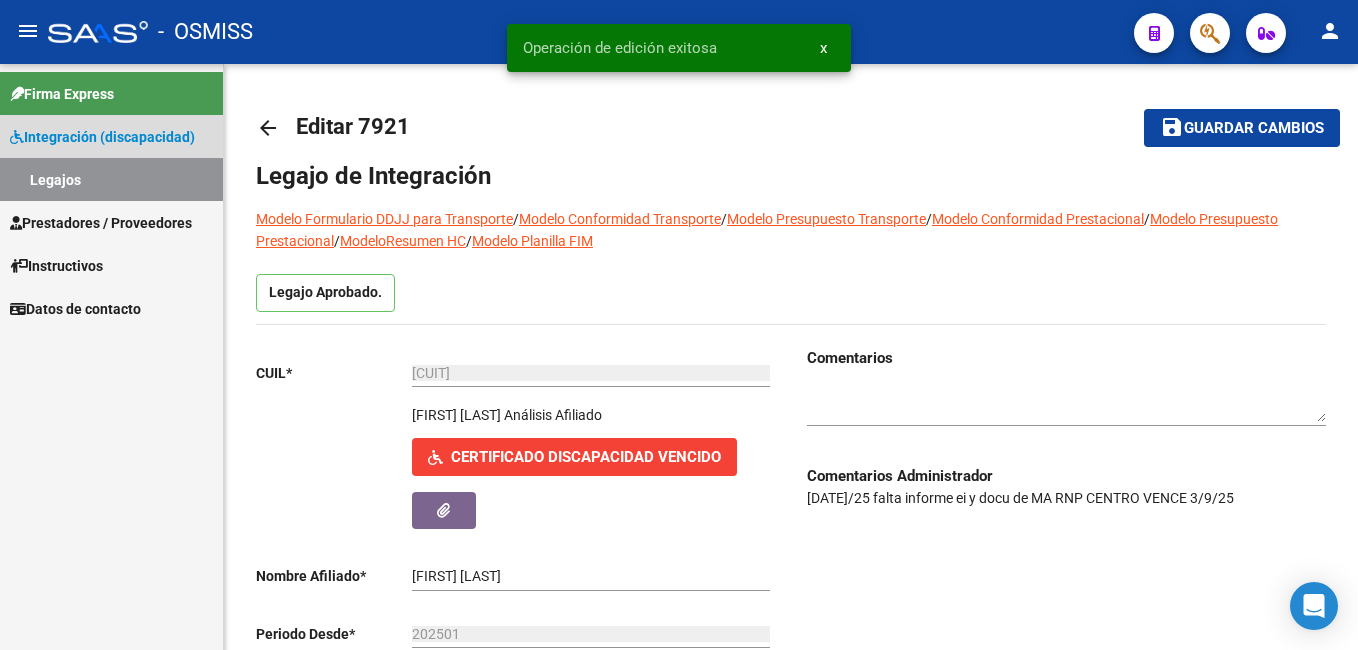 click on "Legajos" at bounding box center [111, 179] 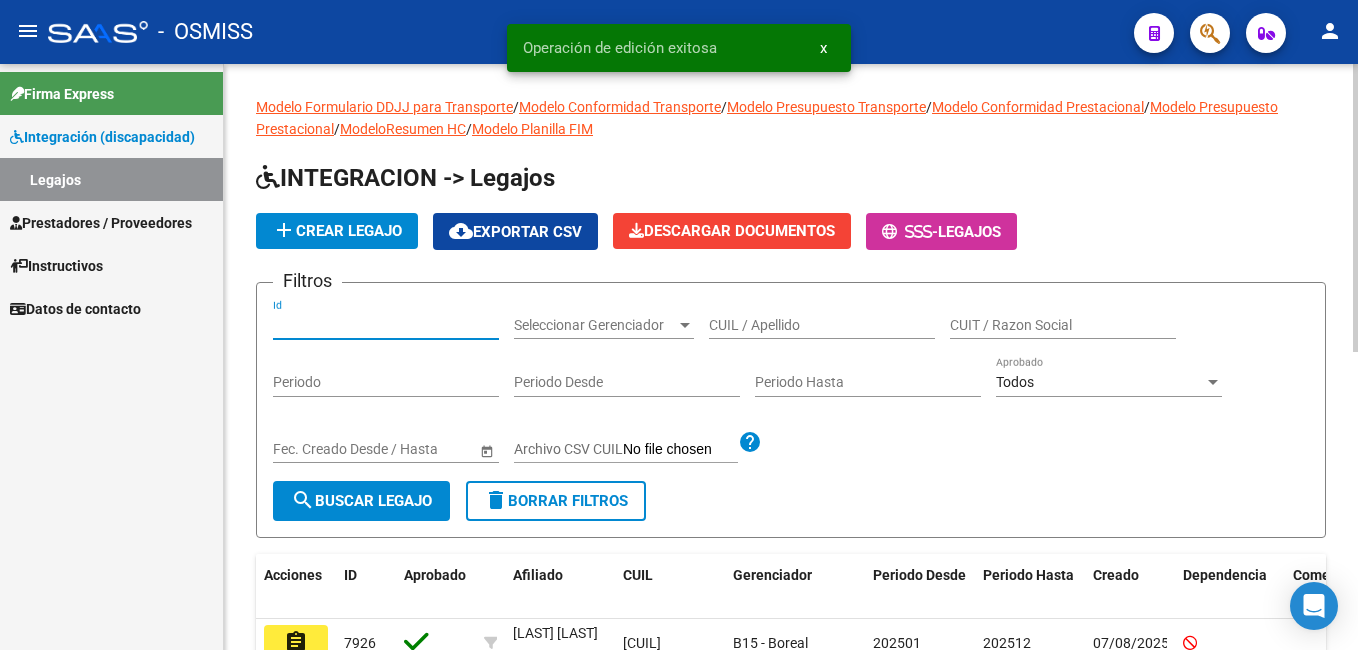 click on "Id" at bounding box center (386, 325) 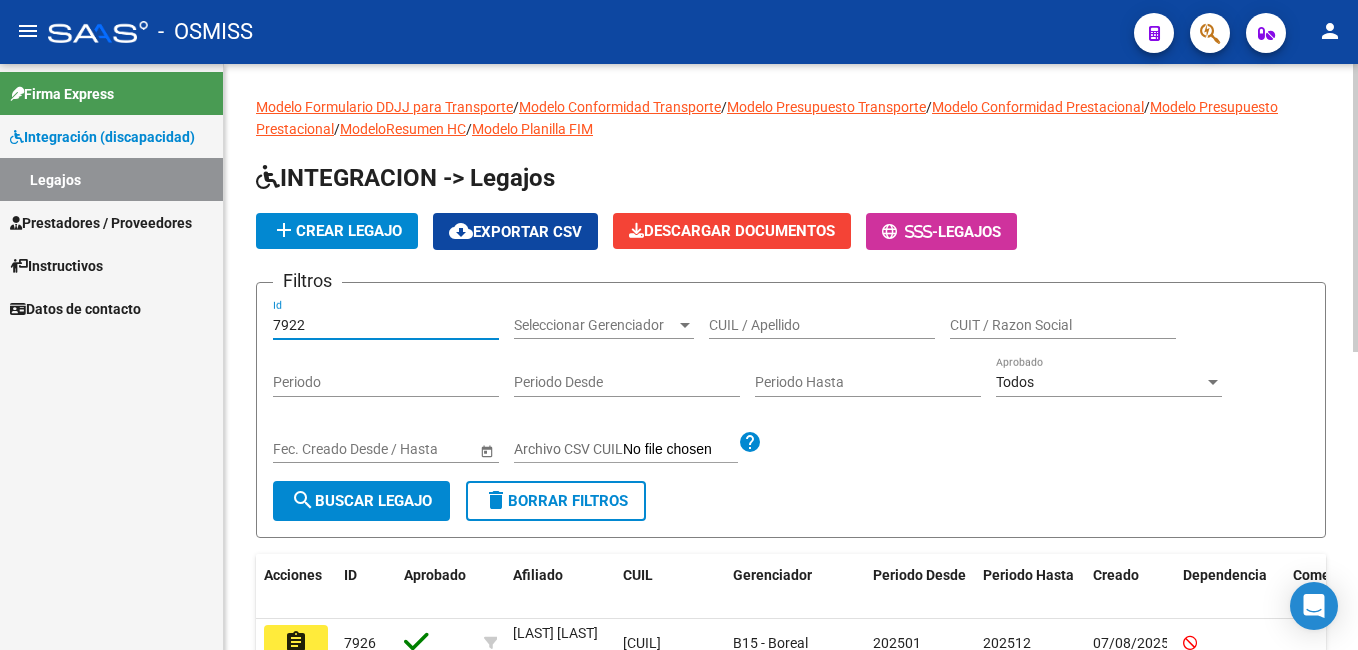 type on "7922" 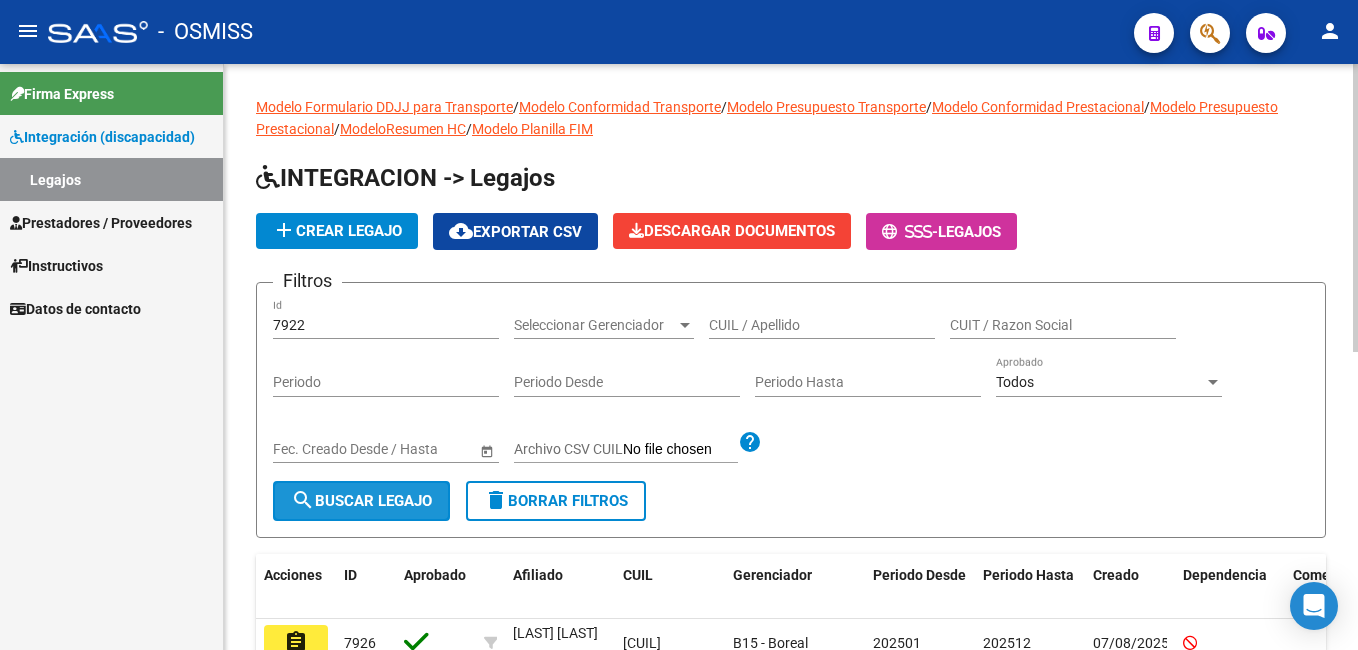 click on "search  Buscar Legajo" 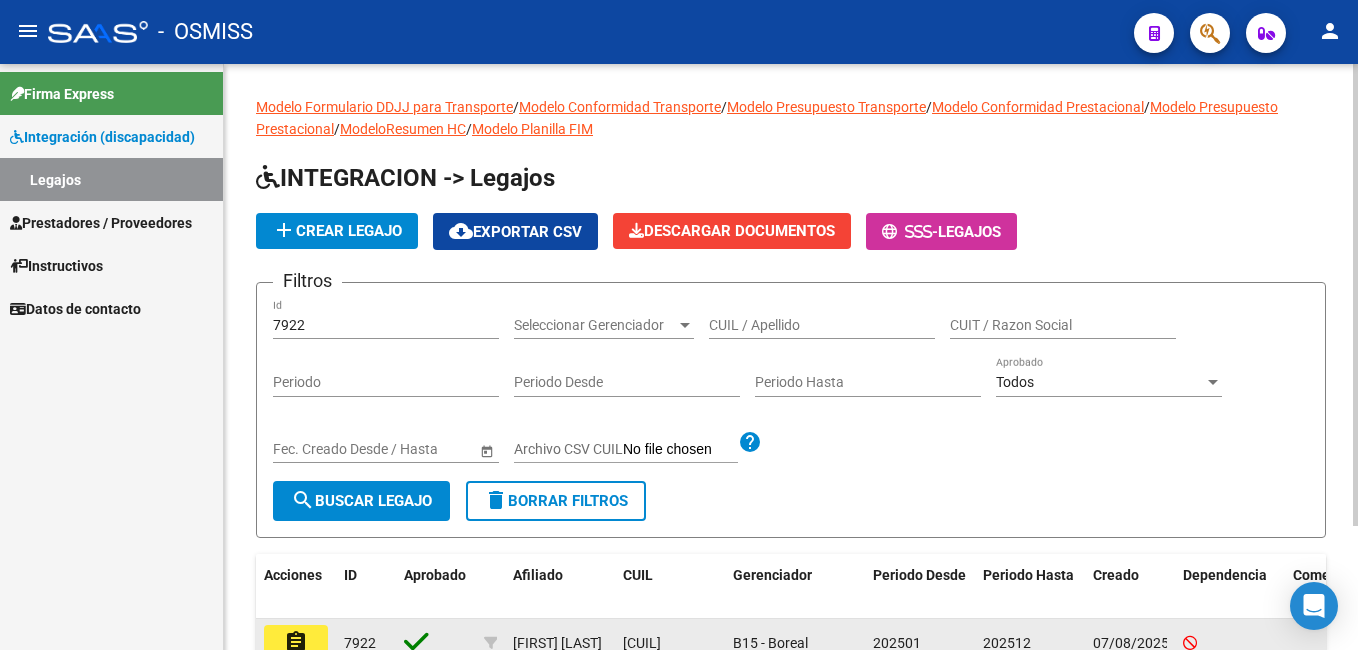 click on "assignment" 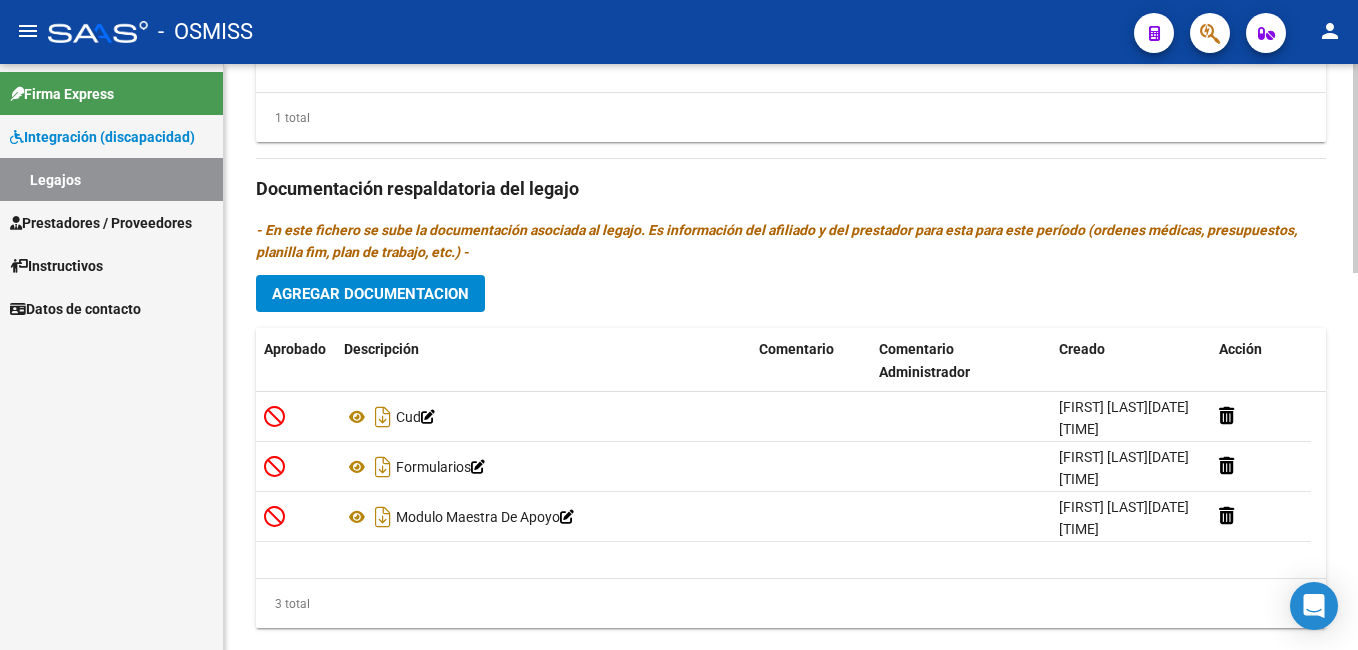 scroll, scrollTop: 1060, scrollLeft: 0, axis: vertical 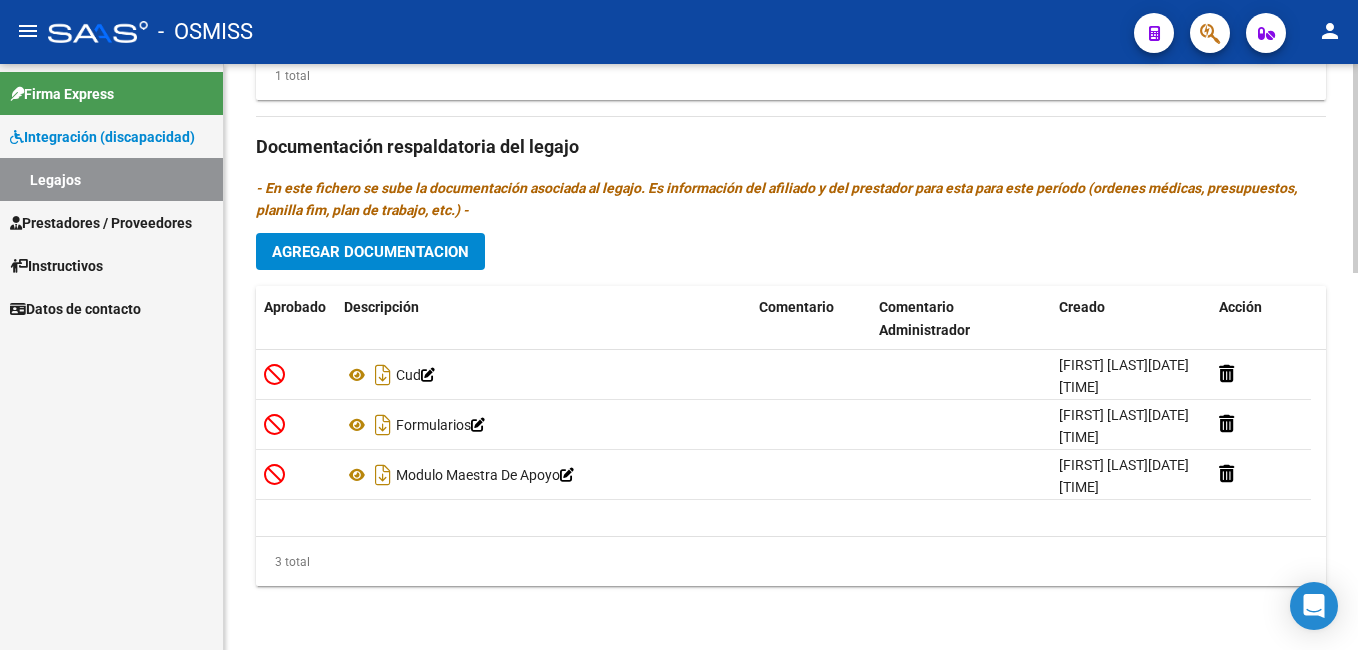 click on "menu -   OSMISS  person    Firma Express     Integración (discapacidad) Legajos    Prestadores / Proveedores Facturas - Listado/Carga Facturas - Documentación Pagos x Transferencia Auditorías - Listado Auditorías - Comentarios Auditorías - Cambios Área Prestadores - Listado Prestadores - Docu.    Instructivos    Datos de contacto arrow_back Editar 7922    save Guardar cambios Legajo de Integración Modelo Formulario DDJJ para Transporte  /  Modelo Conformidad Transporte  /  Modelo Presupuesto Transporte  /  Modelo Conformidad Prestacional  /  Modelo Presupuesto Prestacional  /  ModeloResumen HC  /  Modelo Planilla FIM  Legajo Aprobado.  CUIL  *   [CUIT] Ingresar CUIL  [LAST] [FIRST] [MIDDLE]     Análisis Afiliado    Certificado Discapacidad ARCA Padrón Nombre Afiliado  *   [LAST] [FIRST] [MIDDLE] Ingresar el nombre  Periodo Desde  *   202501 Ej: 202203  Periodo Hasta  *   202512 Ej: 202212  Admite Dependencia   Comentarios                                  Agregar Prestador CUIT" at bounding box center [679, 325] 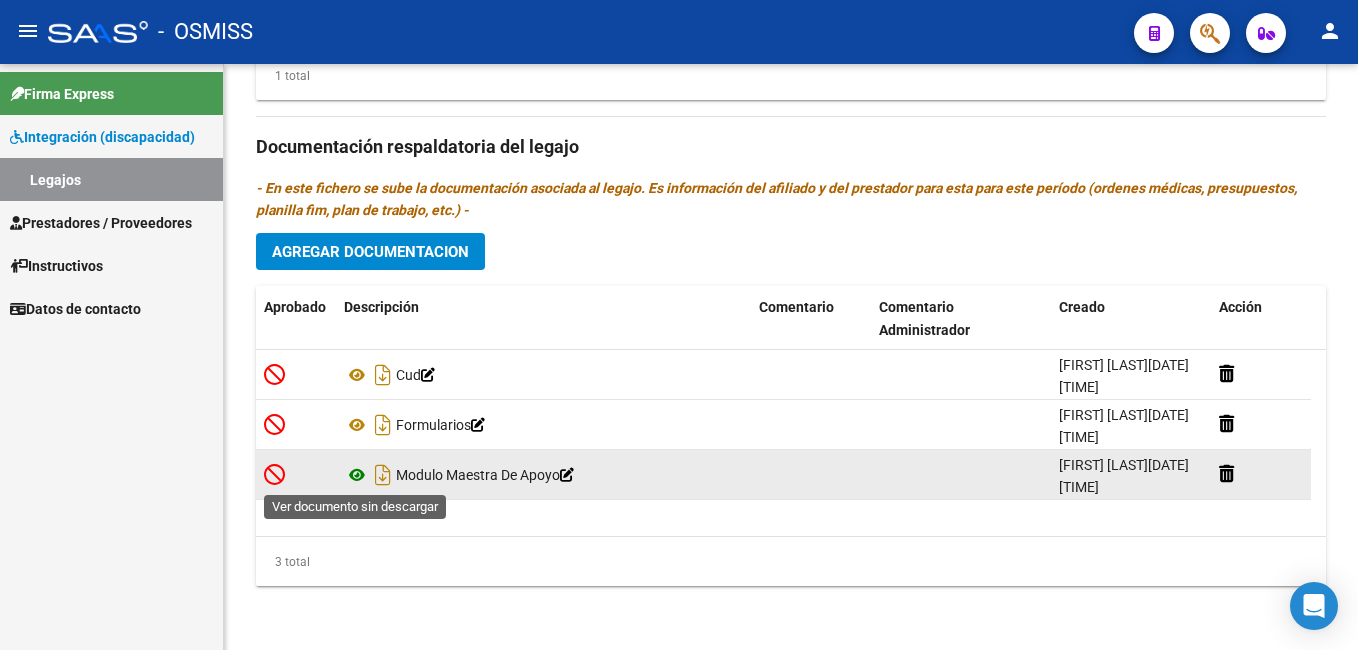 click 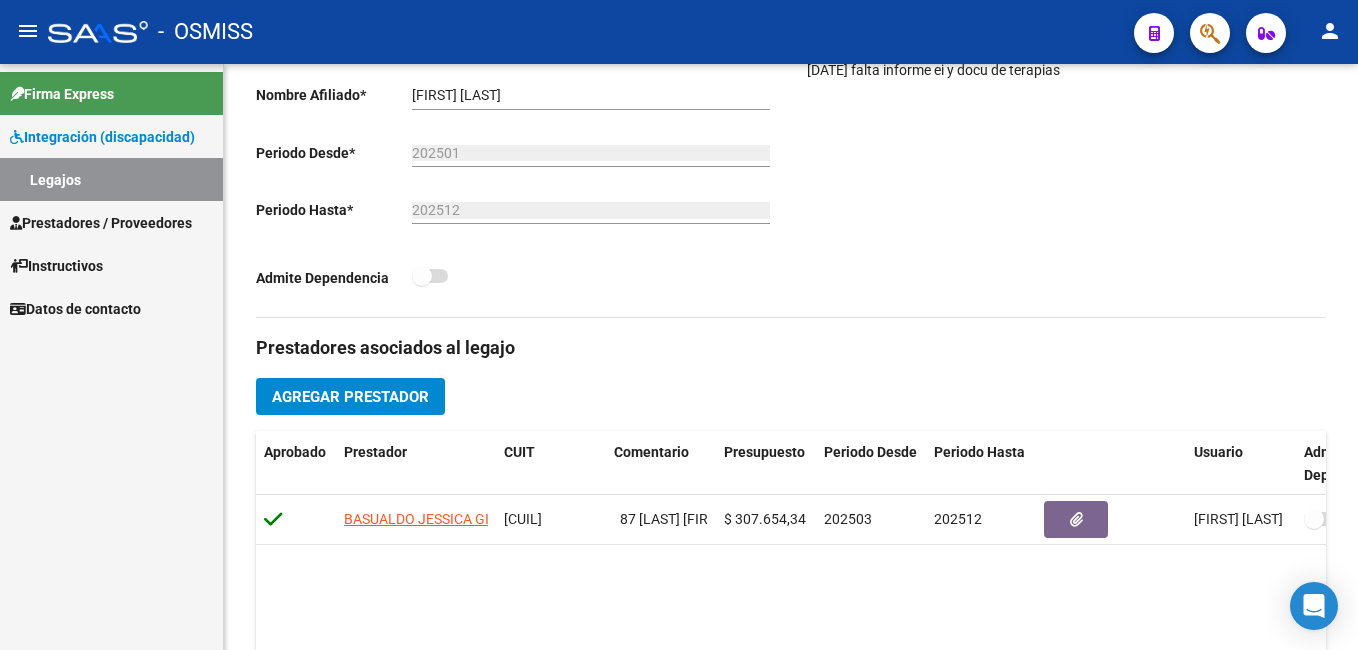 scroll, scrollTop: 0, scrollLeft: 0, axis: both 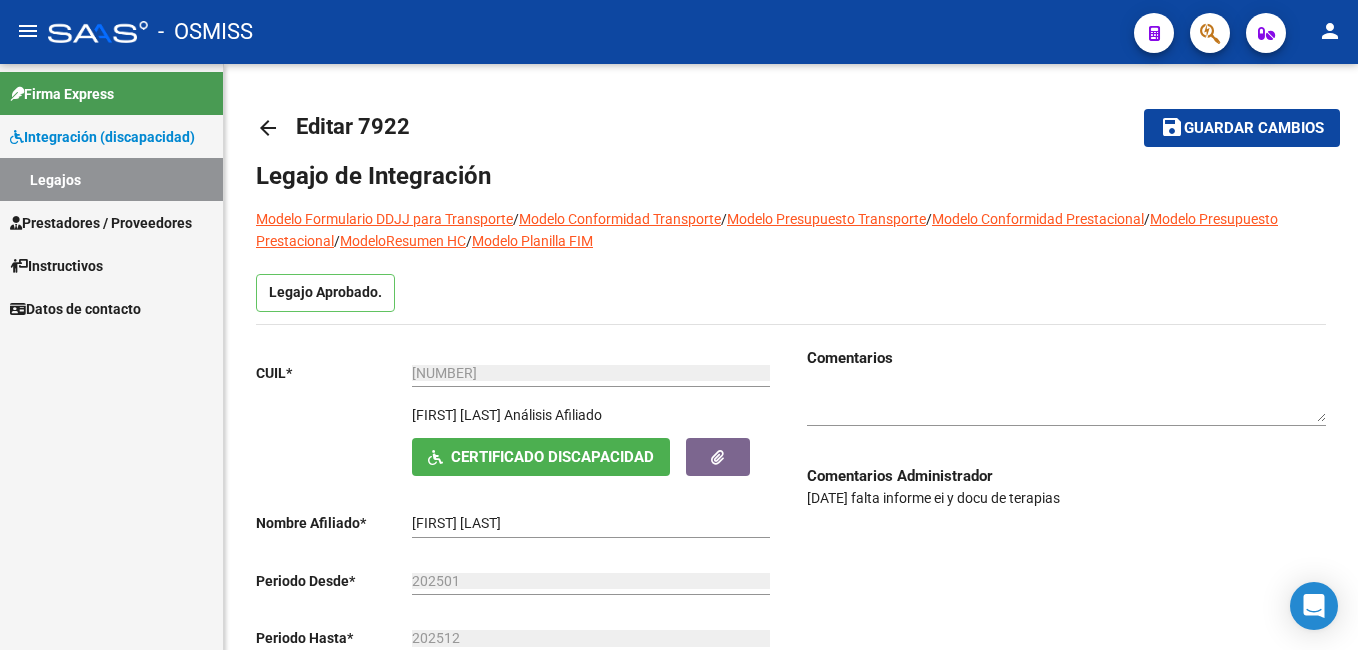 click on "menu -   OSMISS  person    Firma Express     Integración (discapacidad) Legajos    Prestadores / Proveedores Facturas - Listado/Carga Facturas - Documentación Pagos x Transferencia Auditorías - Listado Auditorías - Comentarios Auditorías - Cambios Área Prestadores - Listado Prestadores - Docu.    Instructivos    Datos de contacto arrow_back Editar 7922    save Guardar cambios Legajo de Integración Modelo Formulario DDJJ para Transporte  /  Modelo Conformidad Transporte  /  Modelo Presupuesto Transporte  /  Modelo Conformidad Prestacional  /  Modelo Presupuesto Prestacional  /  ModeloResumen HC  /  Modelo Planilla FIM  Legajo Aprobado.  CUIL  *   [CUIT] Ingresar CUIL  [LAST] [FIRST] [MIDDLE]     Análisis Afiliado    Certificado Discapacidad ARCA Padrón Nombre Afiliado  *   [LAST] [FIRST] [MIDDLE] Ingresar el nombre  Periodo Desde  *   202501 Ej: 202203  Periodo Hasta  *   202512 Ej: 202212  Admite Dependencia   Comentarios                                  Agregar Prestador CUIT" at bounding box center (679, 325) 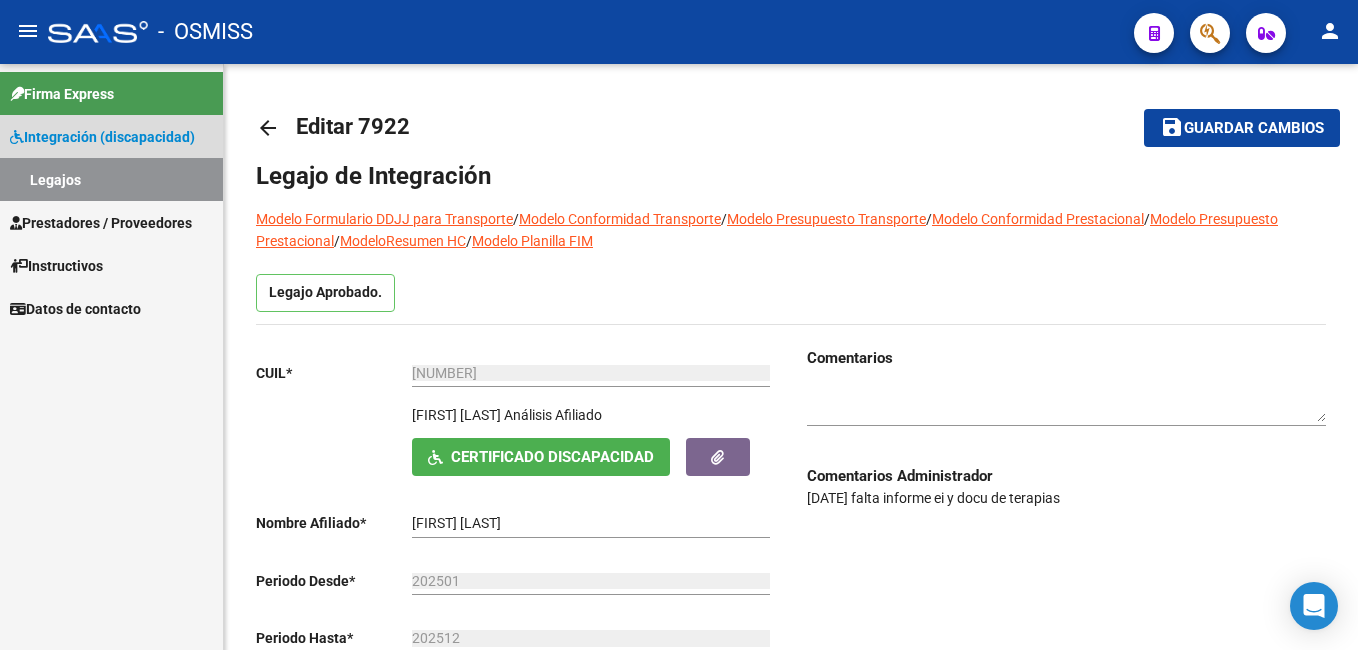 click on "Legajos" at bounding box center (111, 179) 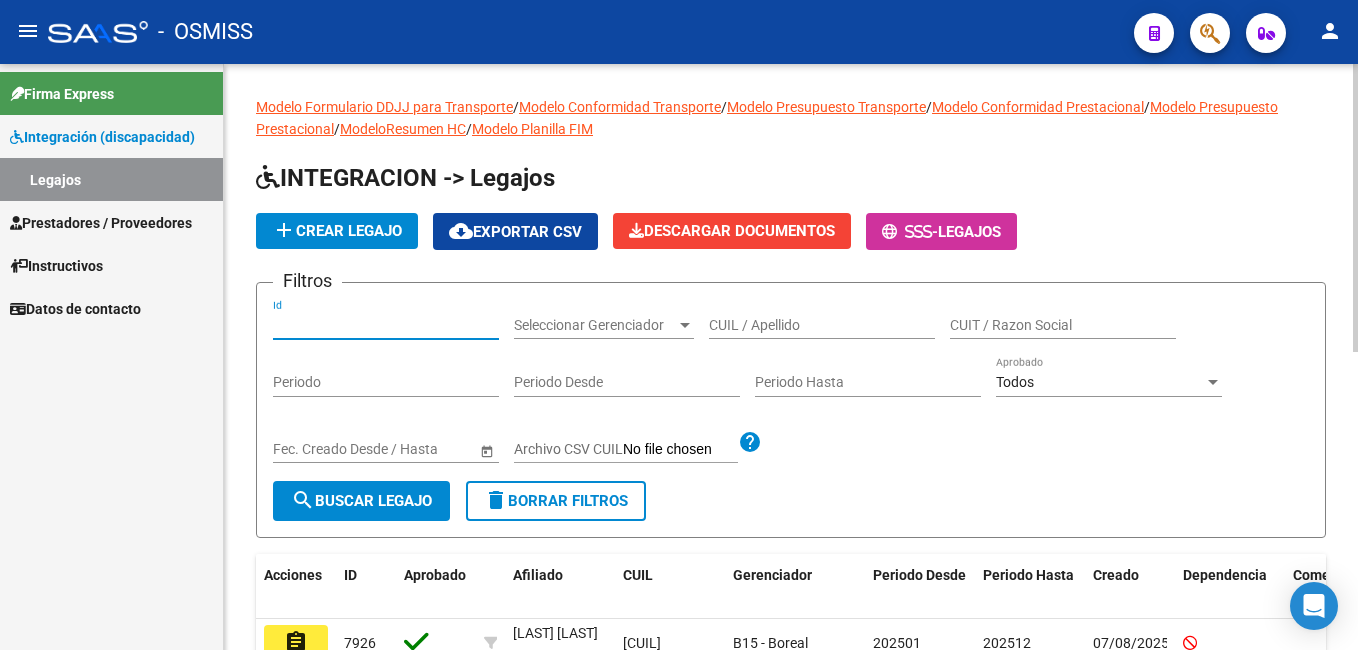 click on "Id" at bounding box center [386, 325] 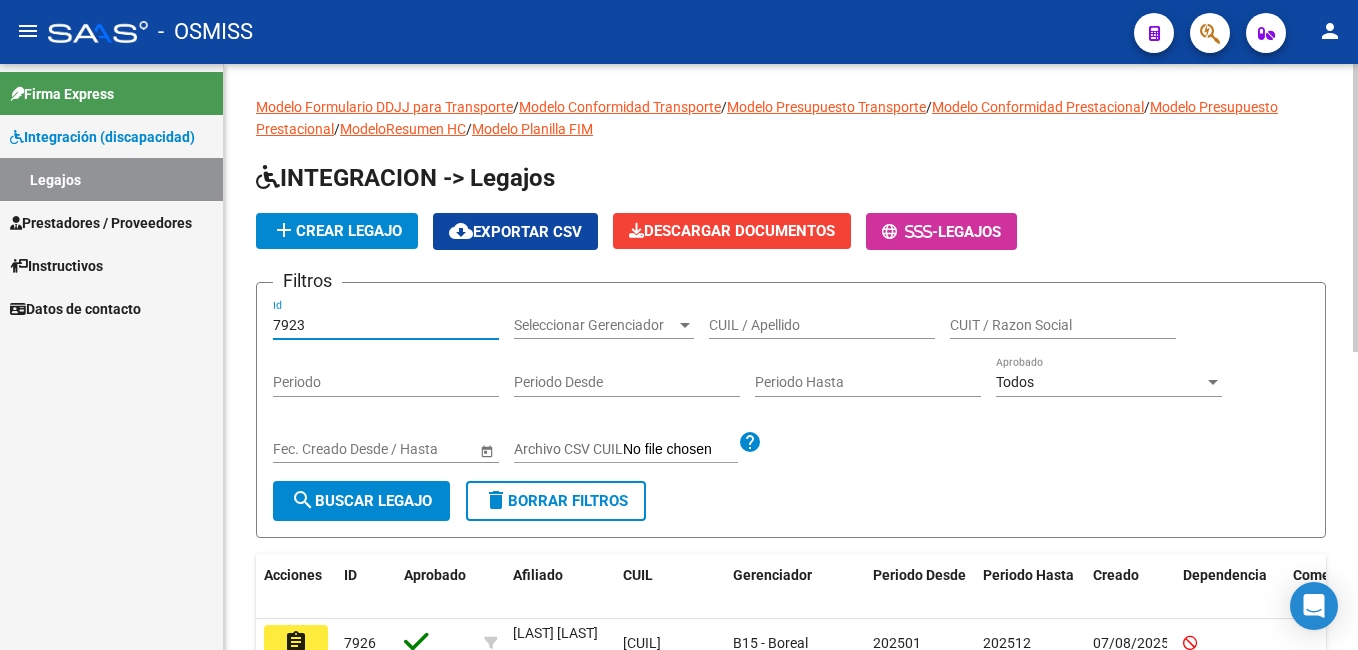 type on "7923" 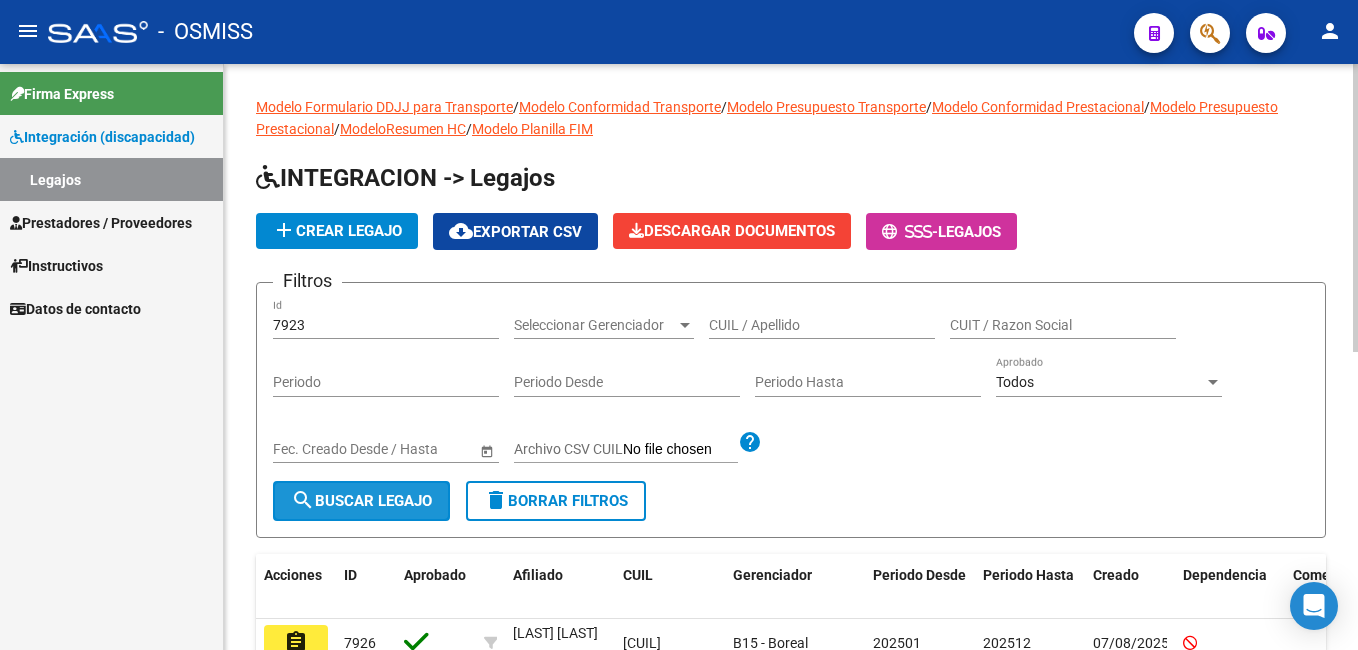 click on "search  Buscar Legajo" 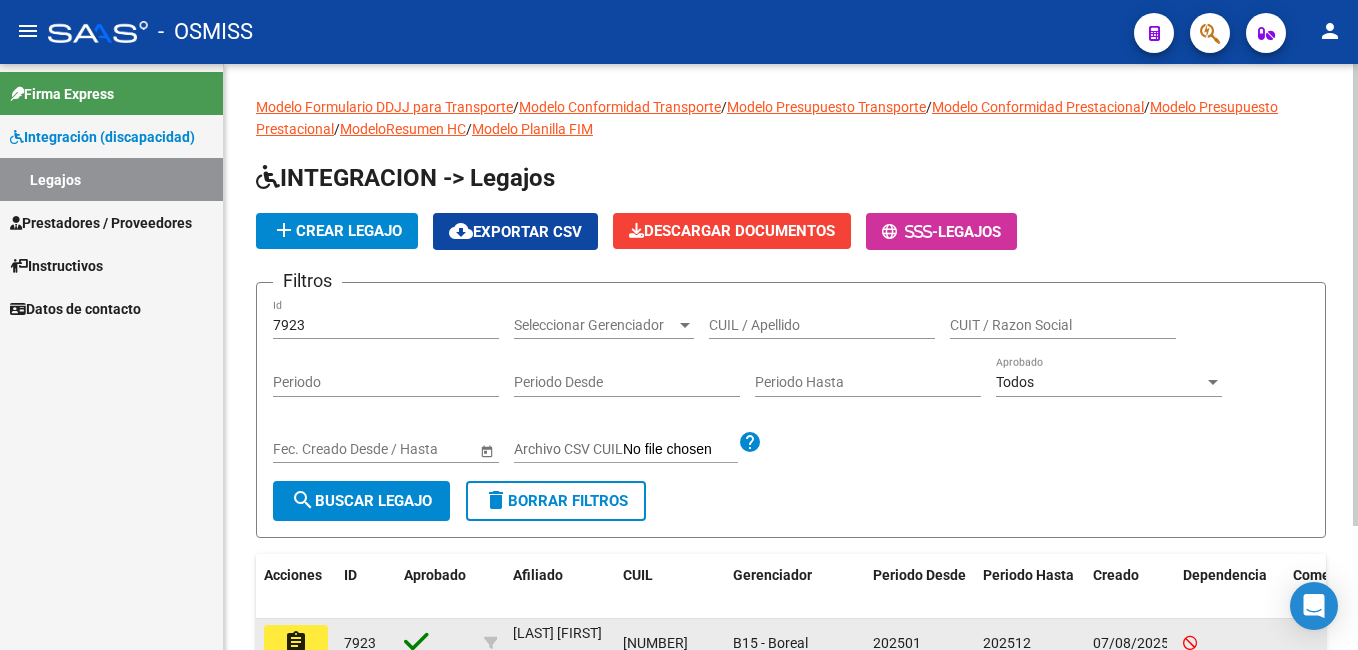 click on "assignment" 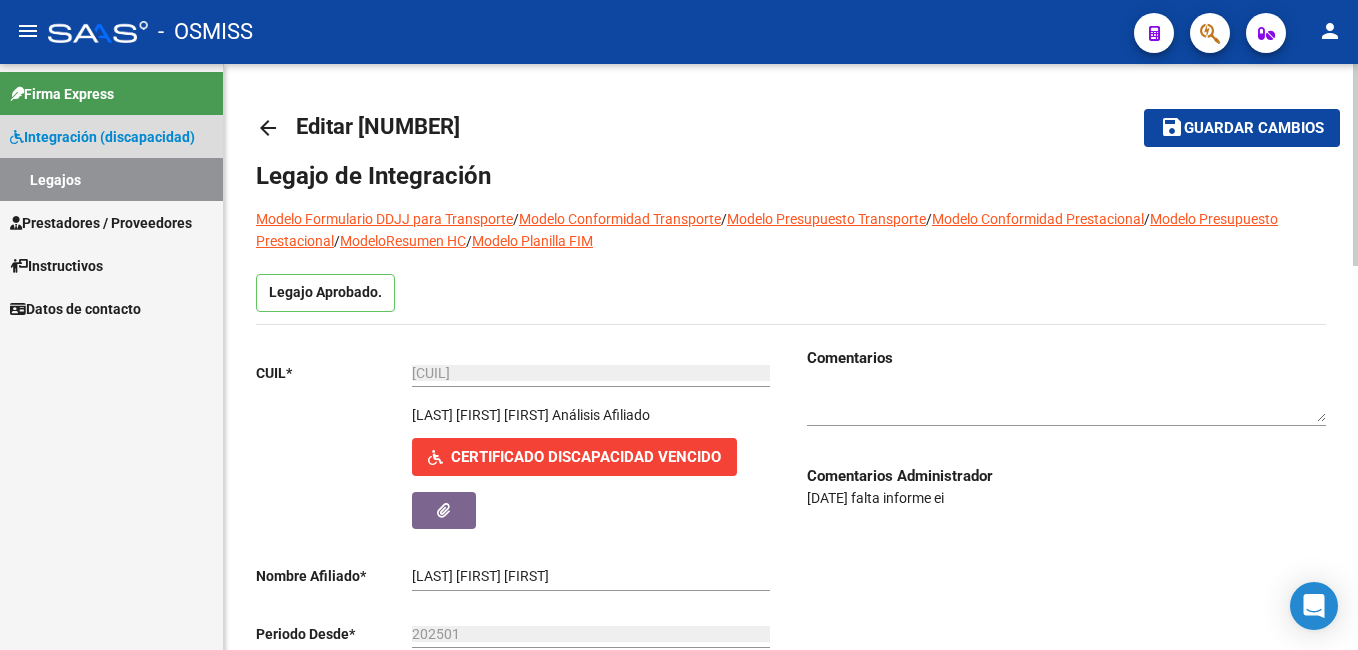 click on "Legajos" at bounding box center (111, 179) 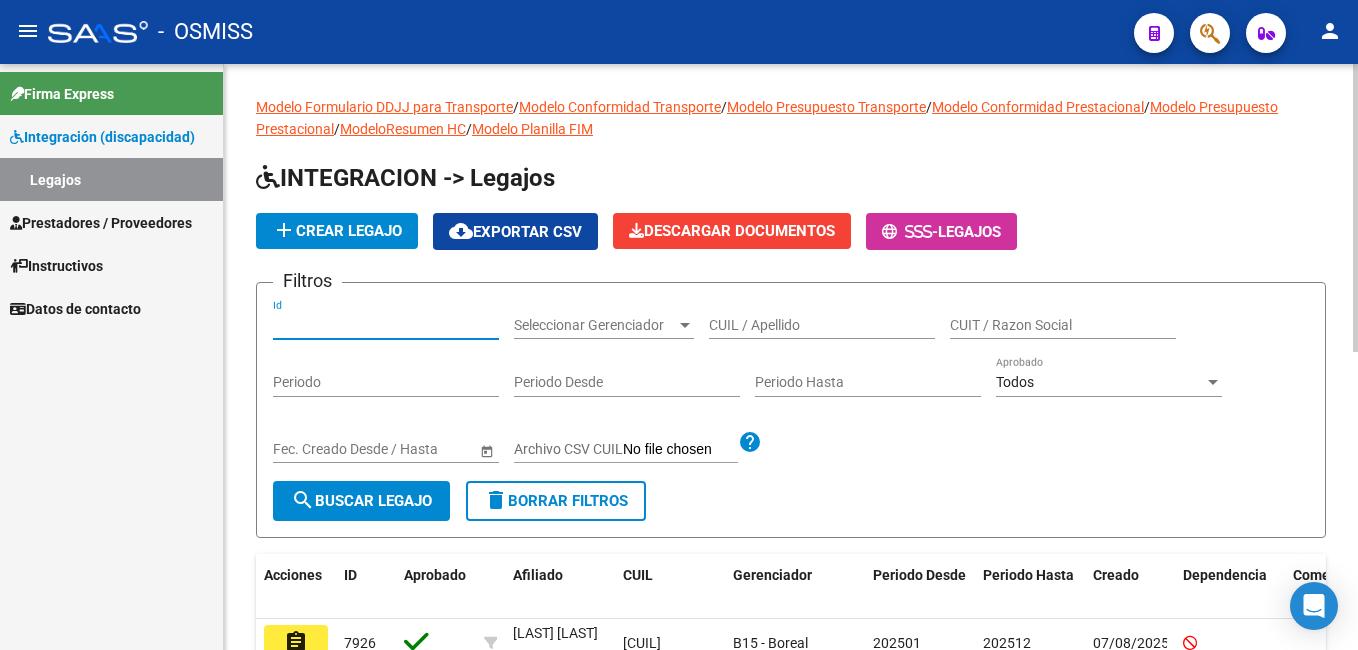 click on "Id" at bounding box center (386, 325) 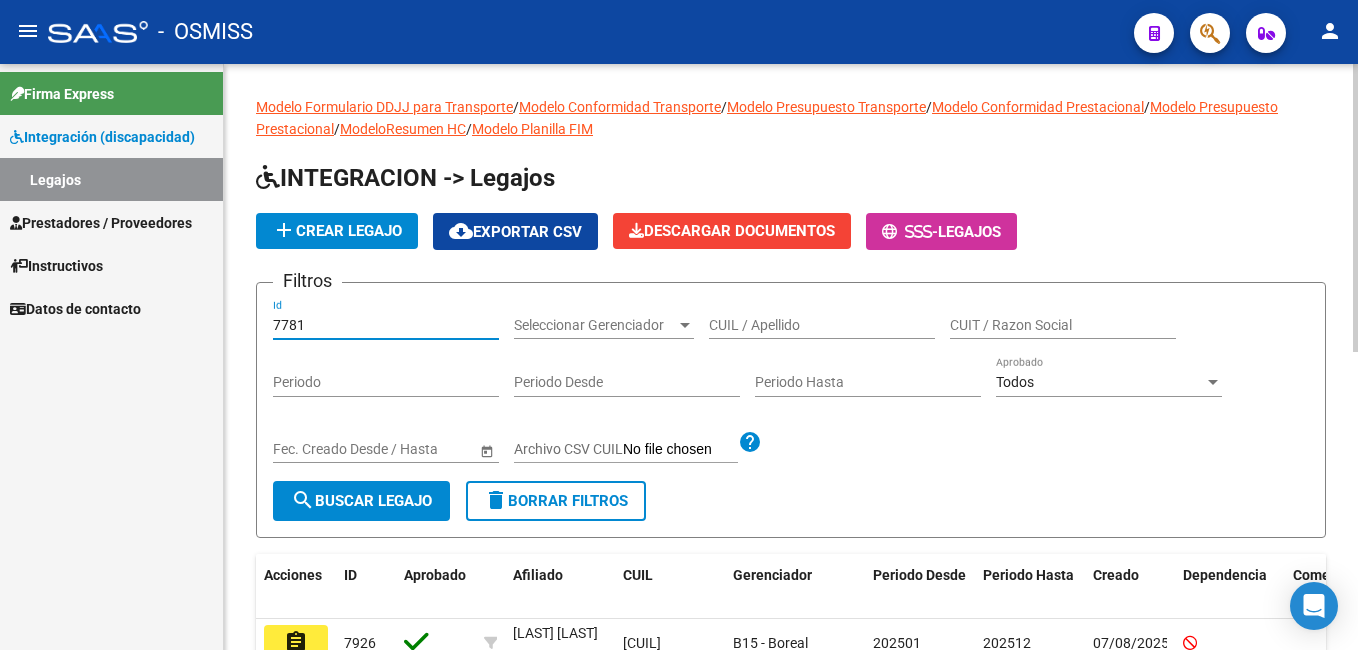 type on "7781" 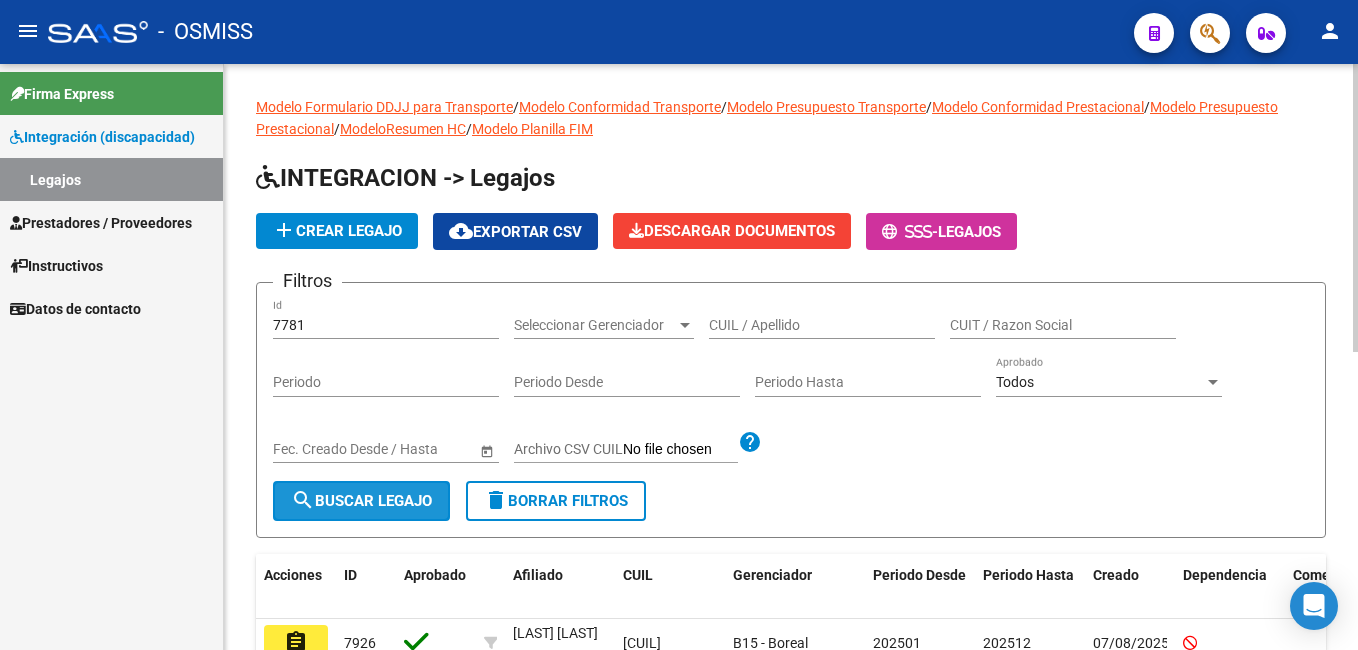 click on "search  Buscar Legajo" 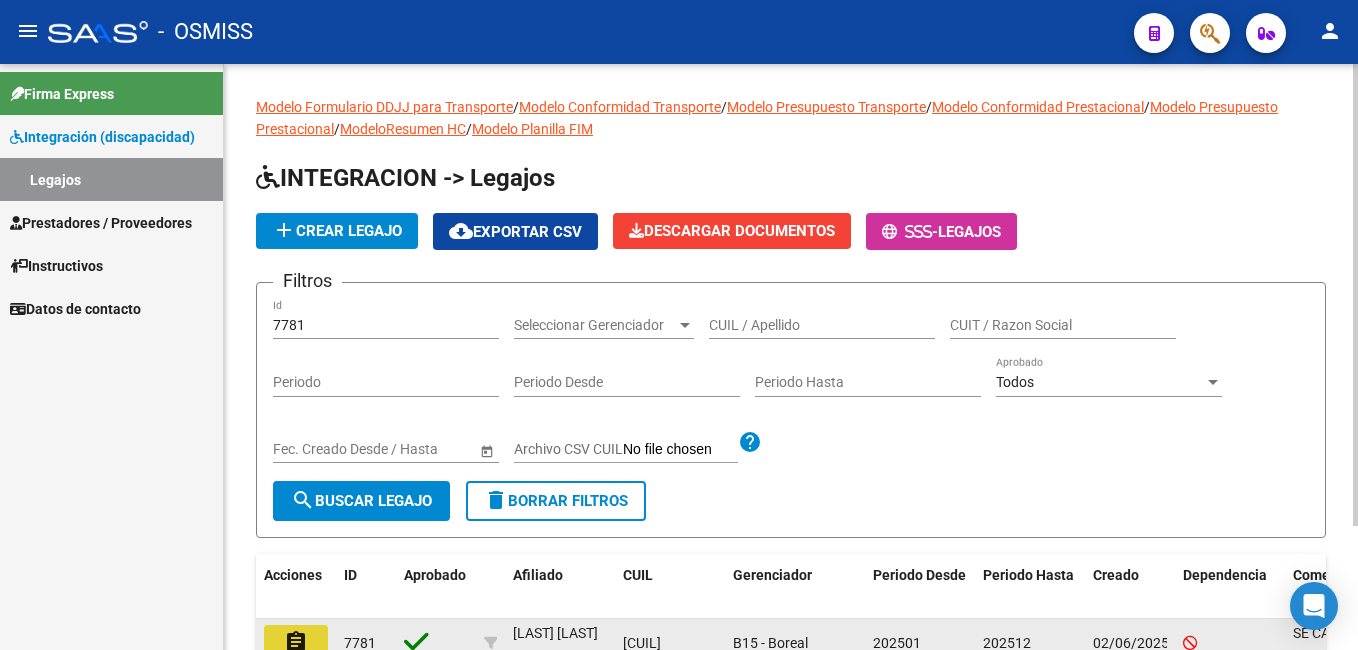 click on "assignment" 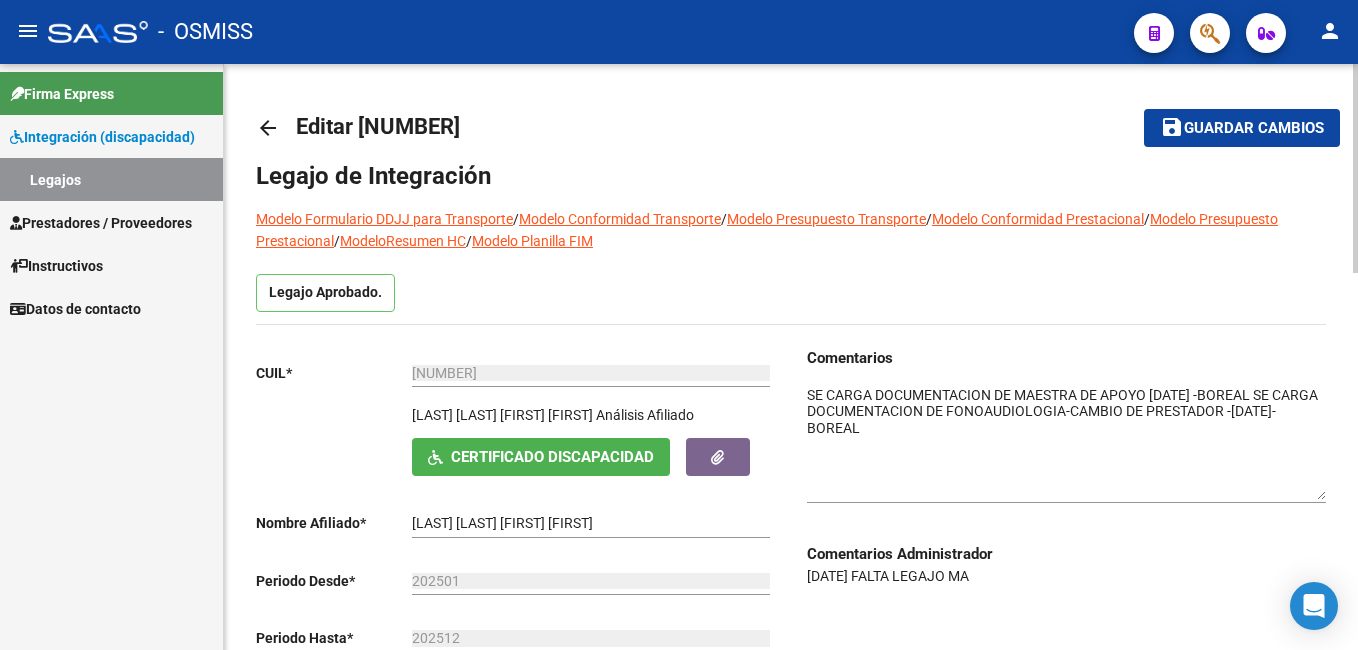 drag, startPoint x: 1314, startPoint y: 411, endPoint x: 1326, endPoint y: 488, distance: 77.92946 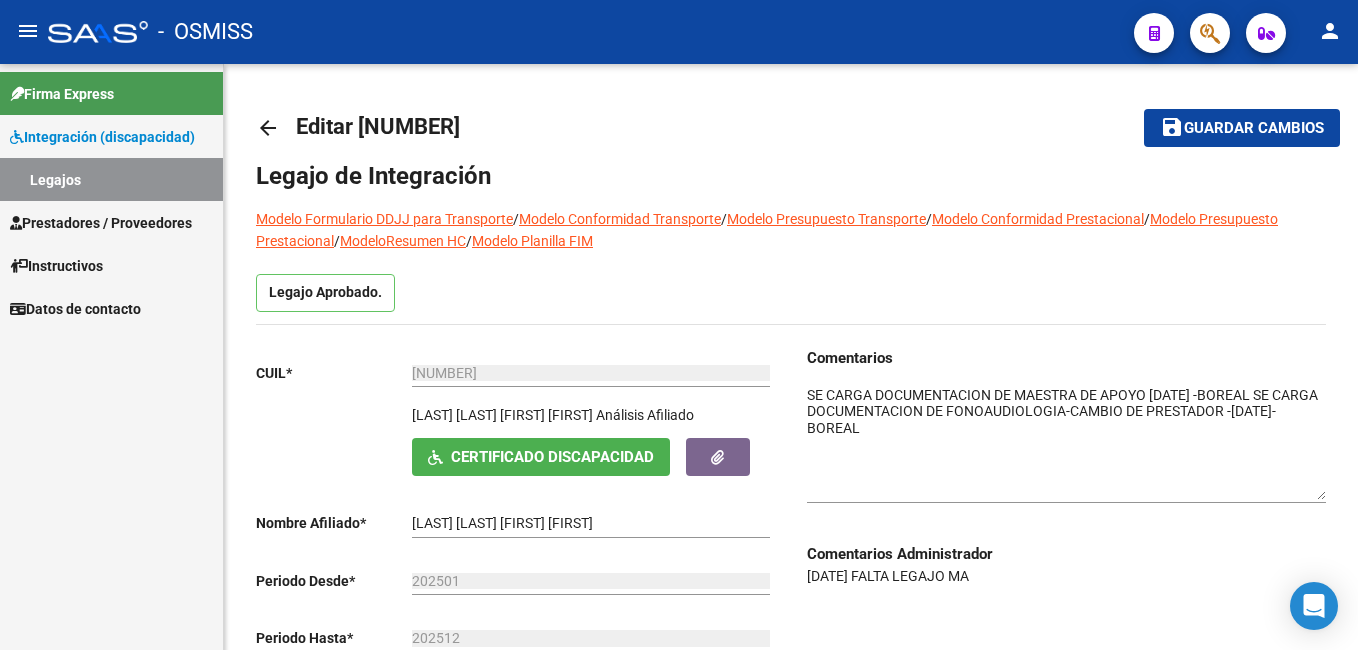 click on "Legajos" at bounding box center [111, 179] 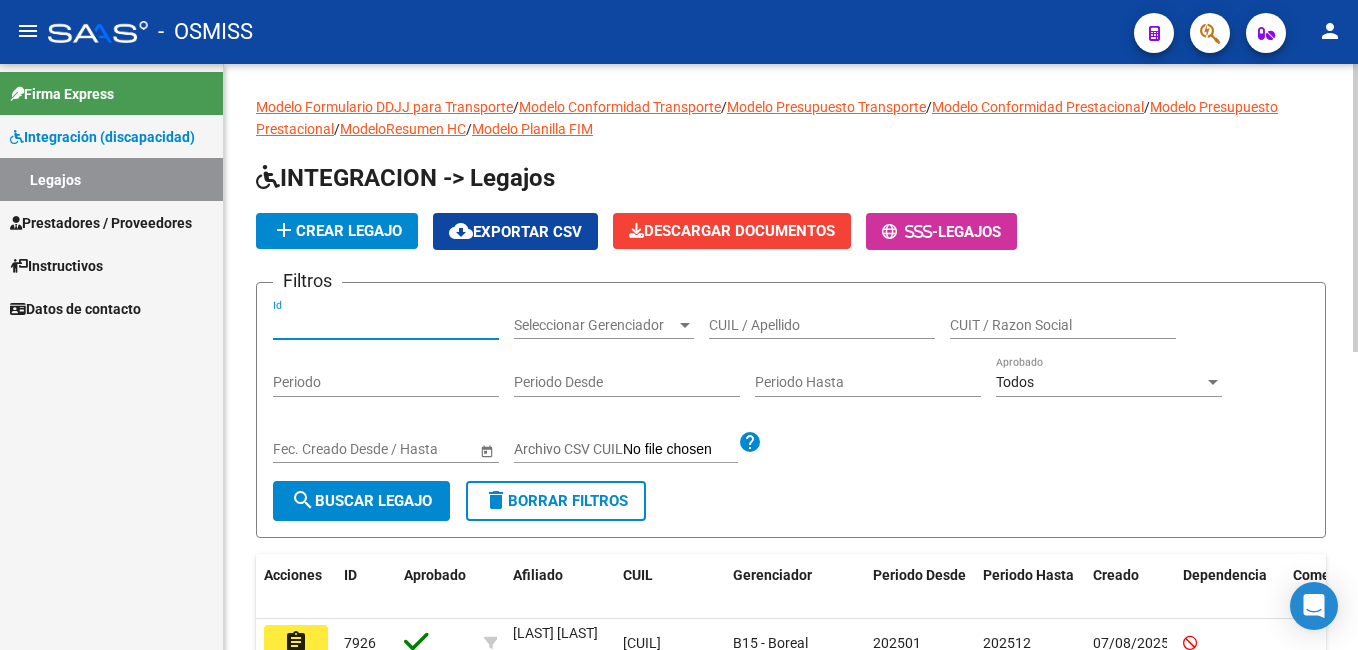 click on "Id" at bounding box center [386, 325] 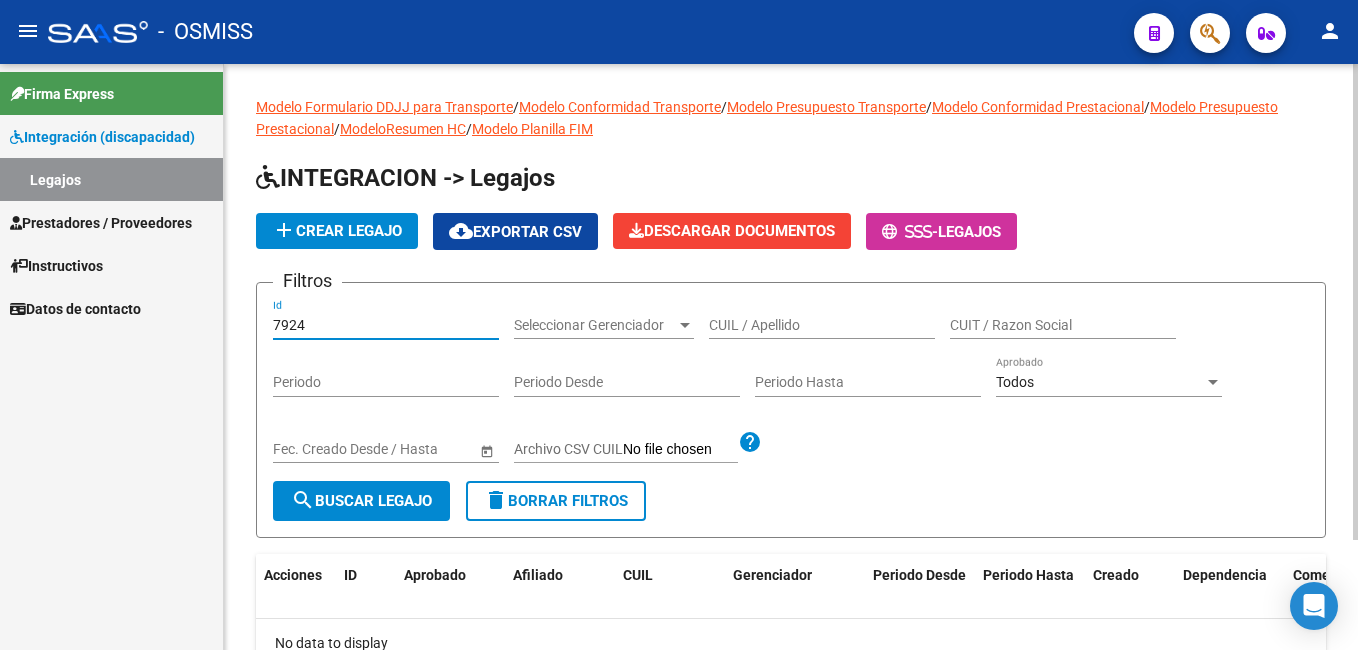 type on "7924" 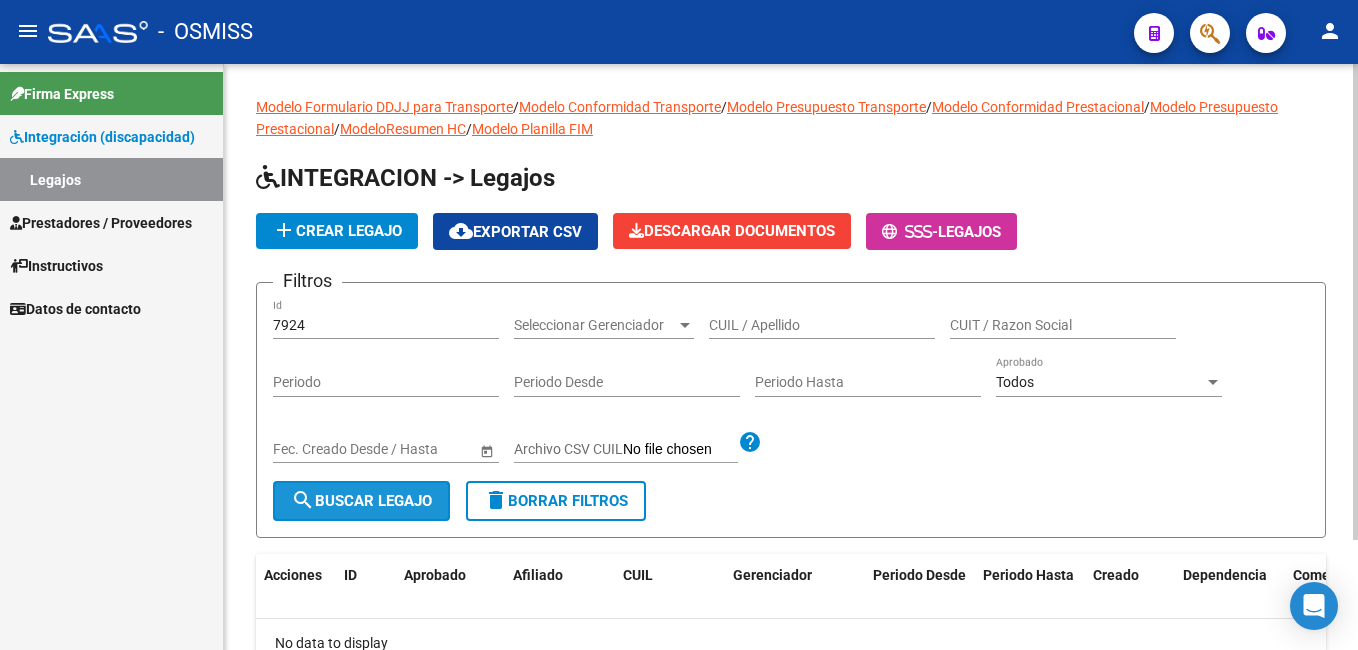 click on "search  Buscar Legajo" 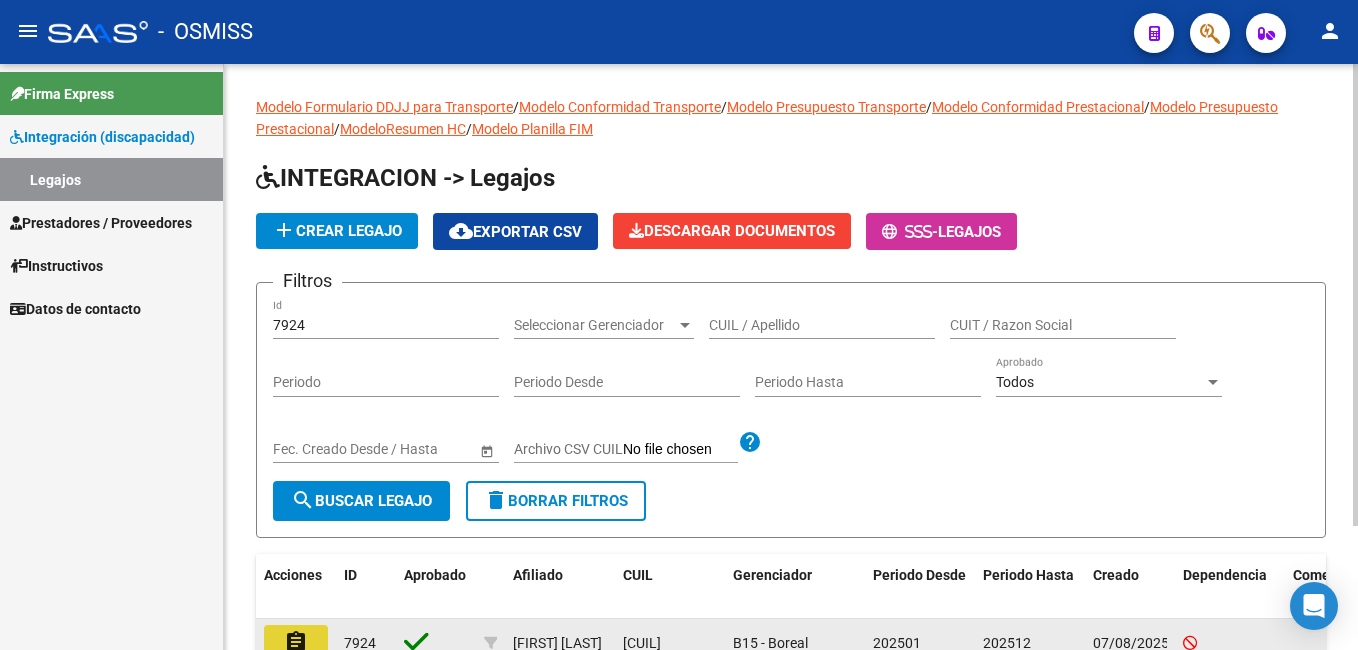 click on "assignment" 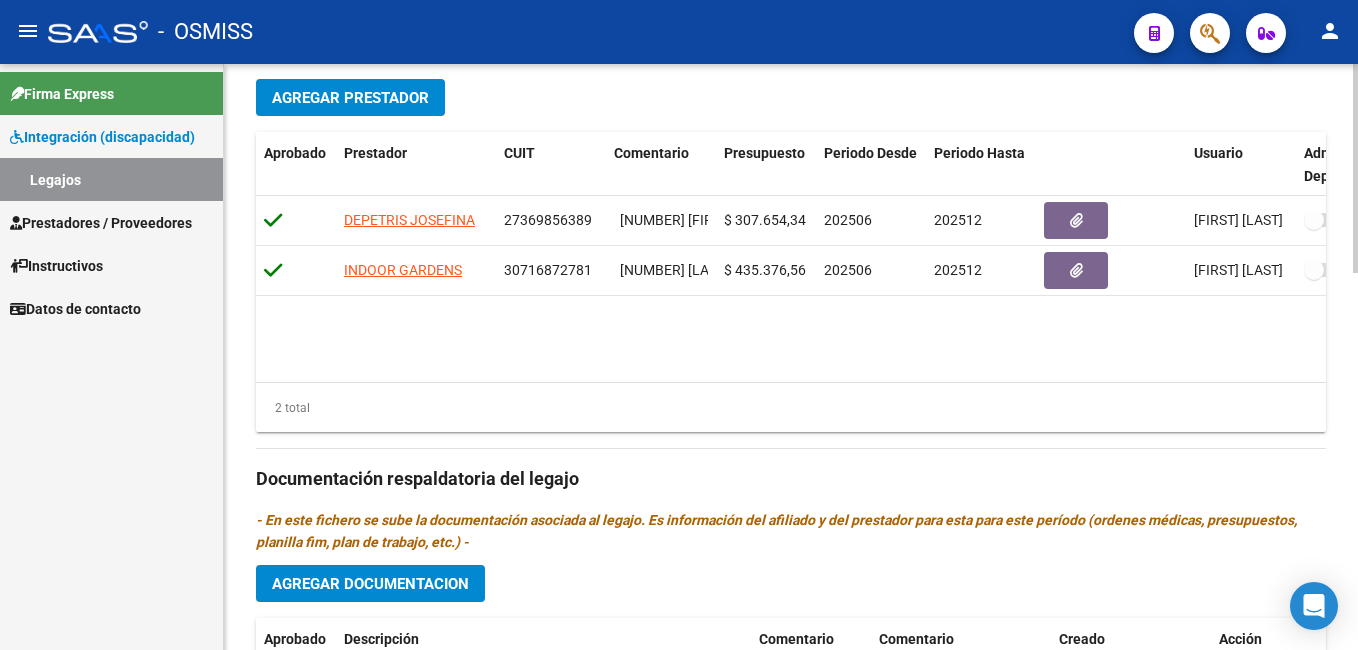 scroll, scrollTop: 817, scrollLeft: 0, axis: vertical 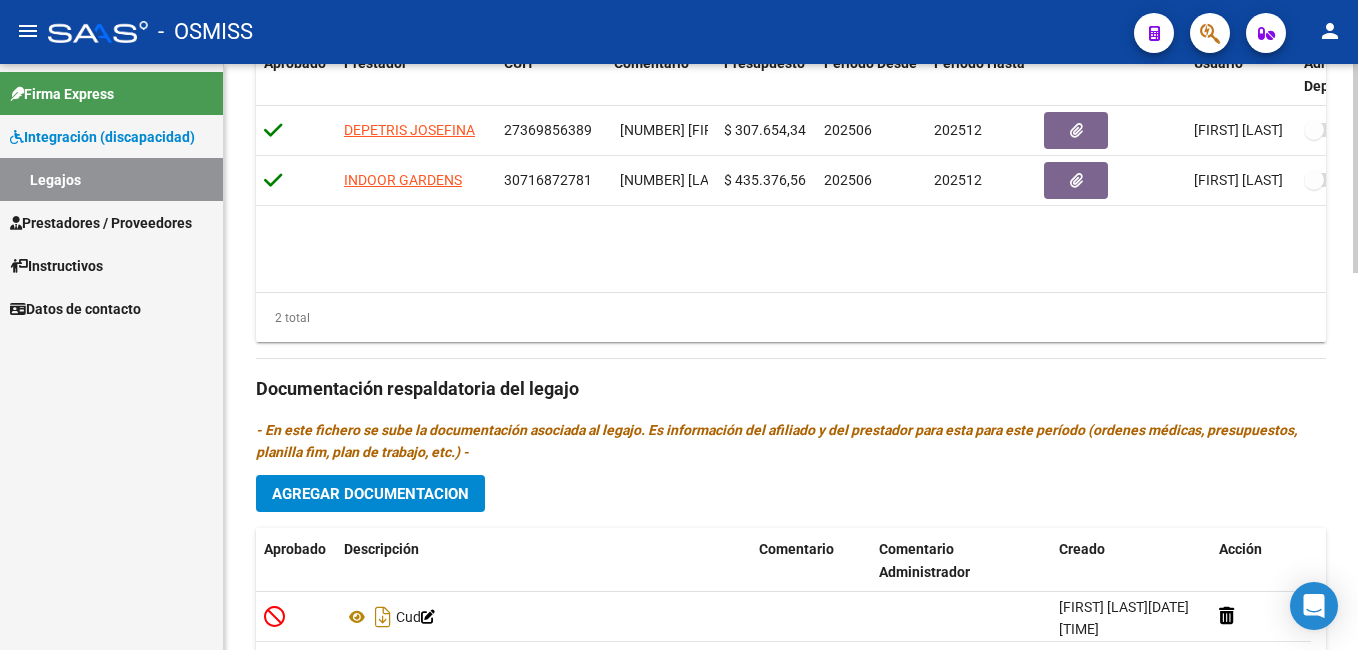 click on "menu -   OSMISS  person    Firma Express     Integración (discapacidad) Legajos    Prestadores / Proveedores Facturas - Listado/Carga Facturas - Documentación Pagos x Transferencia Auditorías - Listado Auditorías - Comentarios Auditorías - Cambios Área Prestadores - Listado Prestadores - Docu.    Instructivos    Datos de contacto arrow_back Editar 7924    save Guardar cambios Legajo de Integración Modelo Formulario DDJJ para Transporte  /  Modelo Conformidad Transporte  /  Modelo Presupuesto Transporte  /  Modelo Conformidad Prestacional  /  Modelo Presupuesto Prestacional  /  ModeloResumen HC  /  Modelo Planilla FIM  Legajo Aprobado.  CUIL  *   [CUIT] Ingresar CUIL  [LAST] [LAST] [FIRST] [MIDDLE]     Análisis Afiliado    Certificado Discapacidad ARCA Padrón Nombre Afiliado  *   [LAST] [LAST] [FIRST] [MIDDLE] Ingresar el nombre  Periodo Desde  *   202501 Ej: 202203  Periodo Hasta  *   202512 Ej: 202212  Admite Dependencia   Comentarios                                  Aprobado" at bounding box center [679, 325] 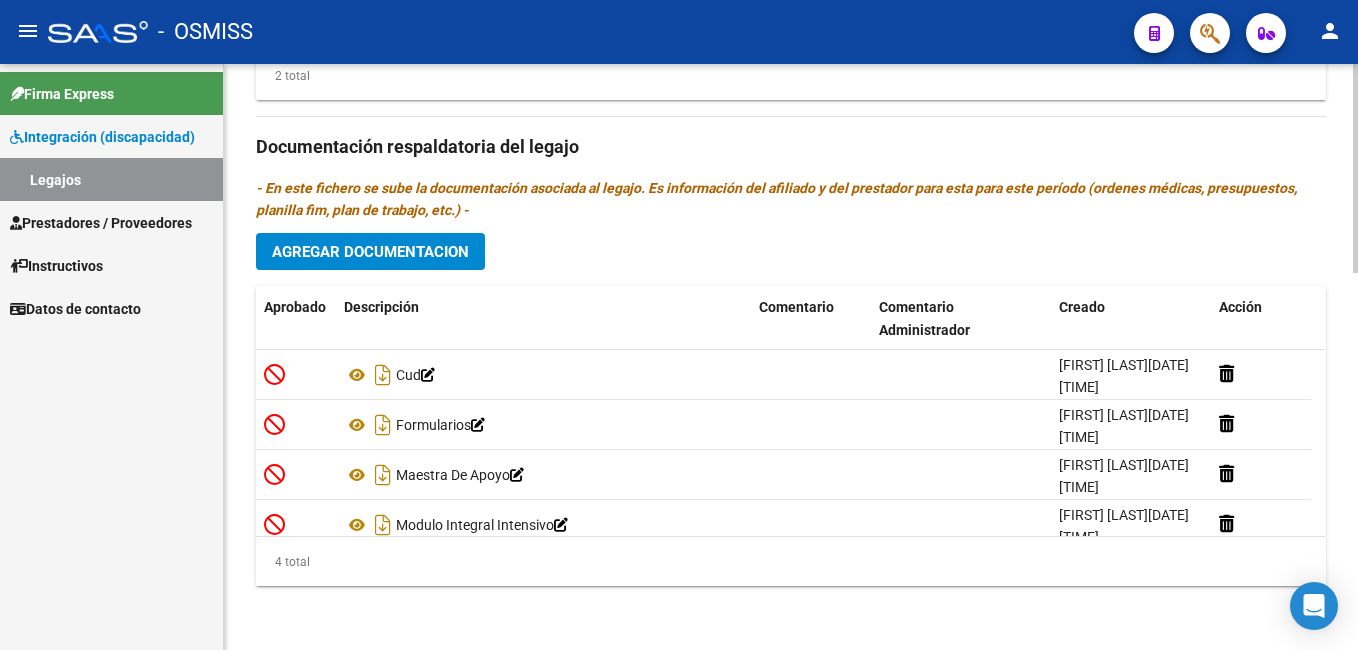 click on "menu -   OSMISS  person    Firma Express     Integración (discapacidad) Legajos    Prestadores / Proveedores Facturas - Listado/Carga Facturas - Documentación Pagos x Transferencia Auditorías - Listado Auditorías - Comentarios Auditorías - Cambios Área Prestadores - Listado Prestadores - Docu.    Instructivos    Datos de contacto arrow_back Editar 7924    save Guardar cambios Legajo de Integración Modelo Formulario DDJJ para Transporte  /  Modelo Conformidad Transporte  /  Modelo Presupuesto Transporte  /  Modelo Conformidad Prestacional  /  Modelo Presupuesto Prestacional  /  ModeloResumen HC  /  Modelo Planilla FIM  Legajo Aprobado.  CUIL  *   [CUIT] Ingresar CUIL  [LAST] [LAST] [FIRST] [MIDDLE]     Análisis Afiliado    Certificado Discapacidad ARCA Padrón Nombre Afiliado  *   [LAST] [LAST] [FIRST] [MIDDLE] Ingresar el nombre  Periodo Desde  *   202501 Ej: 202203  Periodo Hasta  *   202512 Ej: 202212  Admite Dependencia   Comentarios                                  Aprobado" at bounding box center (679, 325) 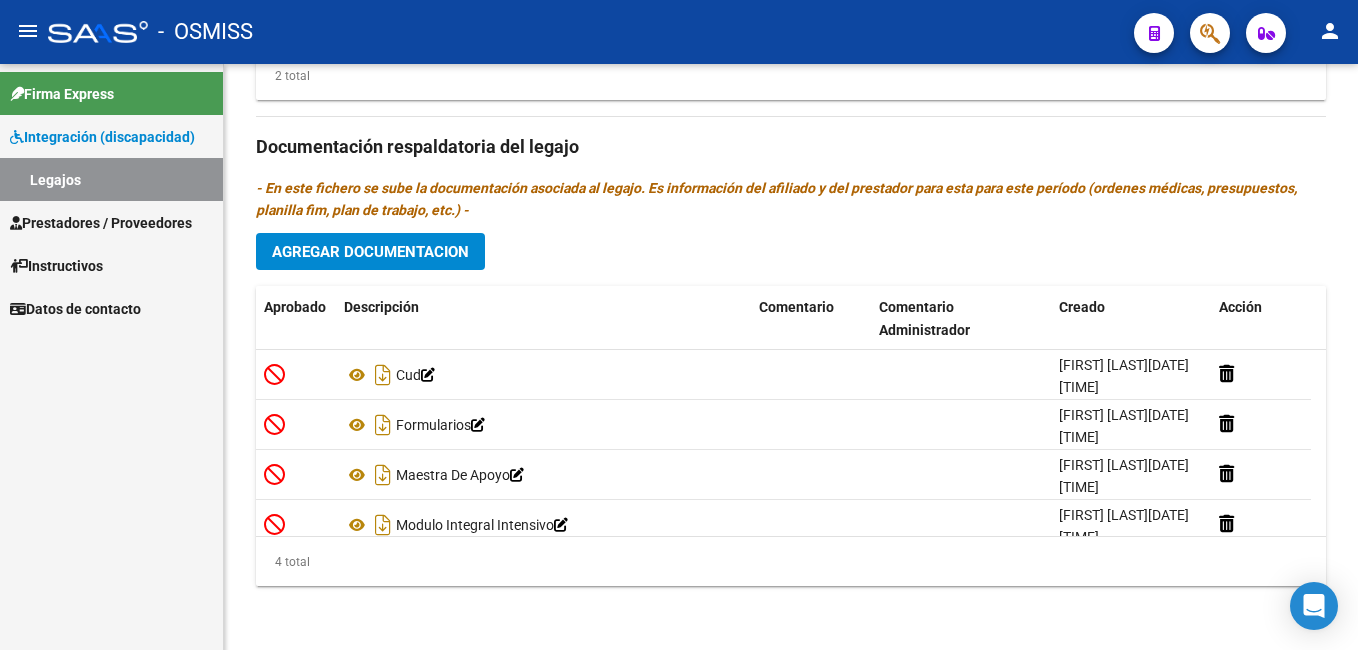 scroll, scrollTop: 21, scrollLeft: 0, axis: vertical 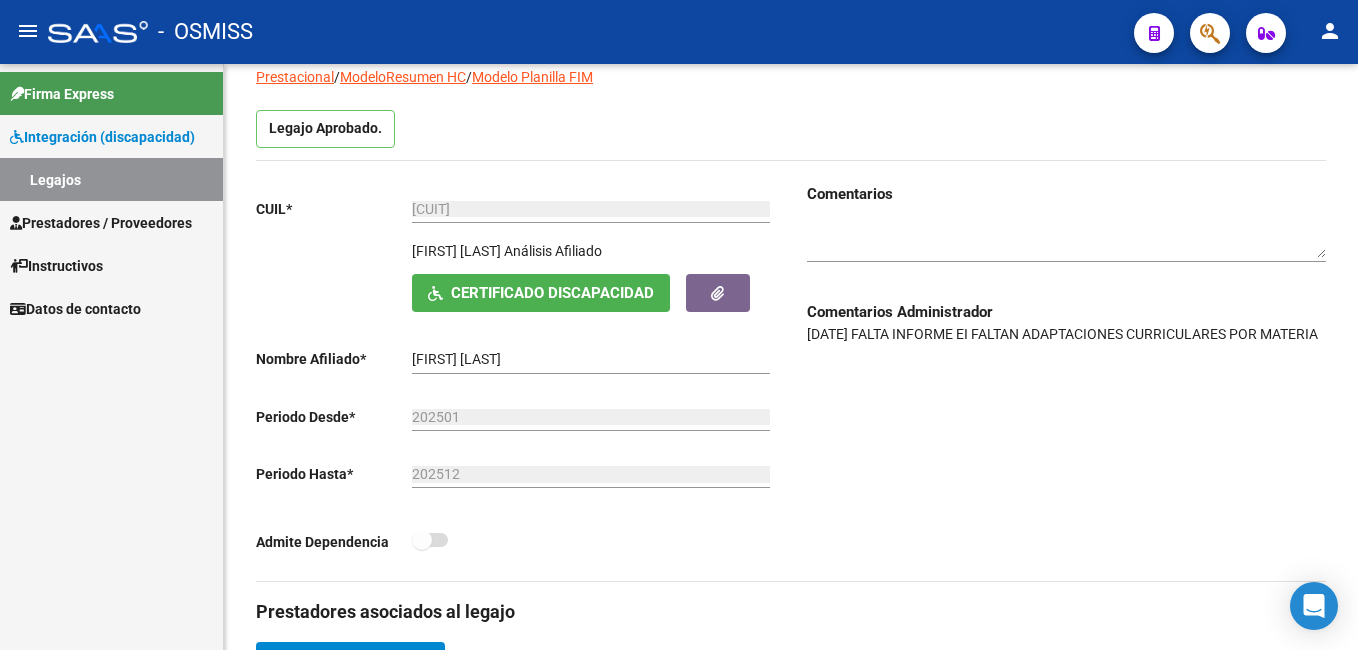 click on "menu -   OSMISS  person    Firma Express     Integración (discapacidad) Legajos    Prestadores / Proveedores Facturas - Listado/Carga Facturas - Documentación Pagos x Transferencia Auditorías - Listado Auditorías - Comentarios Auditorías - Cambios Área Prestadores - Listado Prestadores - Docu.    Instructivos    Datos de contacto arrow_back Editar 7924    save Guardar cambios Legajo de Integración Modelo Formulario DDJJ para Transporte  /  Modelo Conformidad Transporte  /  Modelo Presupuesto Transporte  /  Modelo Conformidad Prestacional  /  Modelo Presupuesto Prestacional  /  ModeloResumen HC  /  Modelo Planilla FIM  Legajo Aprobado.  CUIL  *   [CUIT] Ingresar CUIL  [LAST] [LAST] [FIRST] [MIDDLE]     Análisis Afiliado    Certificado Discapacidad ARCA Padrón Nombre Afiliado  *   [LAST] [LAST] [FIRST] [MIDDLE] Ingresar el nombre  Periodo Desde  *   202501 Ej: 202203  Periodo Hasta  *   202512 Ej: 202212  Admite Dependencia   Comentarios                                  Aprobado" at bounding box center [679, 325] 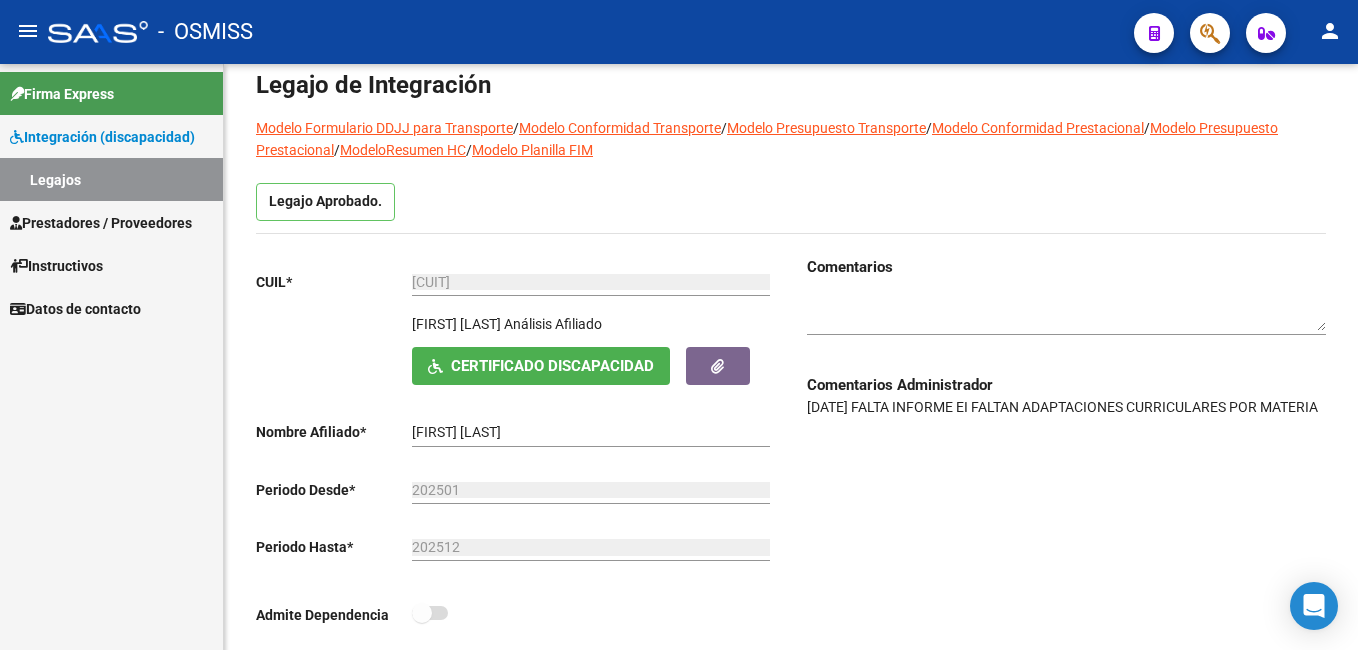 scroll, scrollTop: 32, scrollLeft: 0, axis: vertical 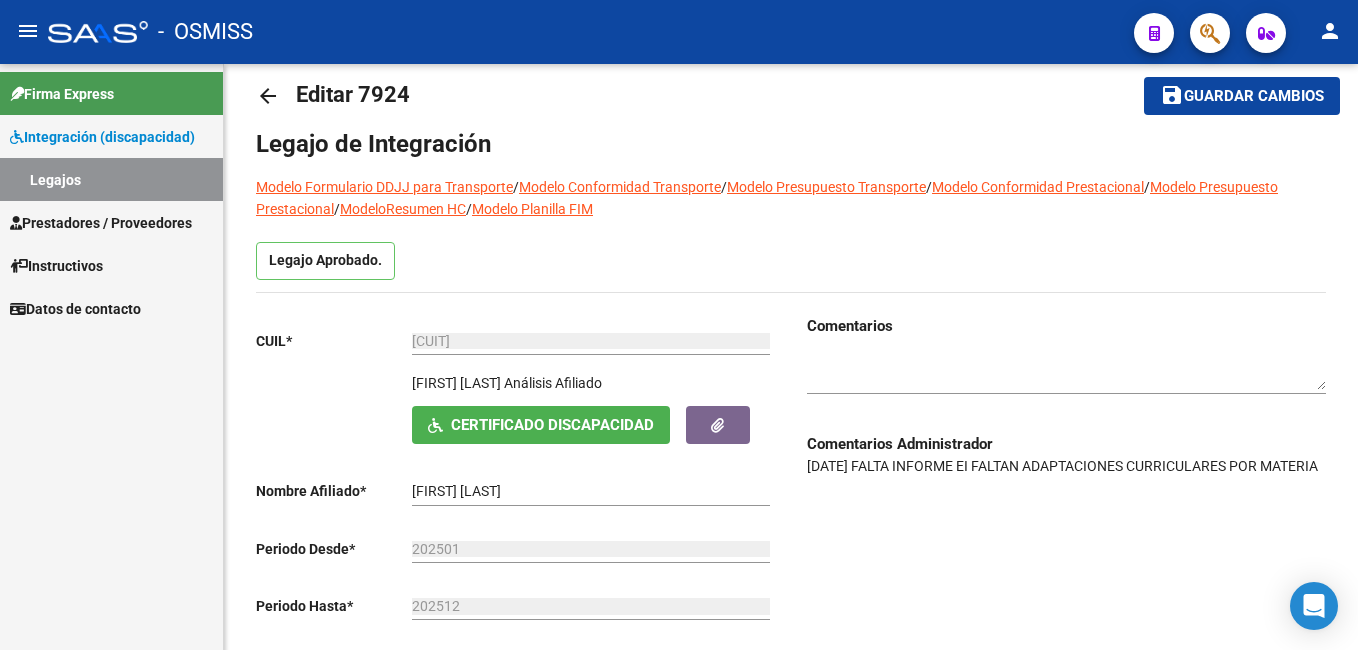 click on "arrow_back Editar [NUMBER]  save Guardar cambios Legajo de Integración Modelo Formulario DDJJ para Transporte  /  Modelo Conformidad Transporte  /  Modelo Presupuesto Transporte  /  Modelo Conformidad Prestacional  /  Modelo Presupuesto Prestacional  /  ModeloResumen HC  /  Modelo Planilla FIM  Legajo Aprobado.  CUIL  *   [NUMBER] Ingresar CUIL  [LAST] [LAST] [FIRST] [FIRST]     Análisis Afiliado    Certificado Discapacidad ARCA Padrón Nombre Afiliado  *   [LAST] [LAST] [FIRST] [FIRST] Ingresar el nombre  Periodo Desde  *   [YEAR][NUMBER] Ej: [YEAR][NUMBER]  Periodo Hasta  *   [YEAR][NUMBER] Ej: [YEAR][NUMBER]  Admite Dependencia   Comentarios                                  Comentarios Administrador  [DATE] FALTA INFORME EI
FALTAN ADAPTACIONES CURRICULARES POR MATERIA Prestadores asociados al legajo Agregar Prestador Aprobado Prestador CUIT Comentario Presupuesto Periodo Desde Periodo Hasta Usuario Admite Dependencia [LAST] [LAST] [FIRST] [FIRST] [NUMBER]     [NUMBER]
[LAST] [LAST] [FIRST] [FIRST]
$ [PRICE]  [YEAR][NUMBER] [YEAR][NUMBER]  [NUMBER]" 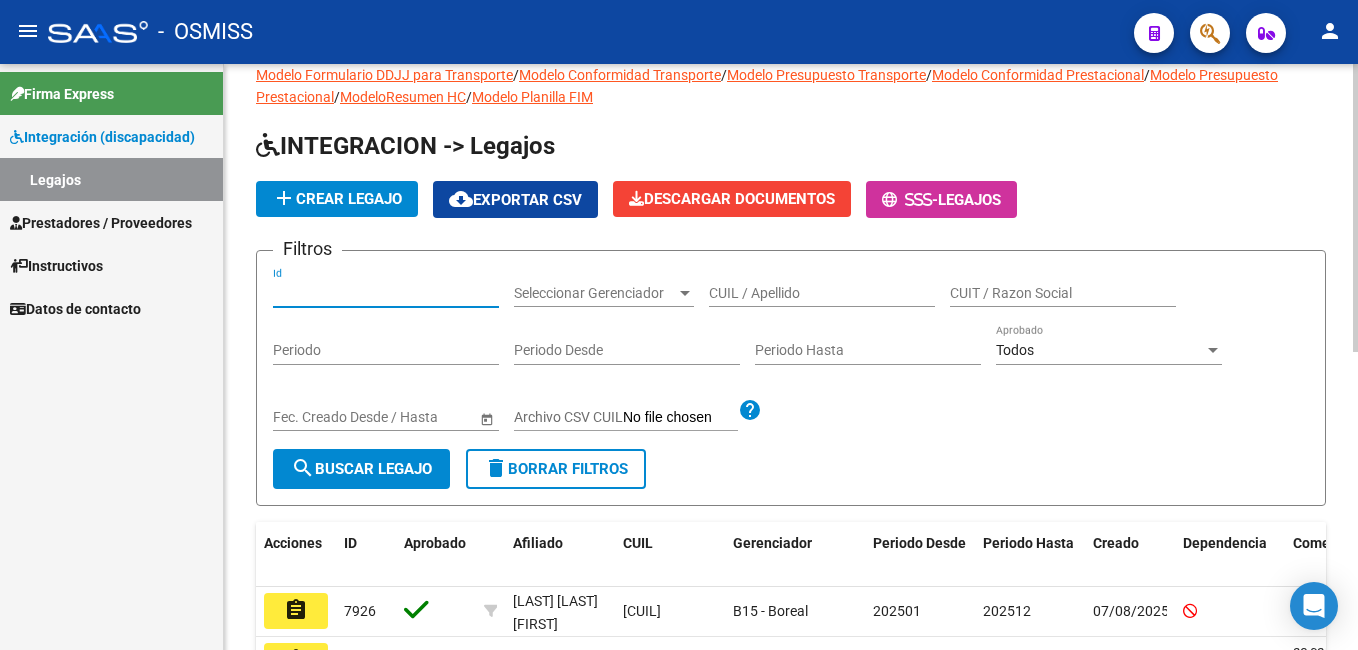 click on "Id" at bounding box center [386, 293] 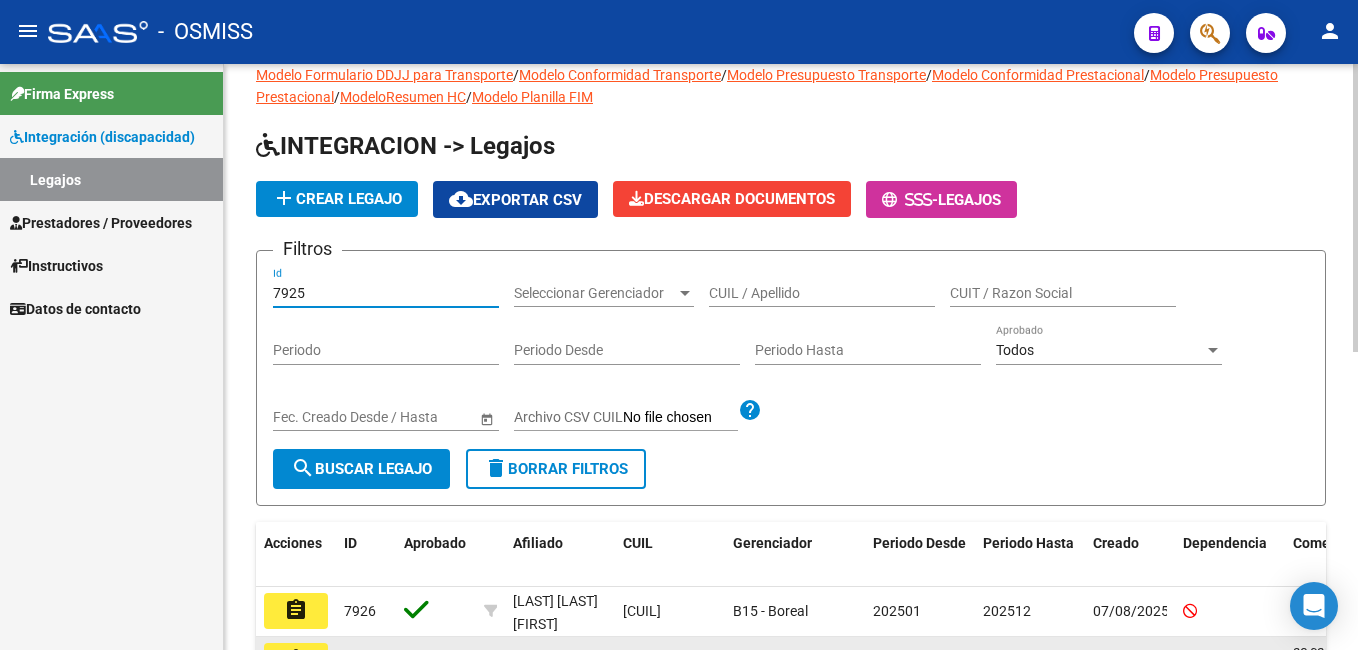 type on "7925" 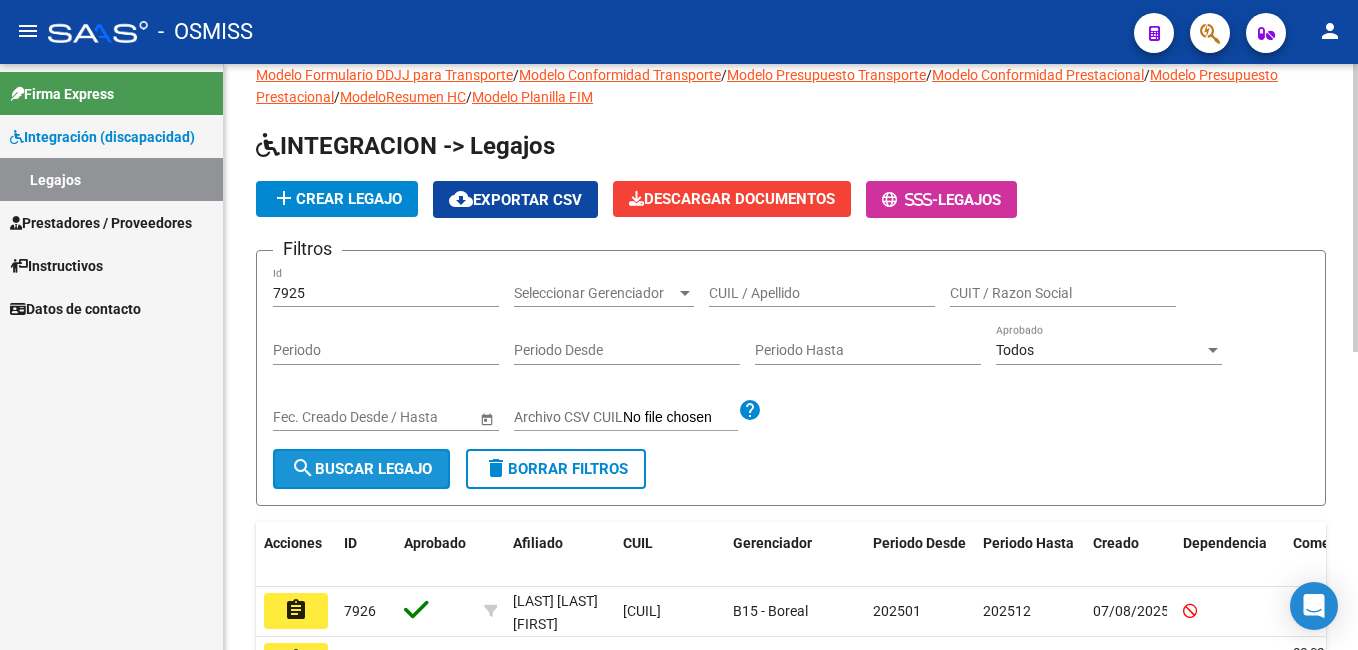 click on "search  Buscar Legajo" 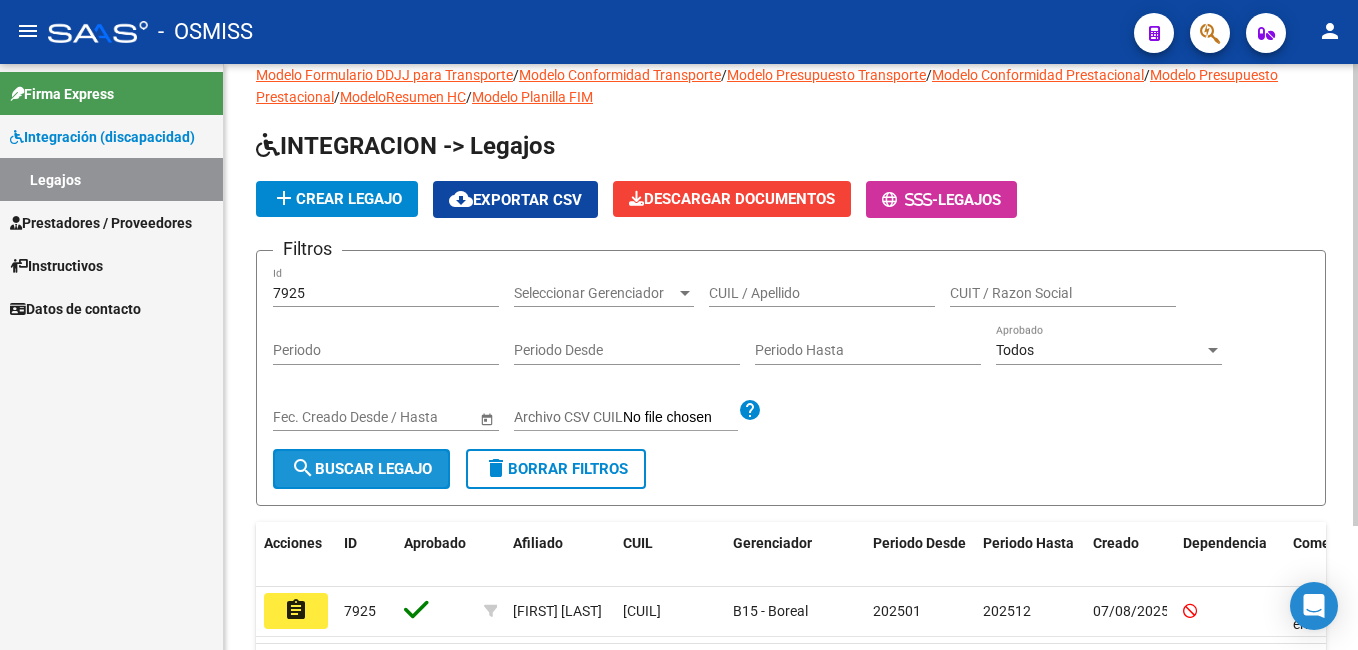 click on "search  Buscar Legajo" 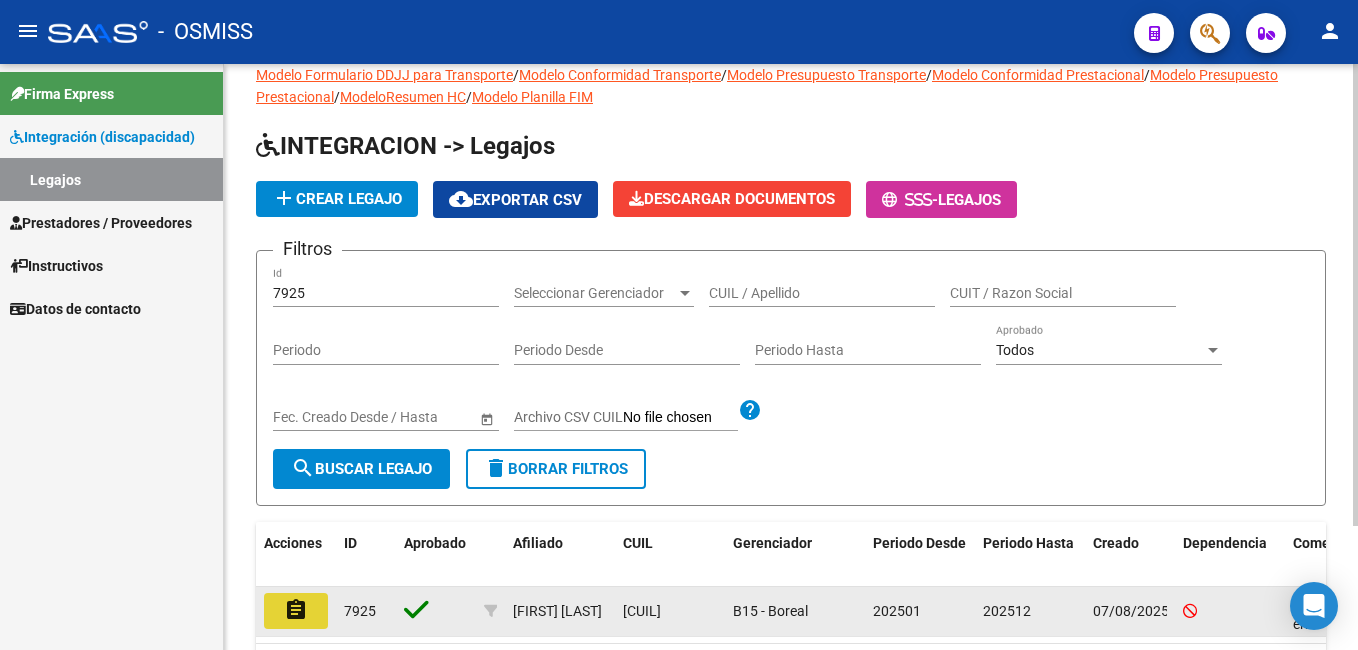click on "assignment" 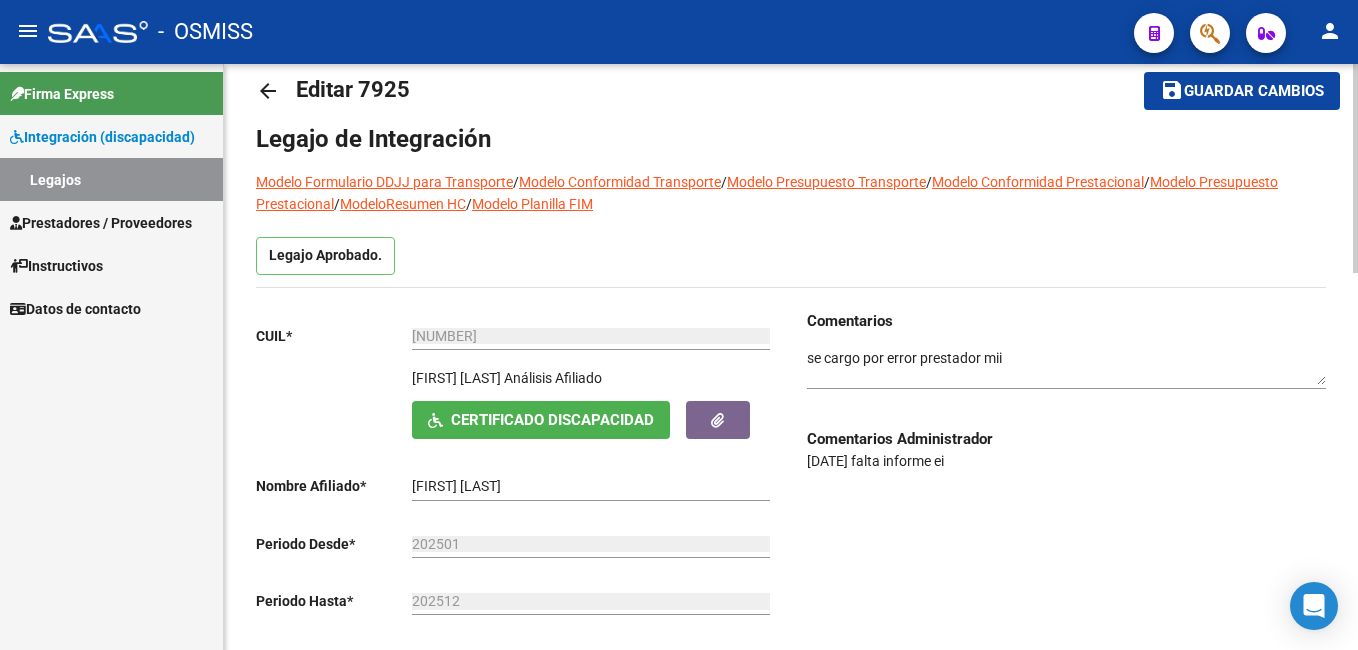 scroll, scrollTop: 0, scrollLeft: 0, axis: both 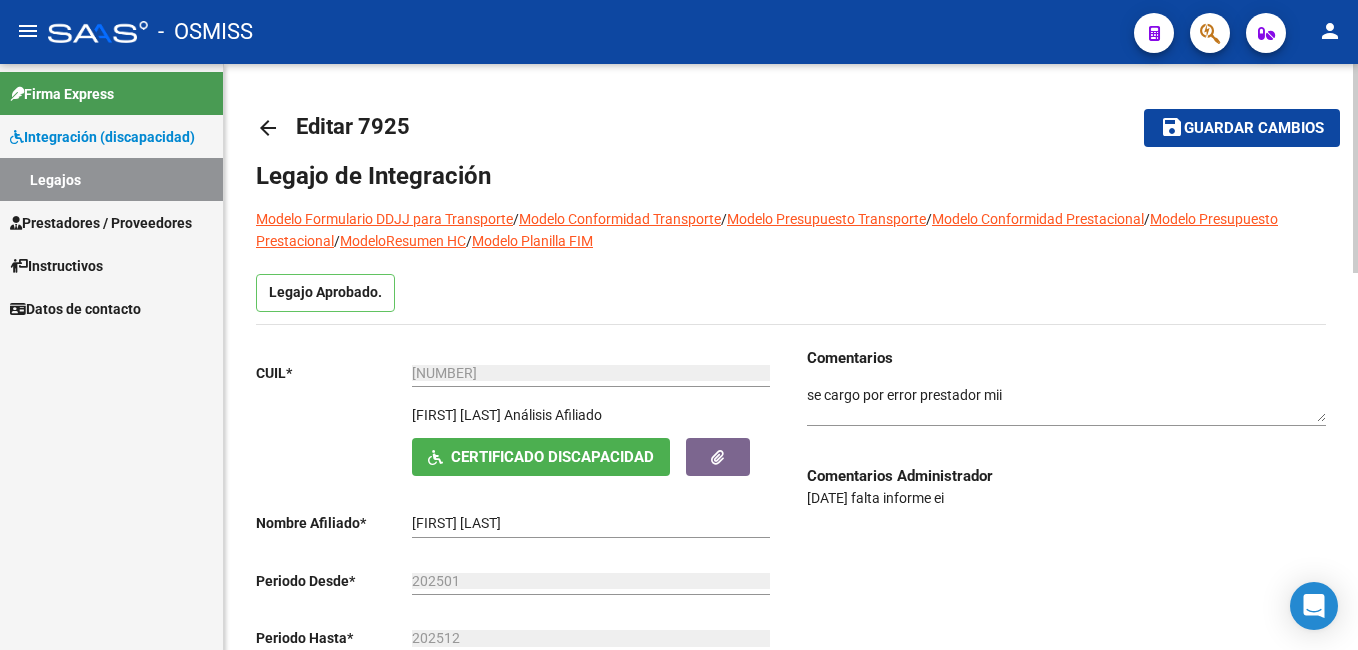 click on "menu -   OSMISS  person    Firma Express     Integración (discapacidad) Legajos    Prestadores / Proveedores Facturas - Listado/Carga Facturas - Documentación Pagos x Transferencia Auditorías - Listado Auditorías - Comentarios Auditorías - Cambios Área Prestadores - Listado Prestadores - Docu.    Instructivos    Datos de contacto arrow_back Editar 7925    save Guardar cambios Legajo de Integración Modelo Formulario DDJJ para Transporte  /  Modelo Conformidad Transporte  /  Modelo Presupuesto Transporte  /  Modelo Conformidad Prestacional  /  Modelo Presupuesto Prestacional  /  ModeloResumen HC  /  Modelo Planilla FIM  Legajo Aprobado.  CUIL  *   [CUIT] Ingresar CUIL  [LAST] [FIRST] [MIDDLE]     Análisis Afiliado    Certificado Discapacidad ARCA Padrón Nombre Afiliado  *   [LAST] [FIRST] [MIDDLE] Ingresar el nombre  Periodo Desde  *   202501 Ej: 202203  Periodo Hasta  *   202512 Ej: 202212  Admite Dependencia   Comentarios                                  Comentarios Administrador  CUIT" 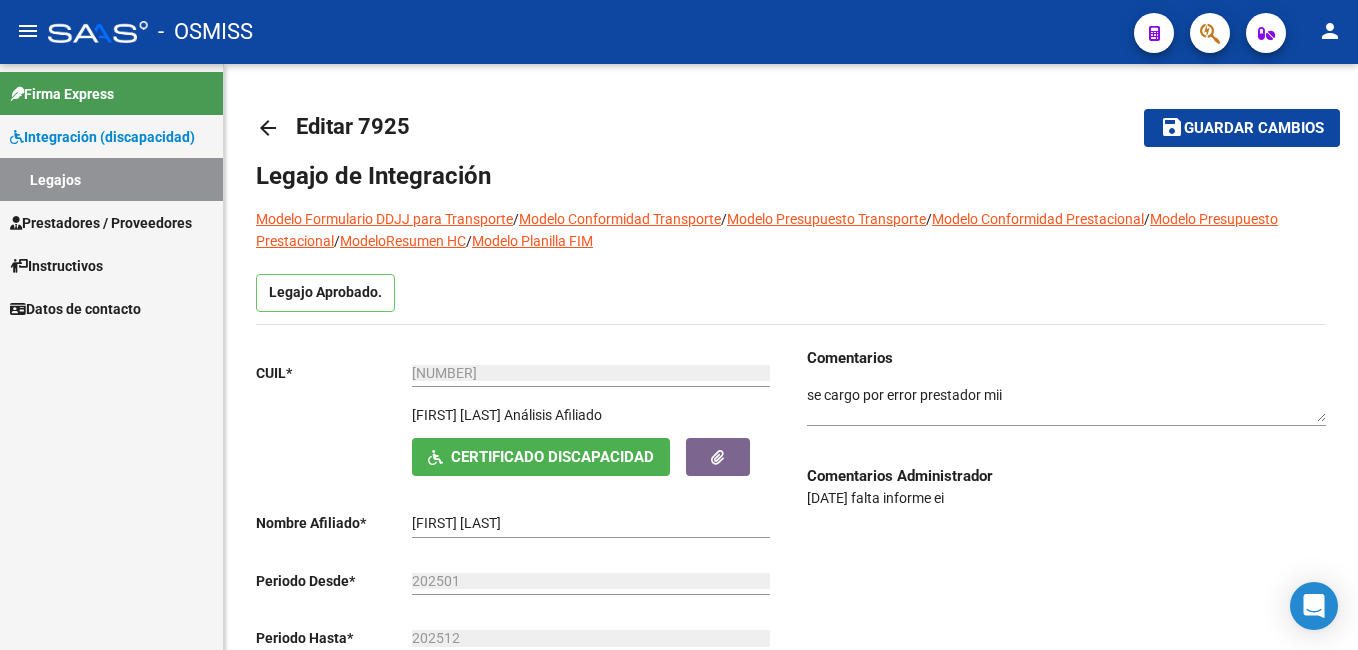 click on "arrow_back" 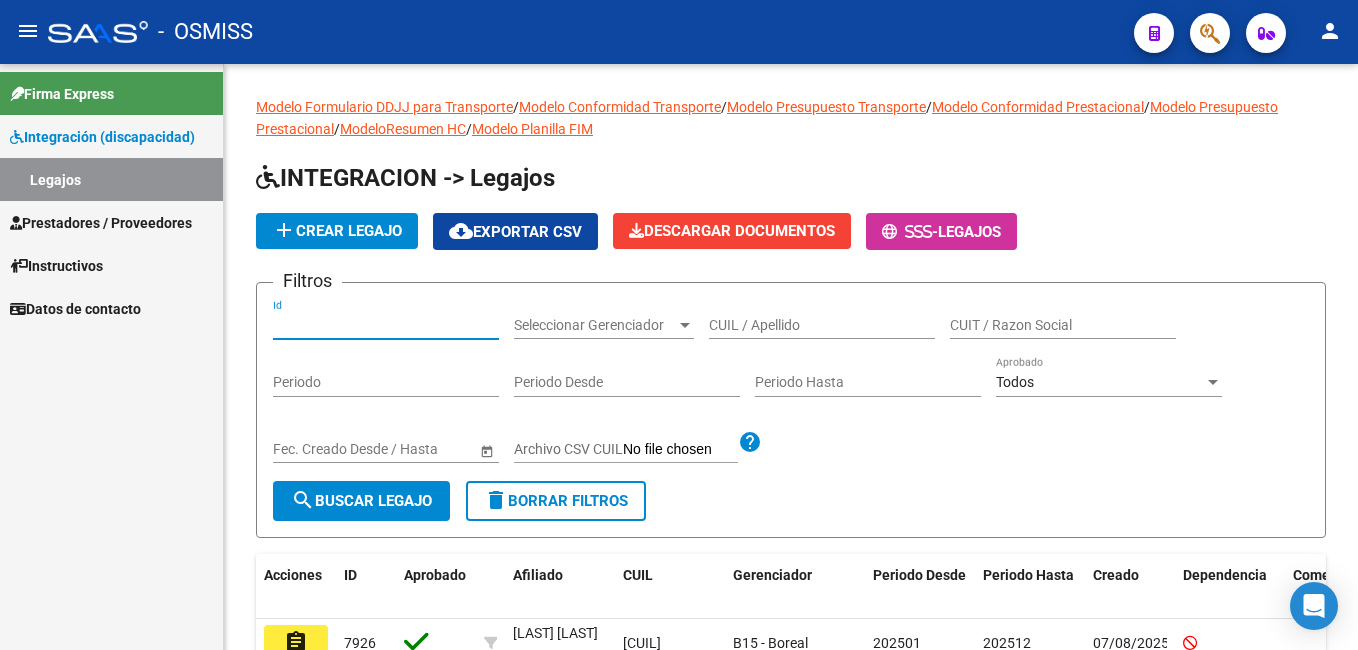 click on "Id" at bounding box center [386, 325] 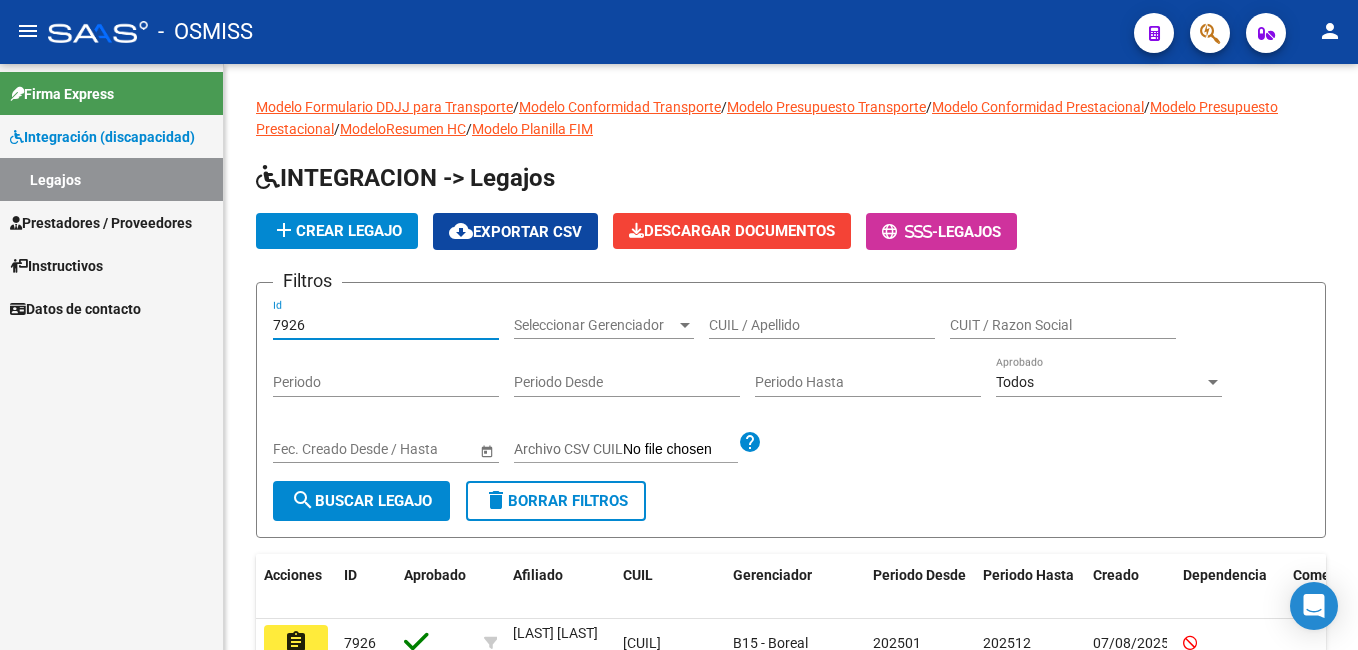 type on "7926" 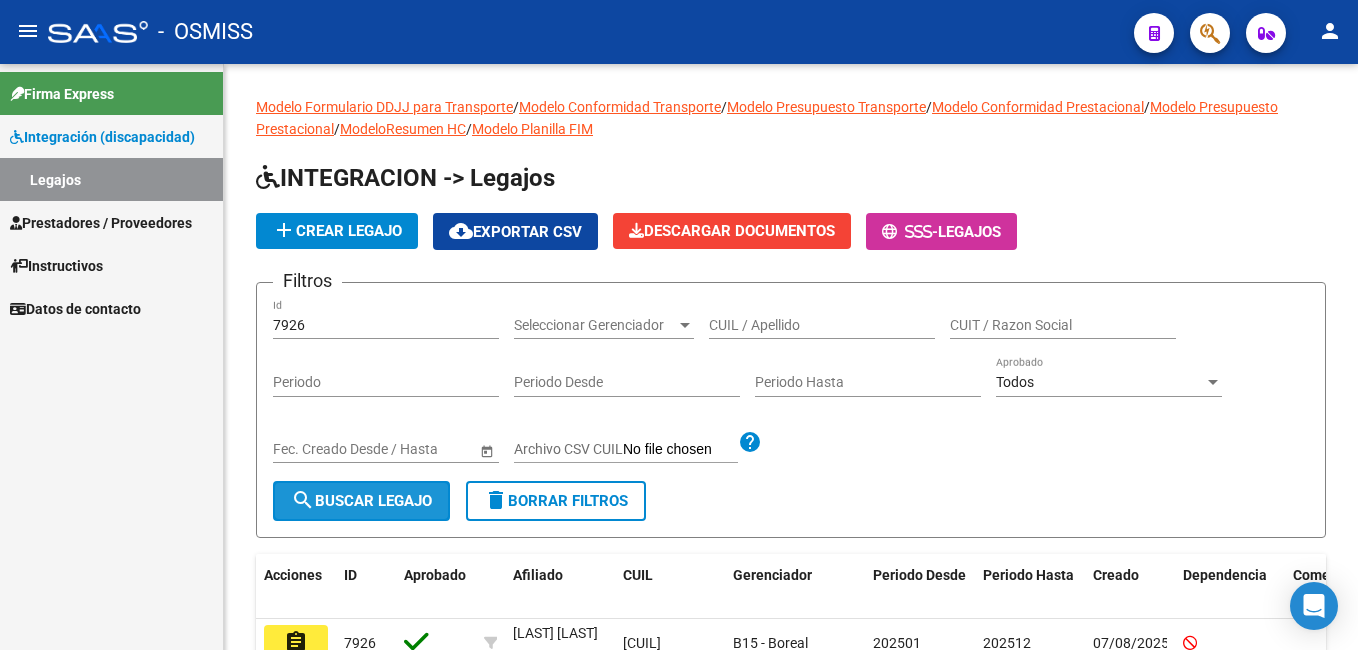 click on "search  Buscar Legajo" 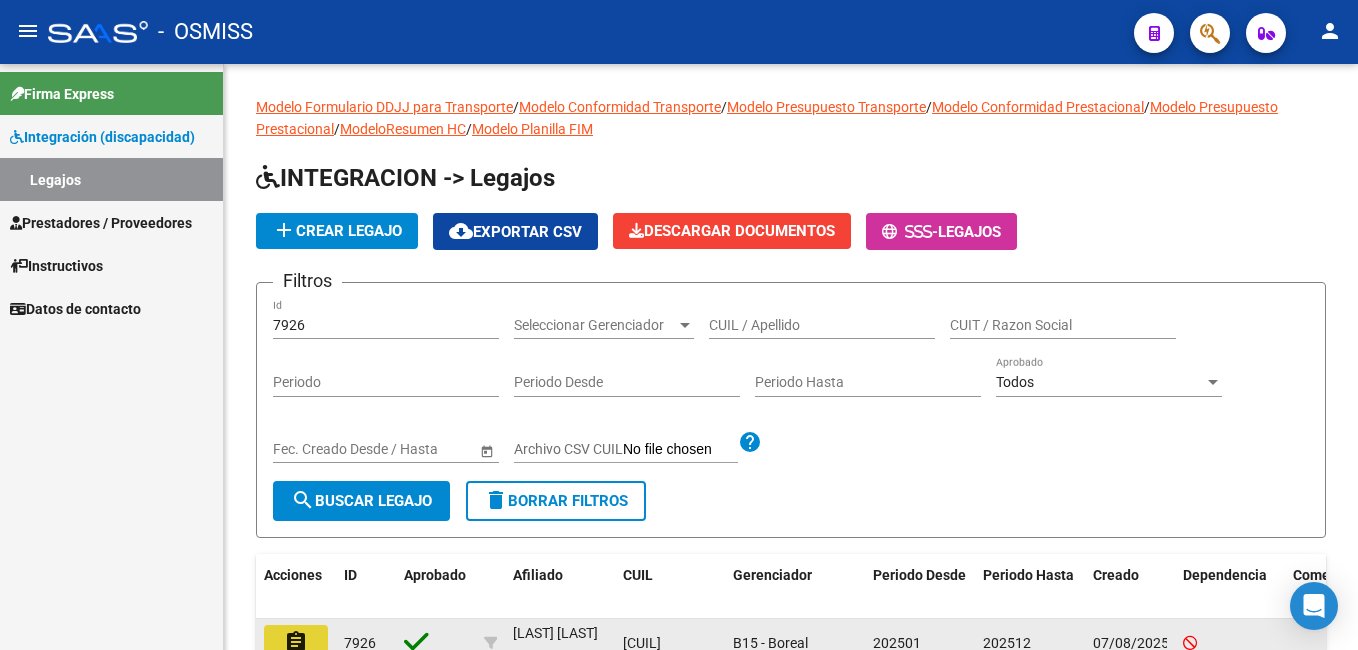 click on "assignment" 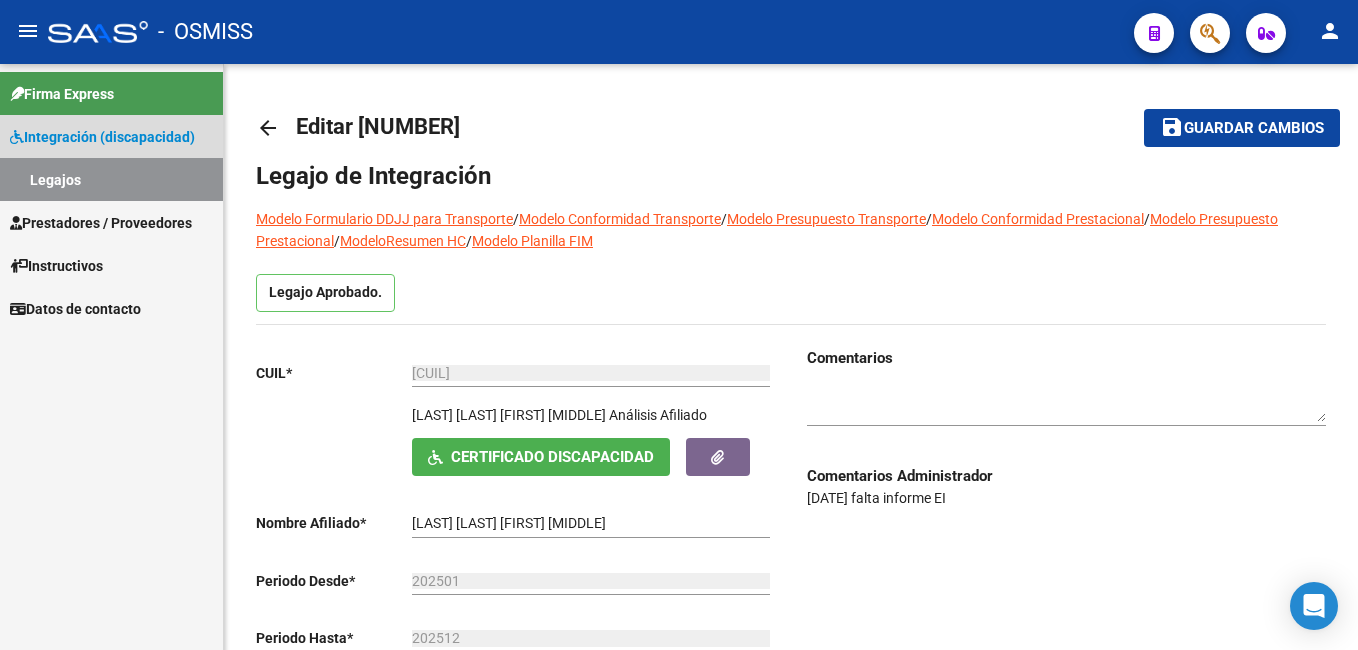 click on "Legajos" at bounding box center [111, 179] 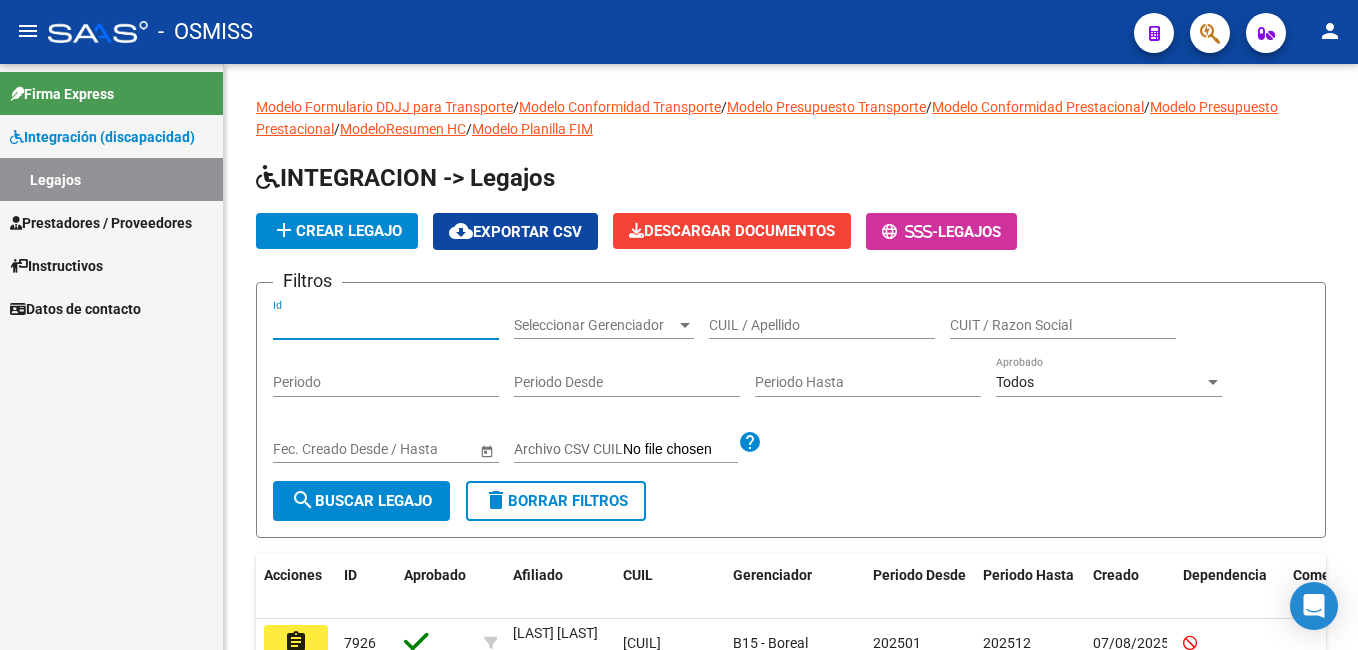 click on "Id" at bounding box center [386, 325] 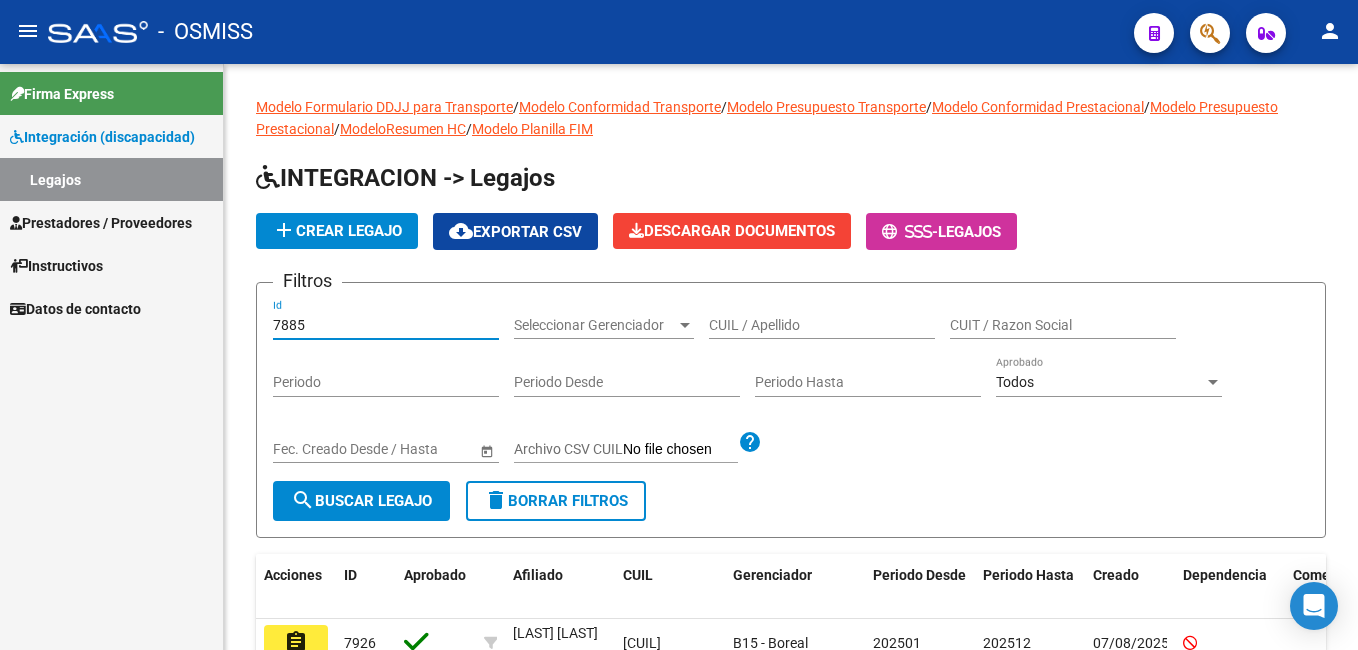 type on "7885" 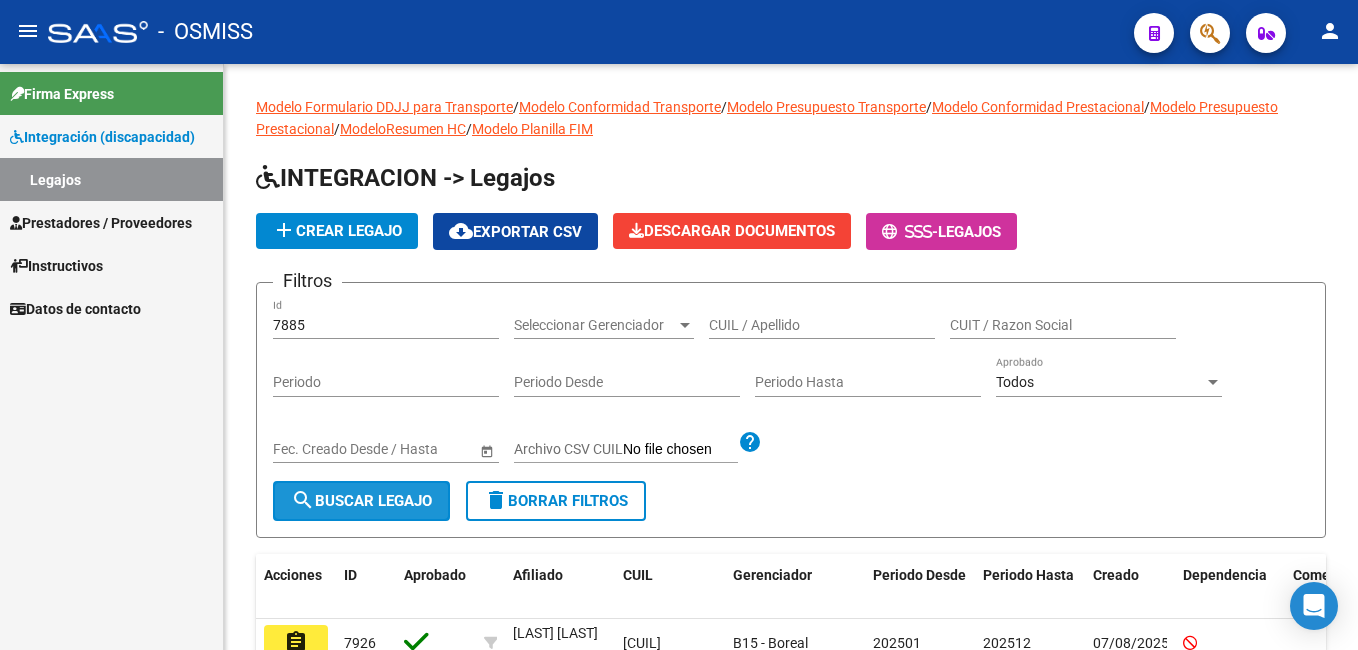 click on "search" 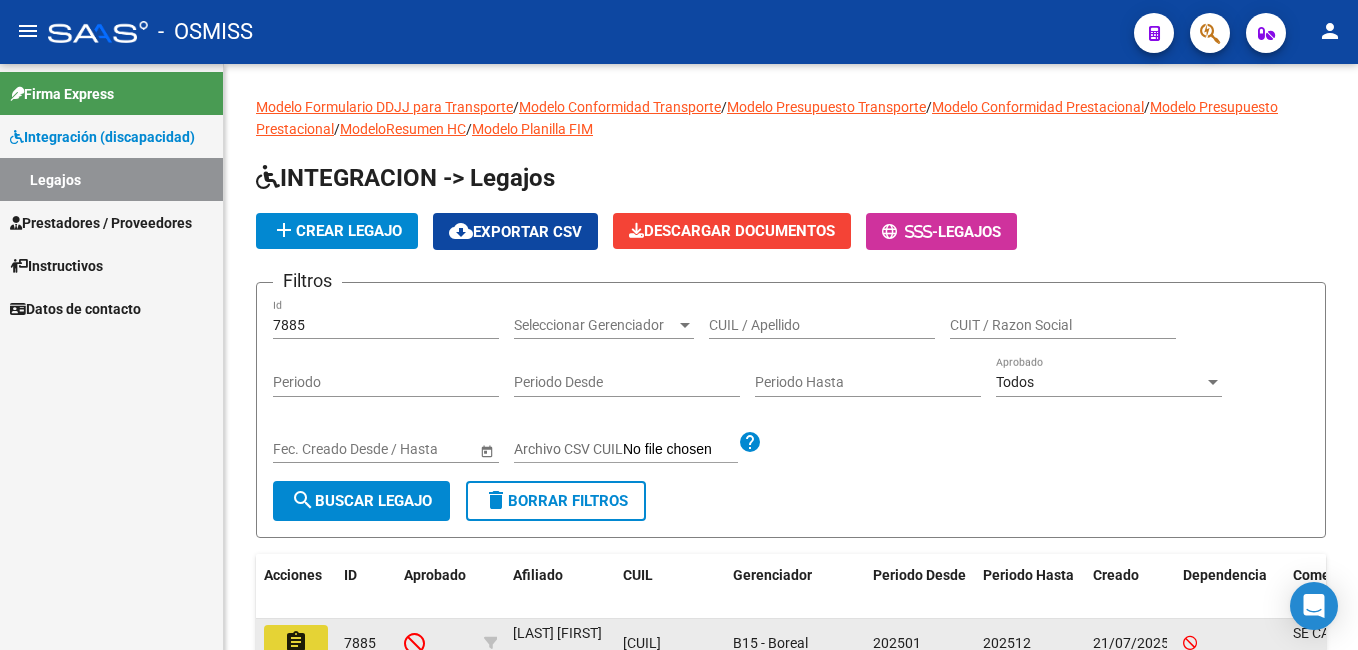 click on "assignment" 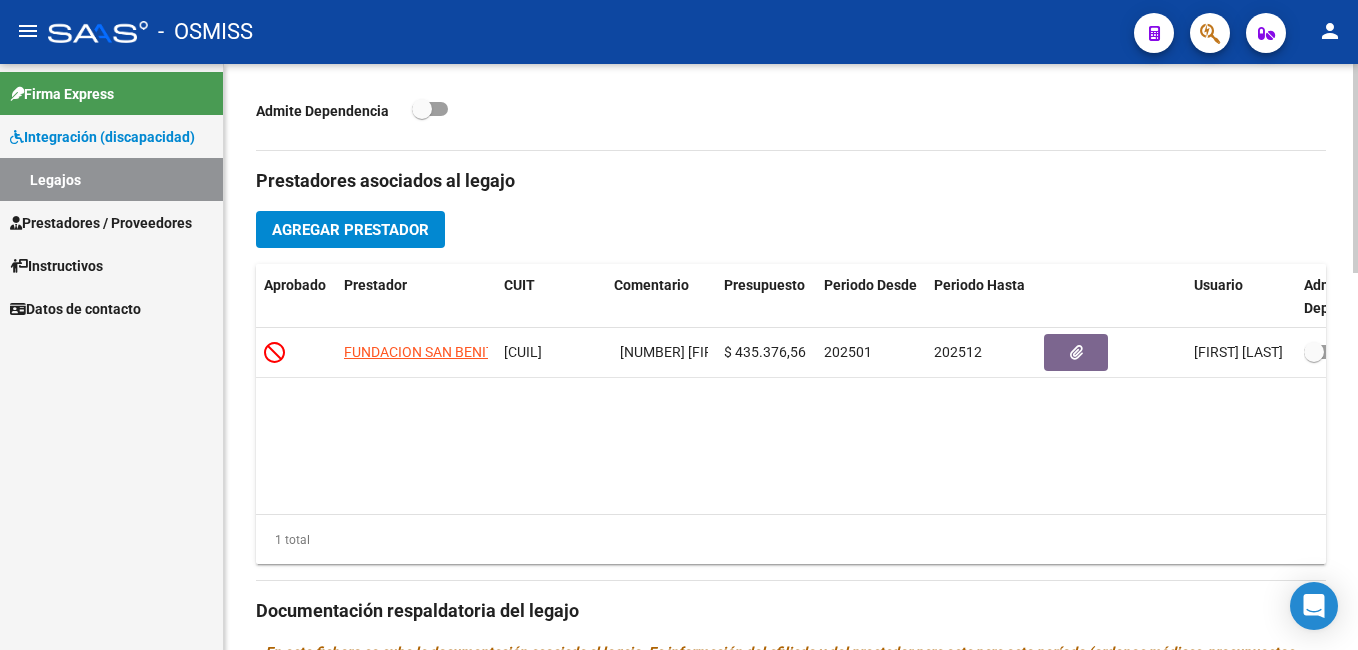 scroll, scrollTop: 610, scrollLeft: 0, axis: vertical 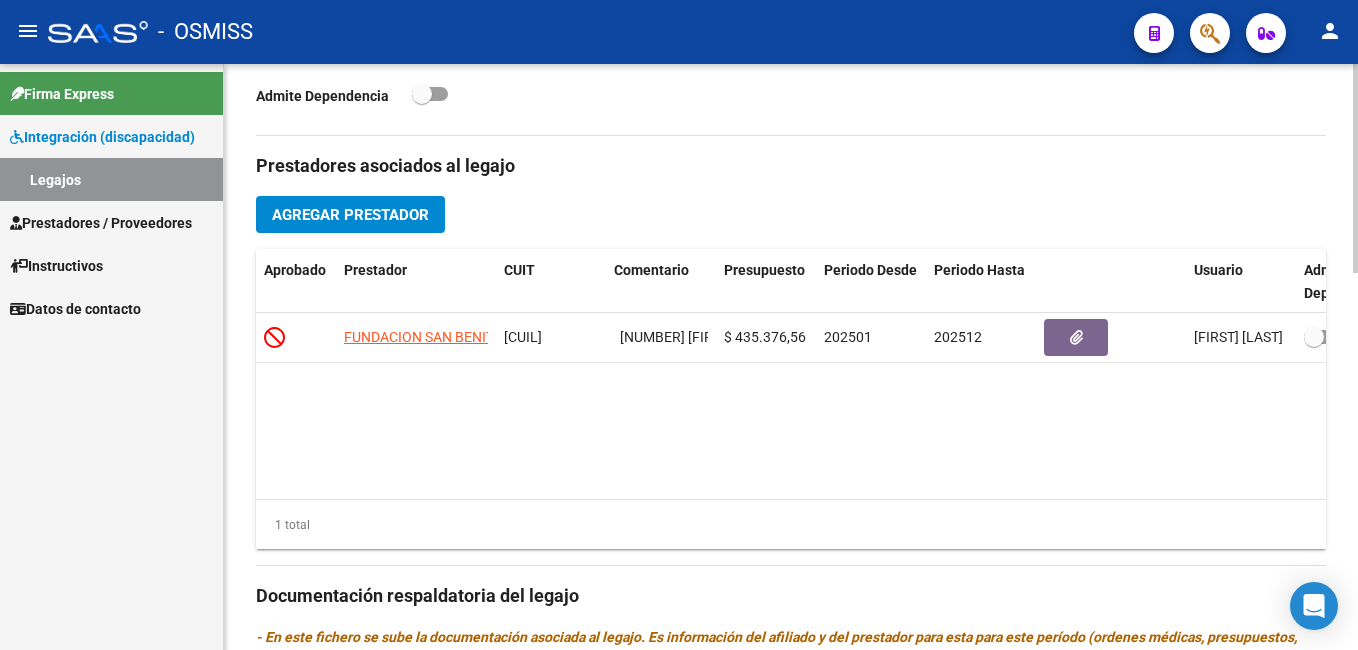 click on "menu -   OSMISS  person    Firma Express     Integración (discapacidad) Legajos    Prestadores / Proveedores Facturas - Listado/Carga Facturas - Documentación Pagos x Transferencia Auditorías - Listado Auditorías - Comentarios Auditorías - Cambios Área Prestadores - Listado Prestadores - Docu.    Instructivos    Datos de contacto arrow_back Editar [NUMBER]    save Guardar cambios Legajo de Integración Modelo Formulario DDJJ para Transporte  /  Modelo Conformidad Transporte  /  Modelo Presupuesto Transporte  /  Modelo Conformidad Prestacional  /  Modelo Presupuesto Prestacional  /  ModeloResumen HC  /  Modelo Planilla FIM  Legajo sin Aprobar.  CUIL  *   [CUIL] Ingresar CUIL  [FIRST] [LAST]     Análisis Afiliado    Certificado Discapacidad ARCA Padrón Nombre Afiliado  *   [FIRST] [LAST] Ingresar el nombre  Periodo Desde  *   [YEAR][MONTH] Ej: 202203  Periodo Hasta  *   [YEAR][MONTH] Ej: 202212  Admite Dependencia   Comentarios                                  Agregar Prestador" at bounding box center (679, 325) 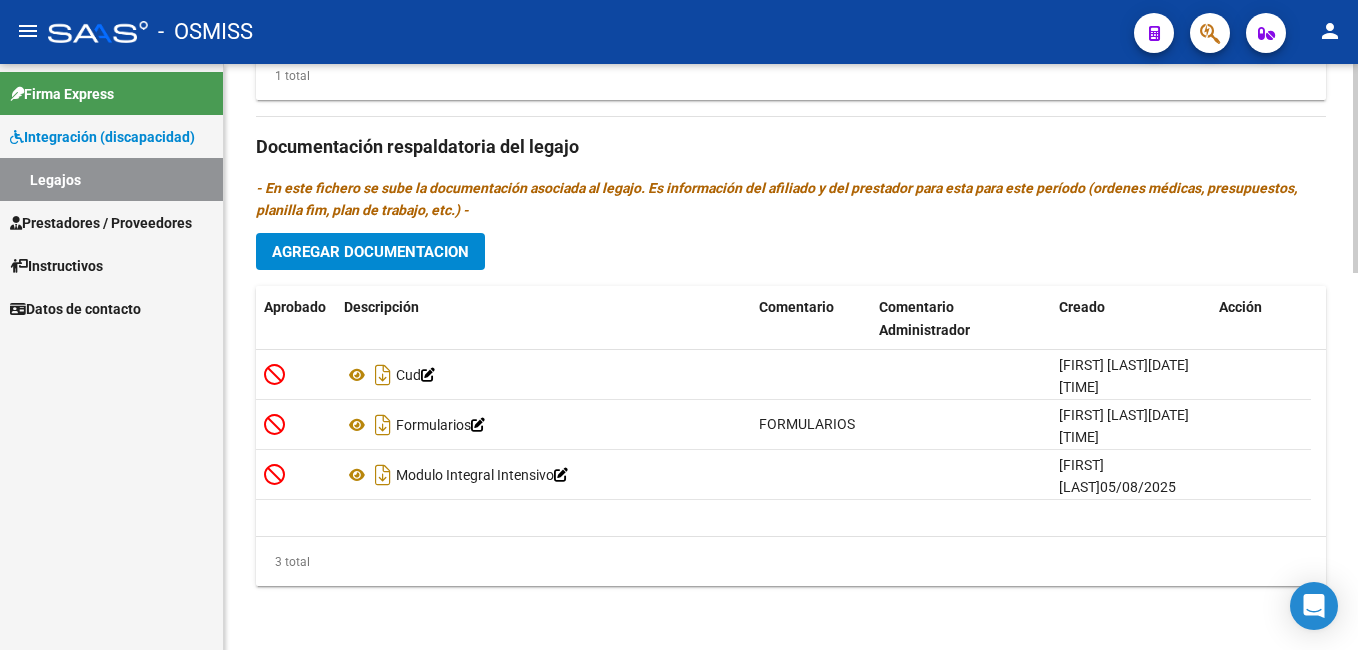 click on "menu -   OSMISS  person    Firma Express     Integración (discapacidad) Legajos    Prestadores / Proveedores Facturas - Listado/Carga Facturas - Documentación Pagos x Transferencia Auditorías - Listado Auditorías - Comentarios Auditorías - Cambios Área Prestadores - Listado Prestadores - Docu.    Instructivos    Datos de contacto arrow_back Editar [NUMBER]    save Guardar cambios Legajo de Integración Modelo Formulario DDJJ para Transporte  /  Modelo Conformidad Transporte  /  Modelo Presupuesto Transporte  /  Modelo Conformidad Prestacional  /  Modelo Presupuesto Prestacional  /  ModeloResumen HC  /  Modelo Planilla FIM  Legajo sin Aprobar.  CUIL  *   [CUIL] Ingresar CUIL  [FIRST] [LAST]     Análisis Afiliado    Certificado Discapacidad ARCA Padrón Nombre Afiliado  *   [FIRST] [LAST] Ingresar el nombre  Periodo Desde  *   [YEAR][MONTH] Ej: 202203  Periodo Hasta  *   [YEAR][MONTH] Ej: 202212  Admite Dependencia   Comentarios                                  Agregar Prestador" at bounding box center [679, 325] 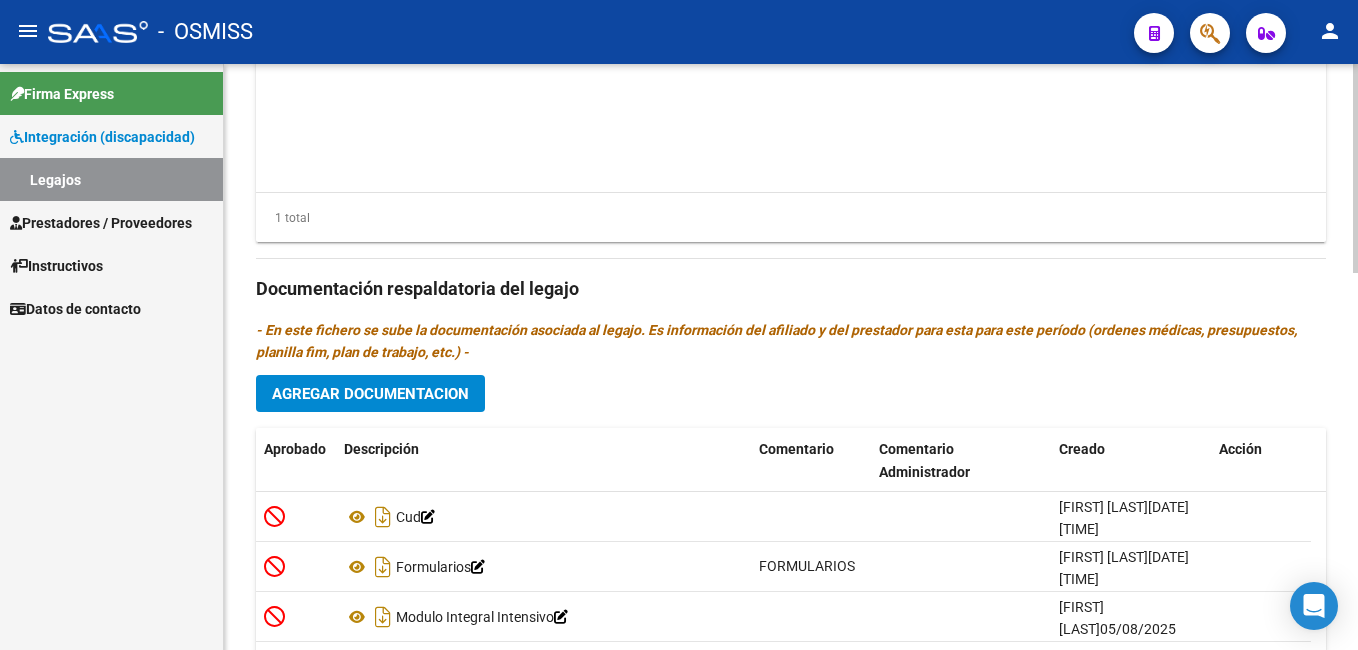 scroll, scrollTop: 1060, scrollLeft: 0, axis: vertical 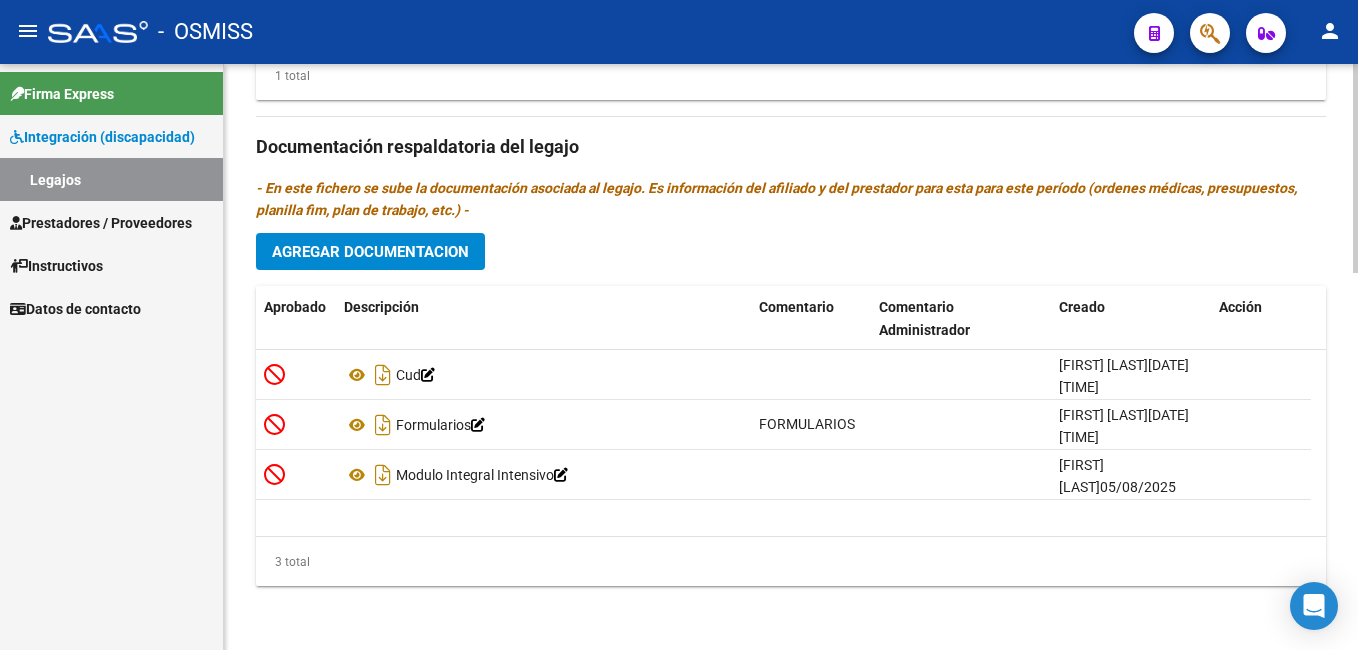 click 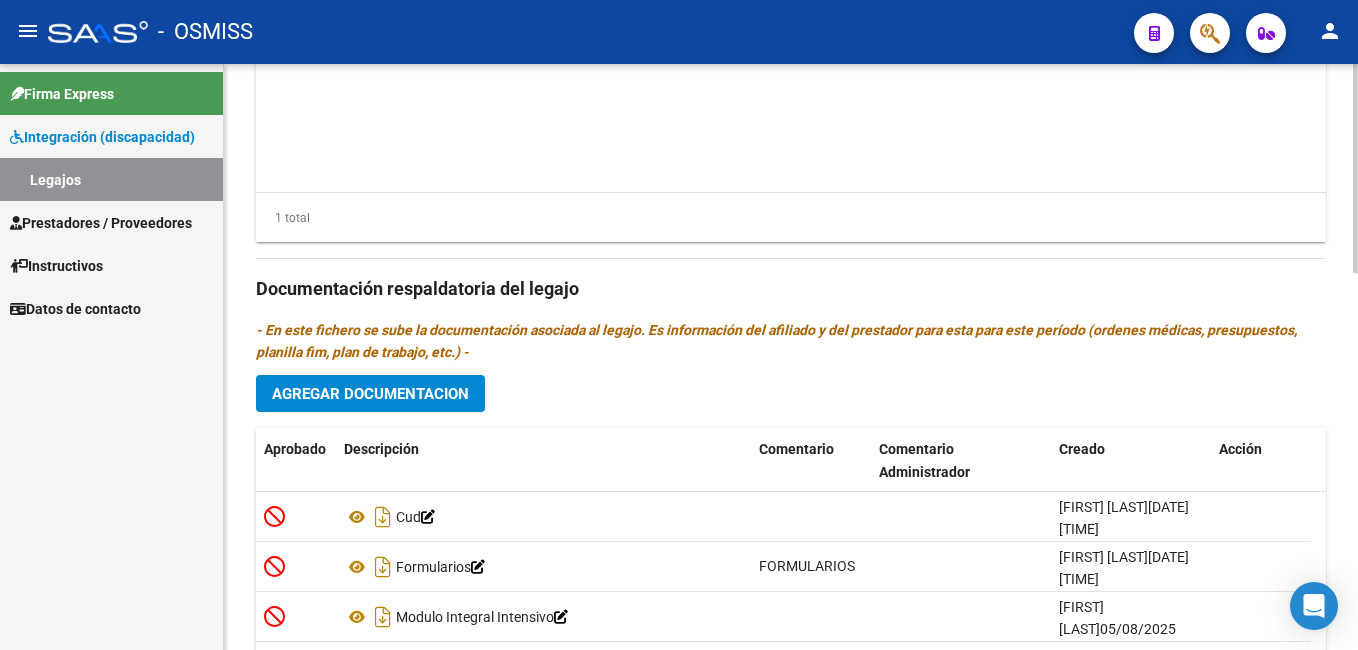 scroll, scrollTop: 1060, scrollLeft: 0, axis: vertical 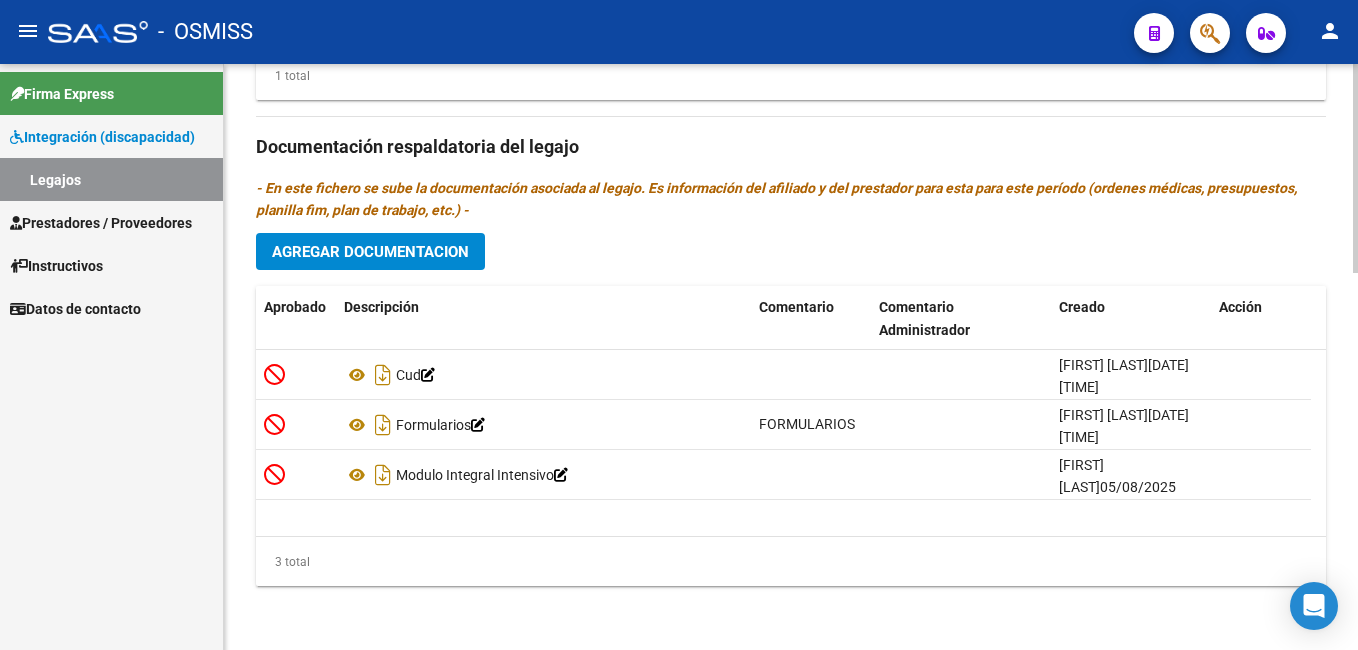 click on "menu -   OSMISS  person    Firma Express     Integración (discapacidad) Legajos    Prestadores / Proveedores Facturas - Listado/Carga Facturas - Documentación Pagos x Transferencia Auditorías - Listado Auditorías - Comentarios Auditorías - Cambios Área Prestadores - Listado Prestadores - Docu.    Instructivos    Datos de contacto arrow_back Editar [NUMBER]    save Guardar cambios Legajo de Integración Modelo Formulario DDJJ para Transporte  /  Modelo Conformidad Transporte  /  Modelo Presupuesto Transporte  /  Modelo Conformidad Prestacional  /  Modelo Presupuesto Prestacional  /  ModeloResumen HC  /  Modelo Planilla FIM  Legajo sin Aprobar.  CUIL  *   [CUIL] Ingresar CUIL  [FIRST] [LAST]     Análisis Afiliado    Certificado Discapacidad ARCA Padrón Nombre Afiliado  *   [FIRST] [LAST] Ingresar el nombre  Periodo Desde  *   [YEAR][MONTH] Ej: 202203  Periodo Hasta  *   [YEAR][MONTH] Ej: 202212  Admite Dependencia   Comentarios                                  Agregar Prestador" at bounding box center [679, 325] 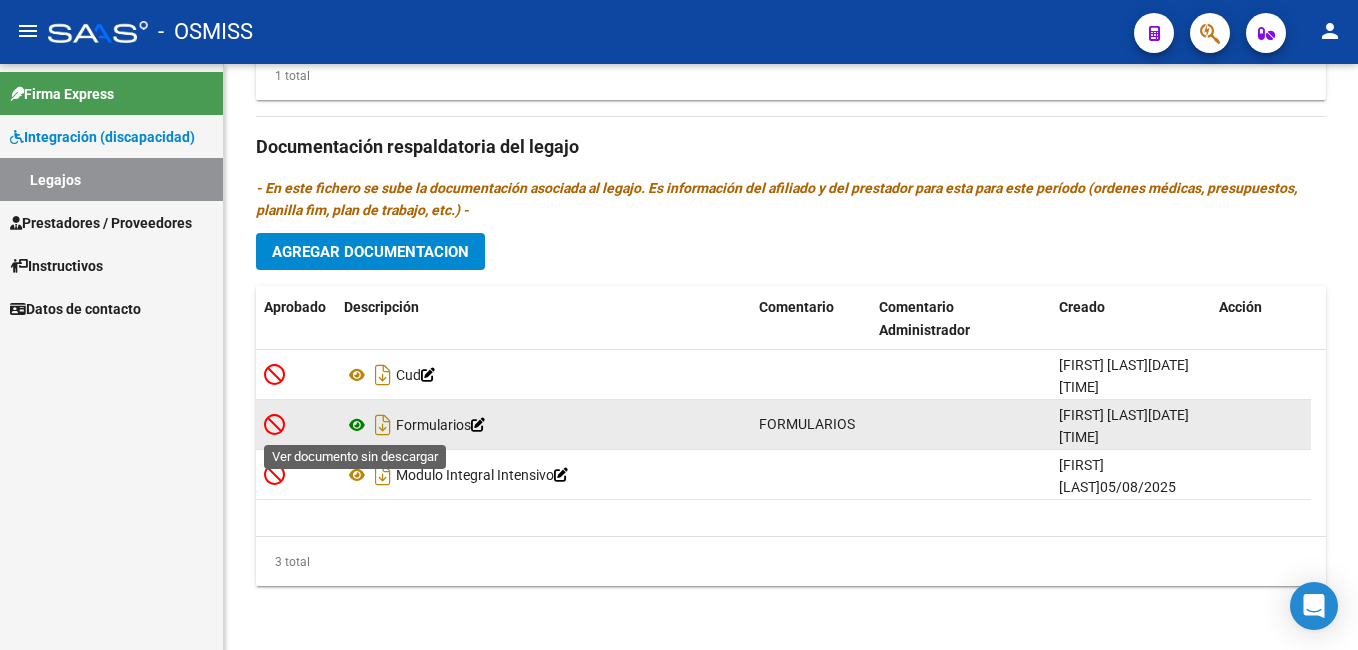 click 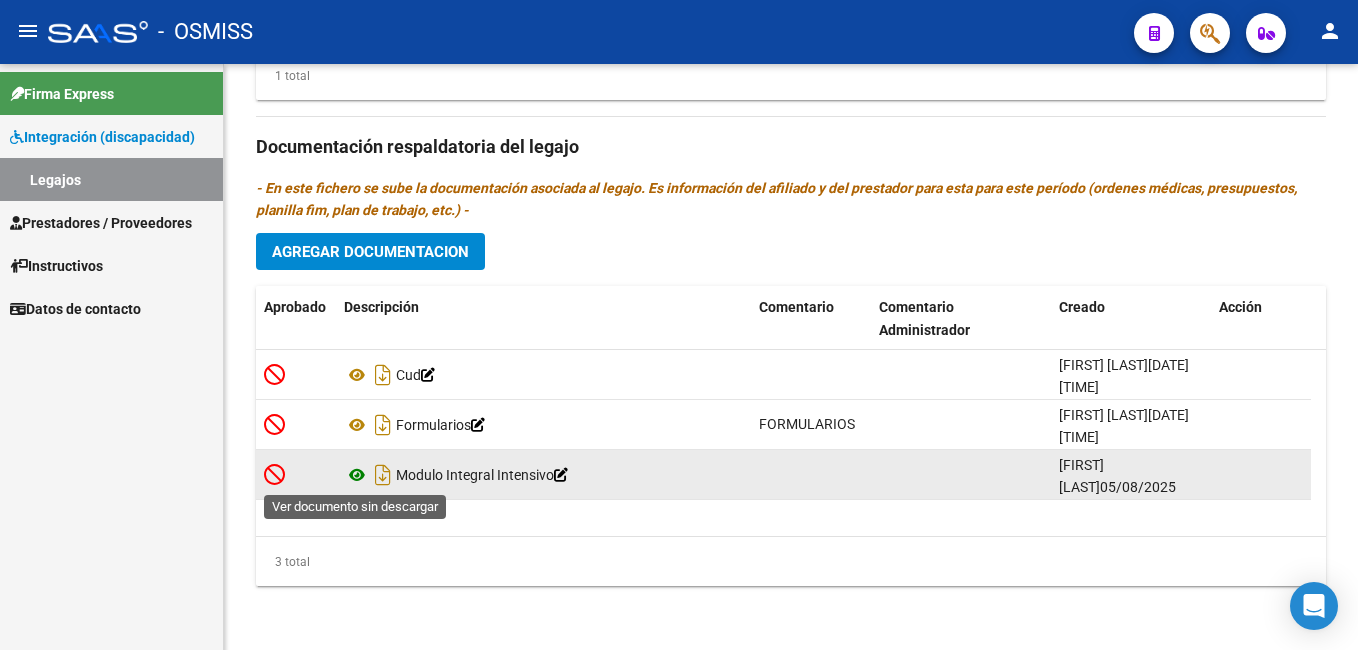 click 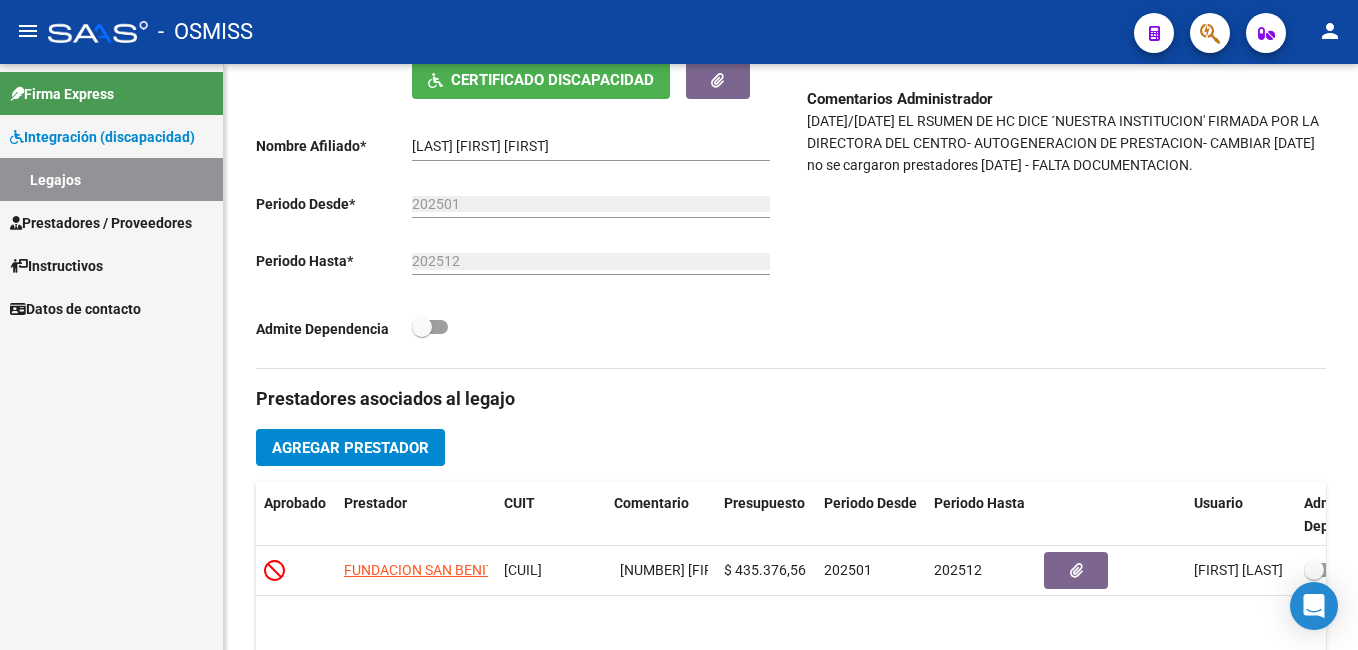 scroll, scrollTop: 0, scrollLeft: 0, axis: both 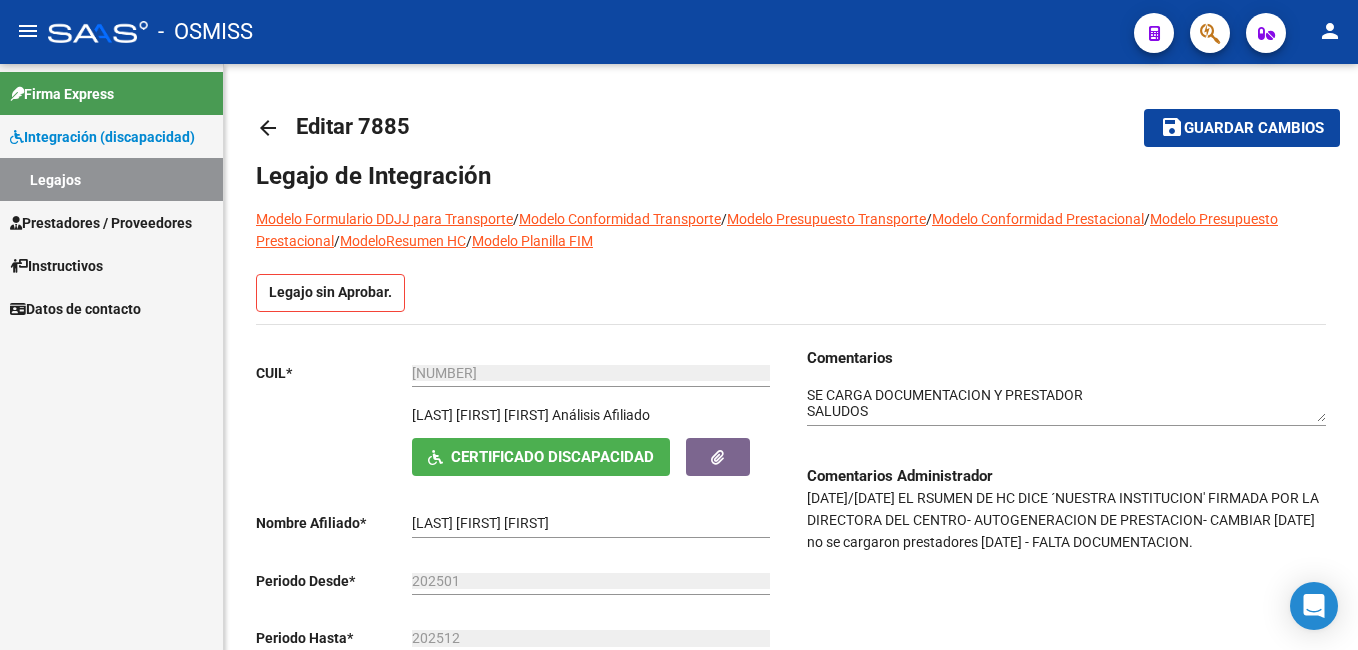 click on "menu -   OSMISS  person    Firma Express     Integración (discapacidad) Legajos    Prestadores / Proveedores Facturas - Listado/Carga Facturas - Documentación Pagos x Transferencia Auditorías - Listado Auditorías - Comentarios Auditorías - Cambios Área Prestadores - Listado Prestadores - Docu.    Instructivos    Datos de contacto arrow_back Editar [NUMBER]    save Guardar cambios Legajo de Integración Modelo Formulario DDJJ para Transporte  /  Modelo Conformidad Transporte  /  Modelo Presupuesto Transporte  /  Modelo Conformidad Prestacional  /  Modelo Presupuesto Prestacional  /  ModeloResumen HC  /  Modelo Planilla FIM  Legajo sin Aprobar.  CUIL  *   [CUIL] Ingresar CUIL  [FIRST] [LAST]     Análisis Afiliado    Certificado Discapacidad ARCA Padrón Nombre Afiliado  *   [FIRST] [LAST] Ingresar el nombre  Periodo Desde  *   [YEAR][MONTH] Ej: 202203  Periodo Hasta  *   [YEAR][MONTH] Ej: 202212  Admite Dependencia   Comentarios                                  Agregar Prestador CUIT" 